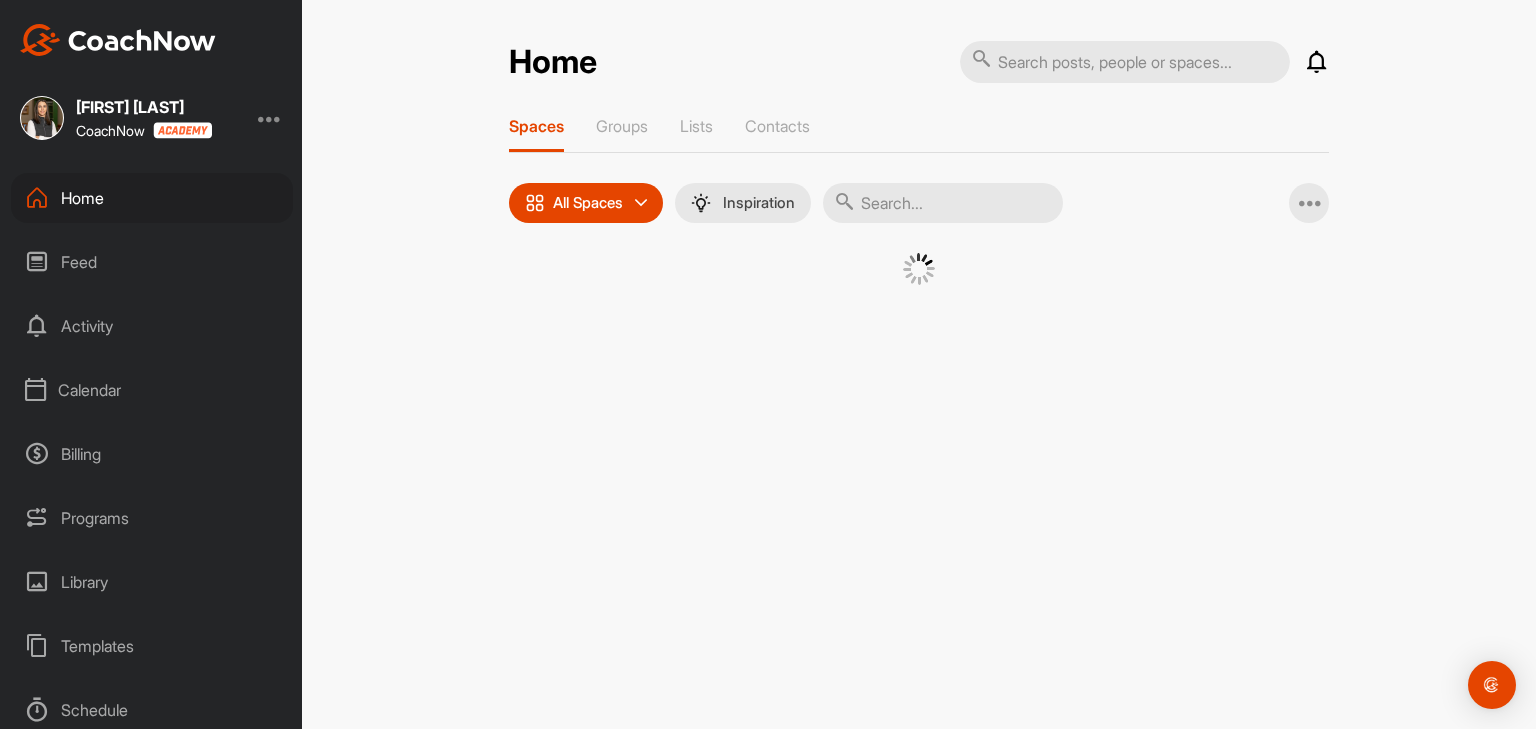 scroll, scrollTop: 0, scrollLeft: 0, axis: both 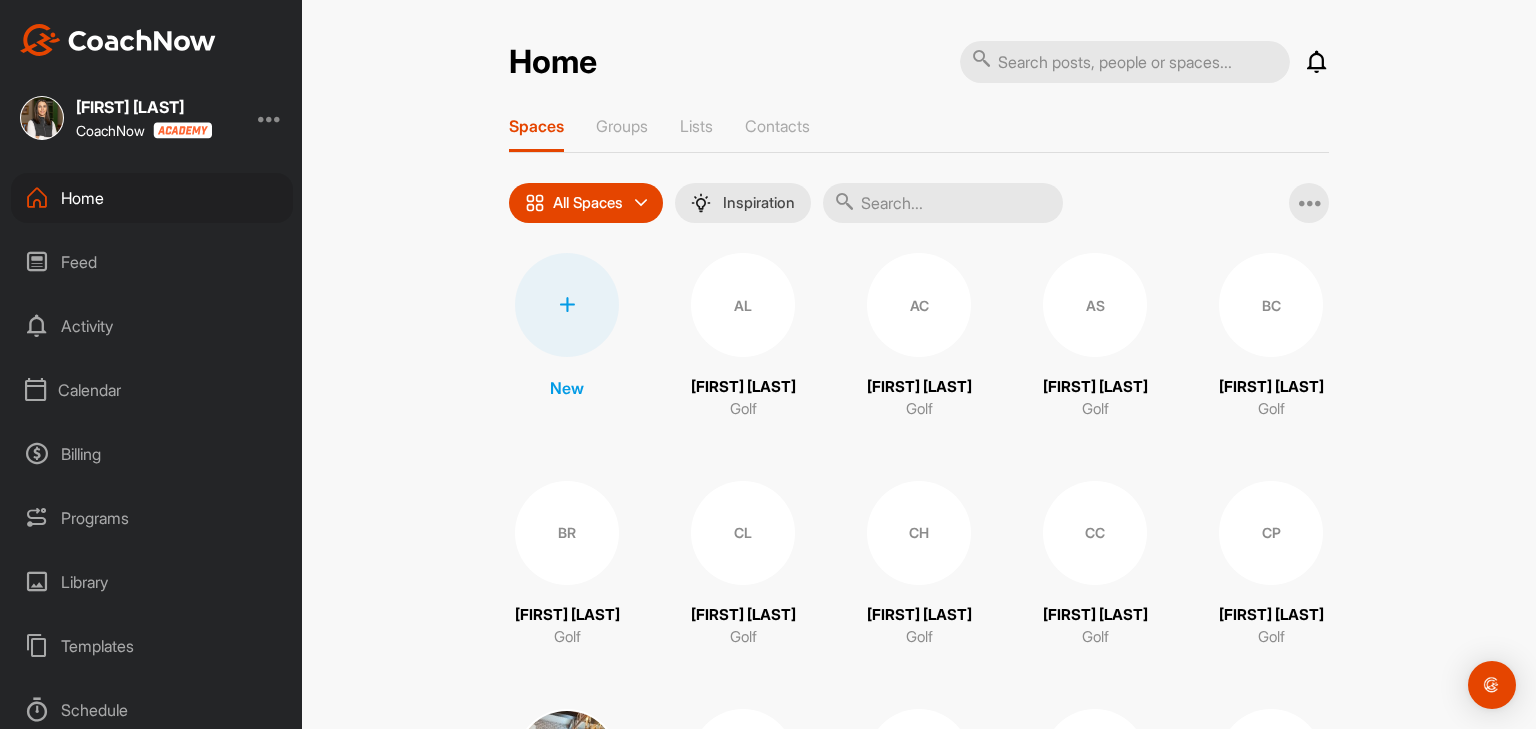 click on "Calendar" at bounding box center [152, 390] 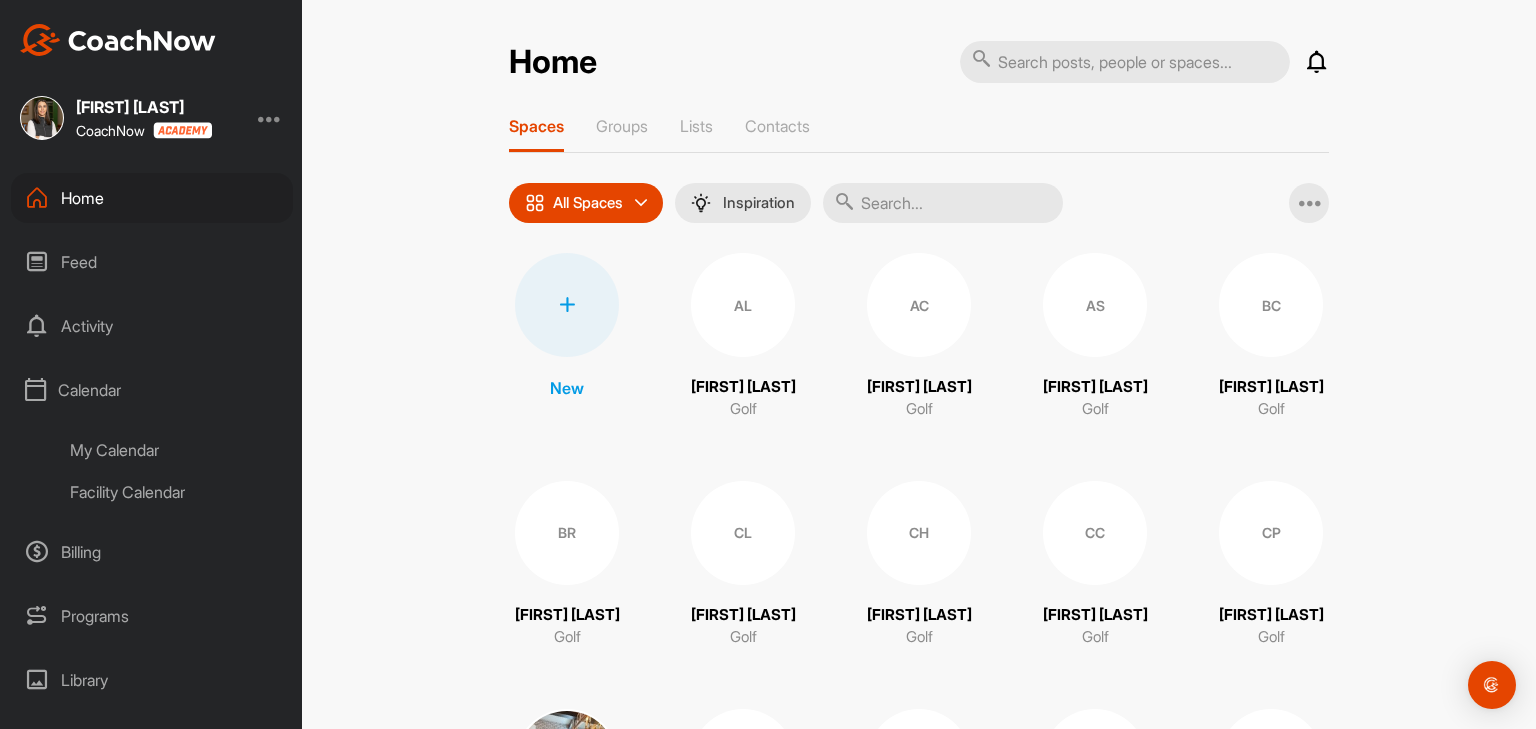 click on "My Calendar" at bounding box center [174, 450] 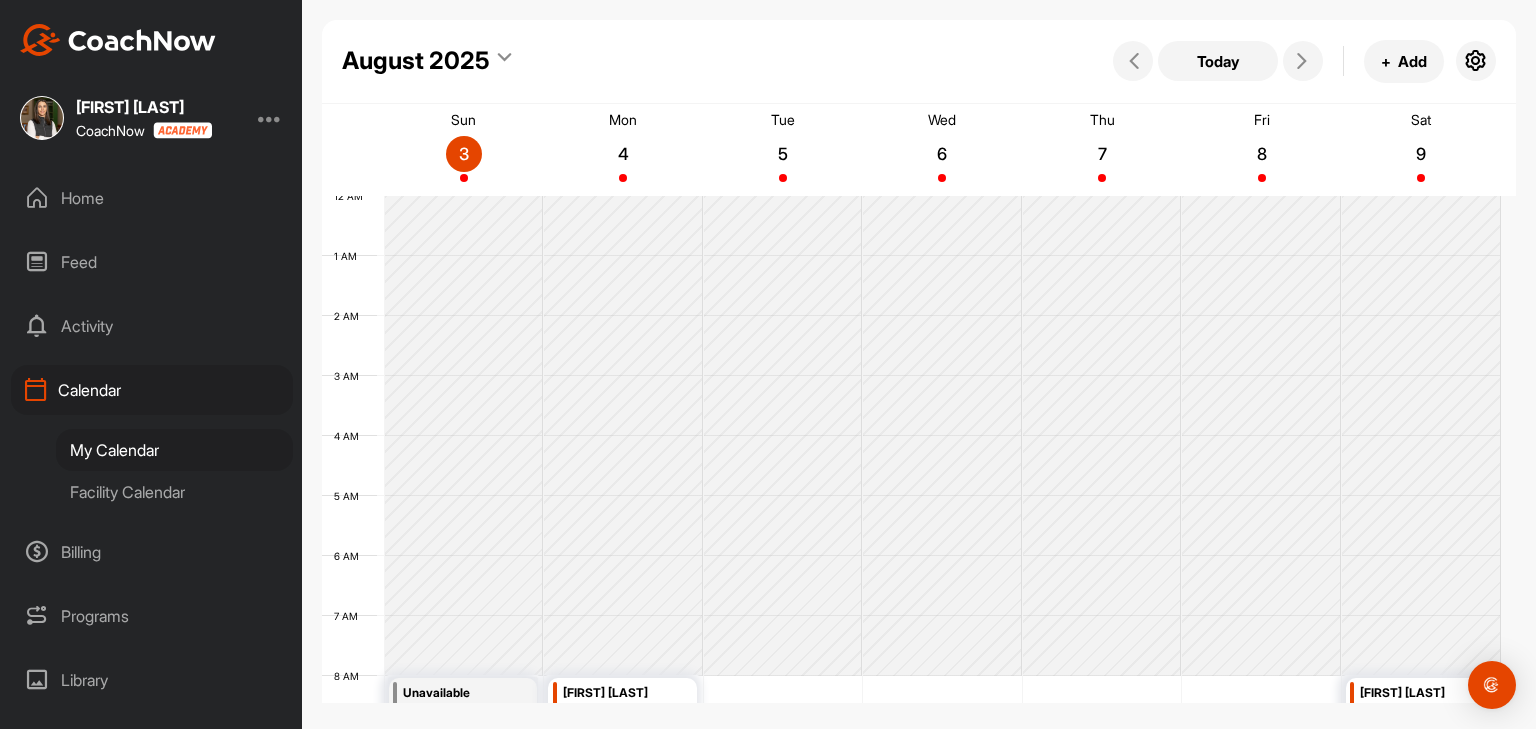 scroll, scrollTop: 347, scrollLeft: 0, axis: vertical 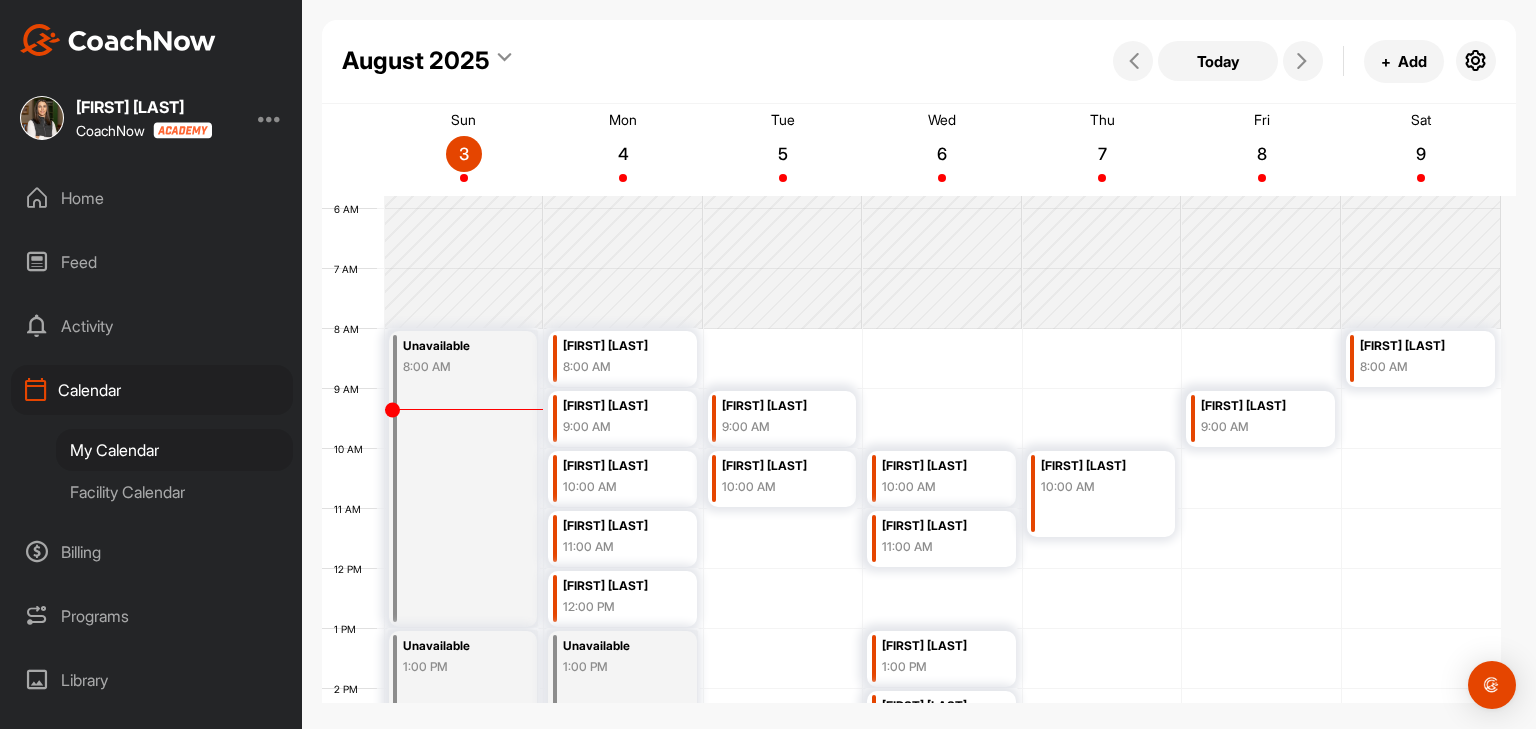 click on "Facility Calendar" at bounding box center (174, 492) 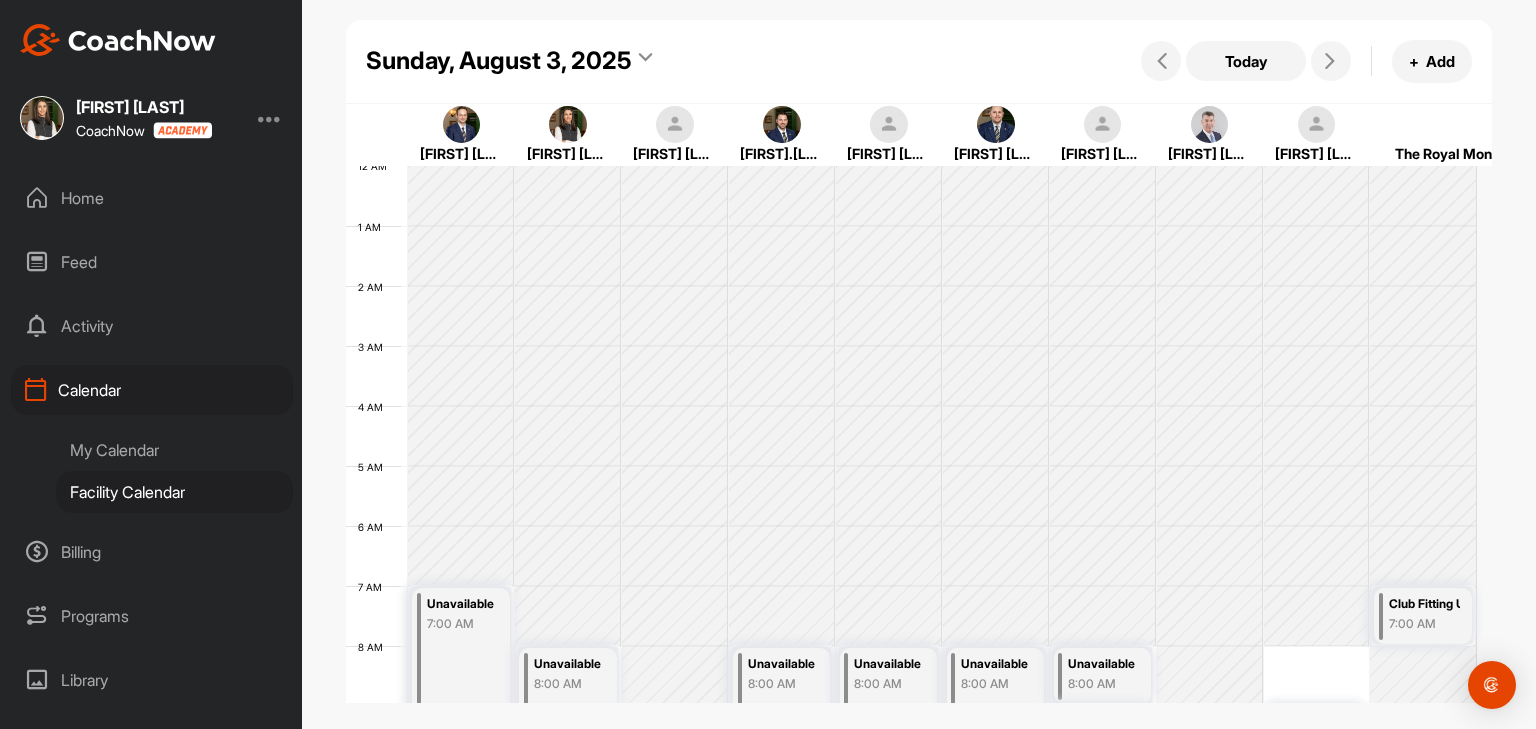 scroll, scrollTop: 347, scrollLeft: 0, axis: vertical 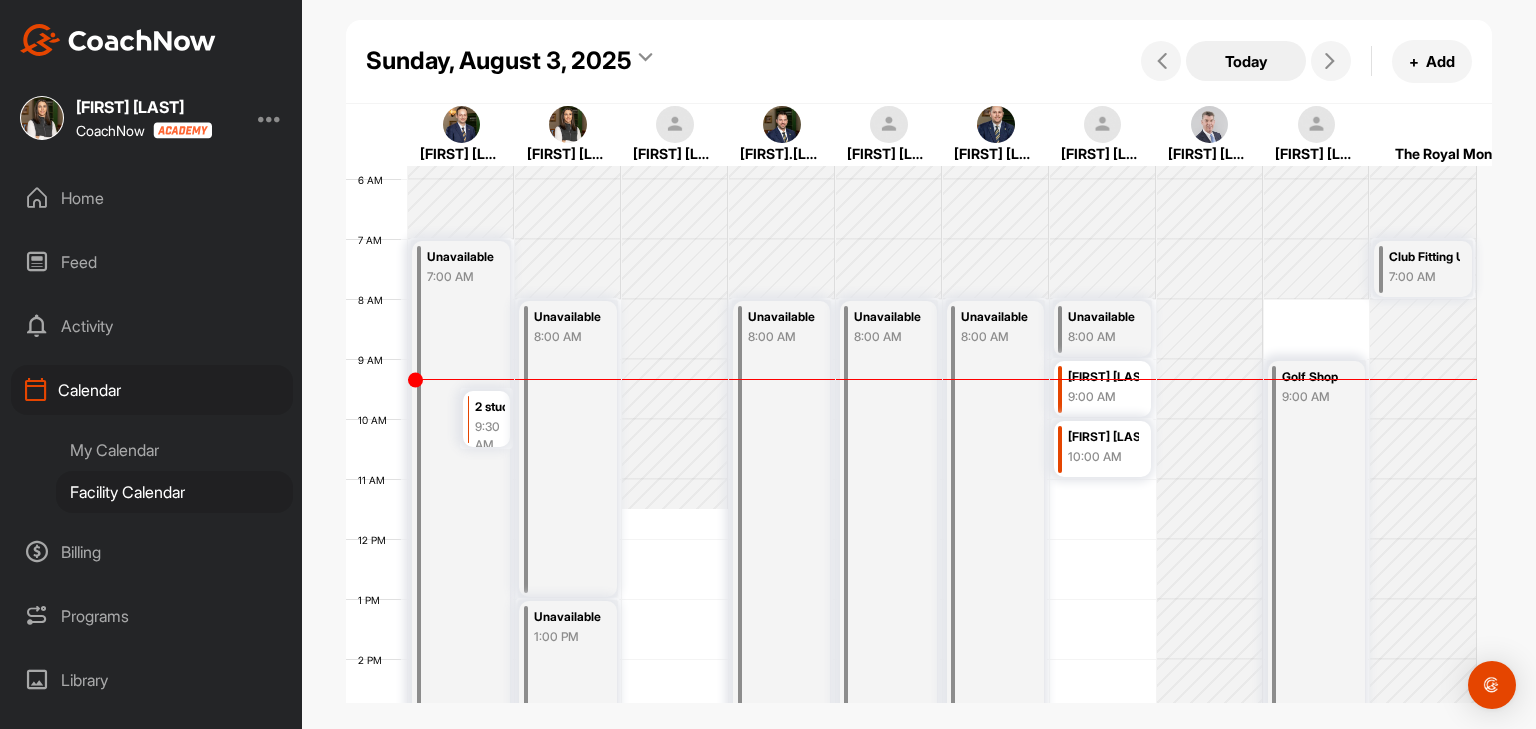 click on "Today" at bounding box center [1246, 61] 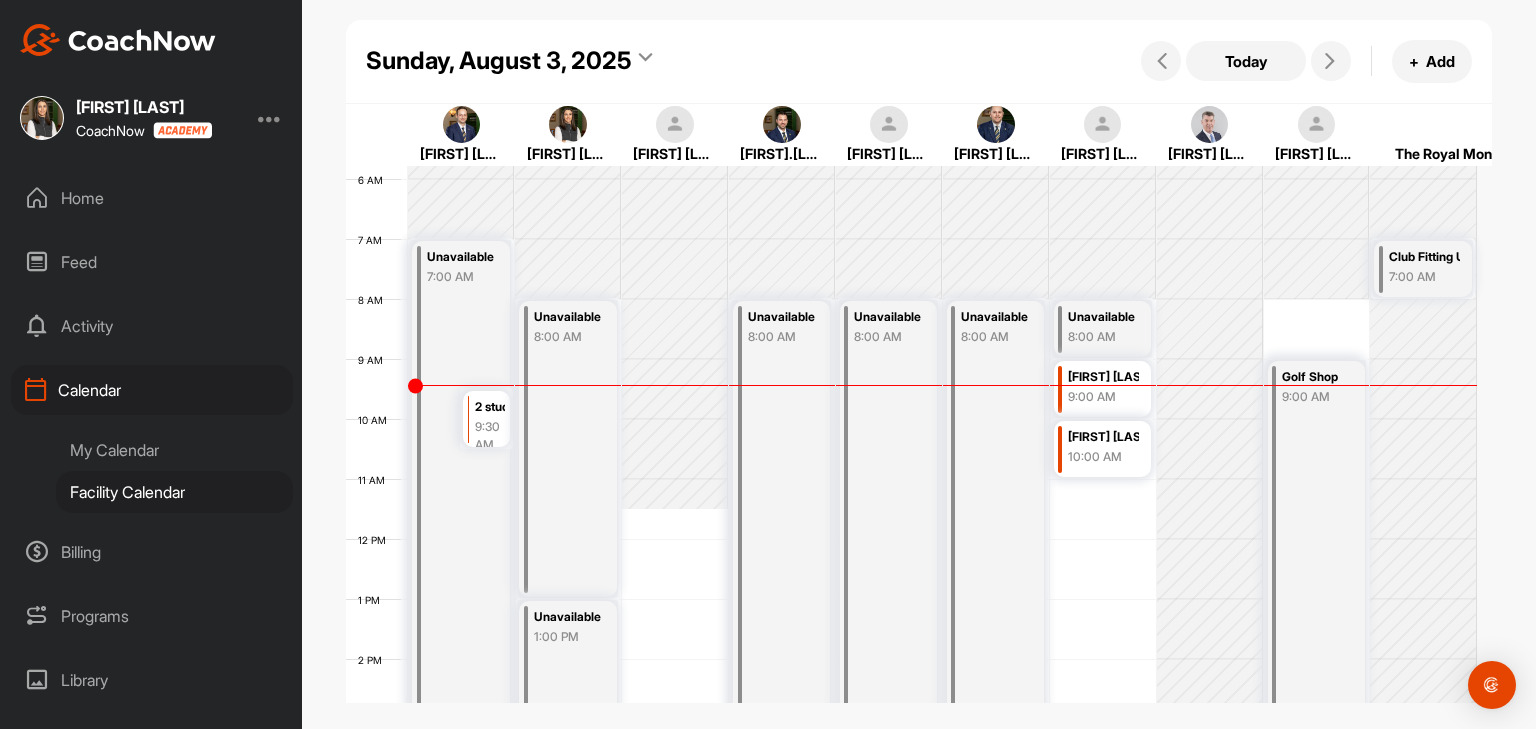 scroll, scrollTop: 247, scrollLeft: 0, axis: vertical 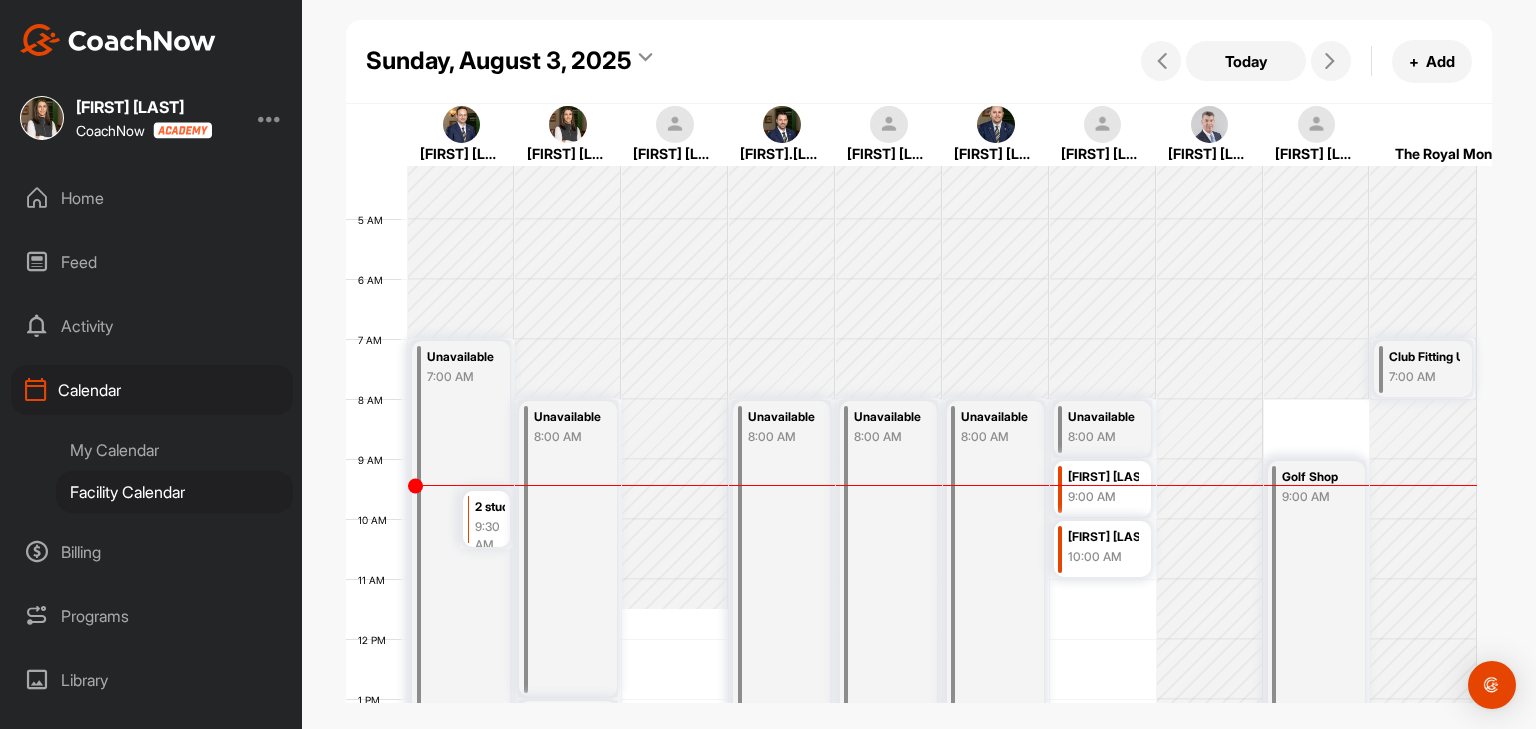 click on "Facility Calendar" at bounding box center (174, 492) 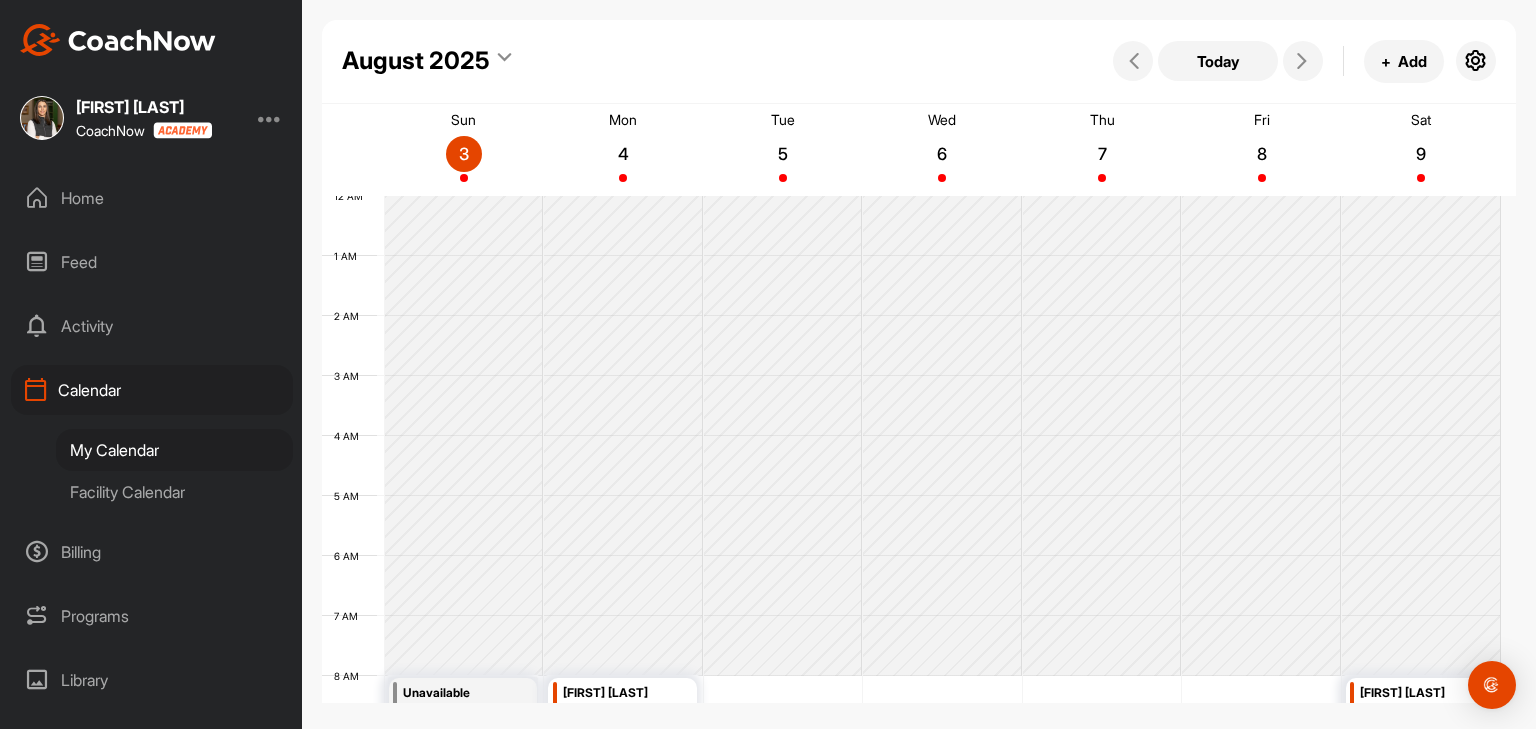 scroll, scrollTop: 347, scrollLeft: 0, axis: vertical 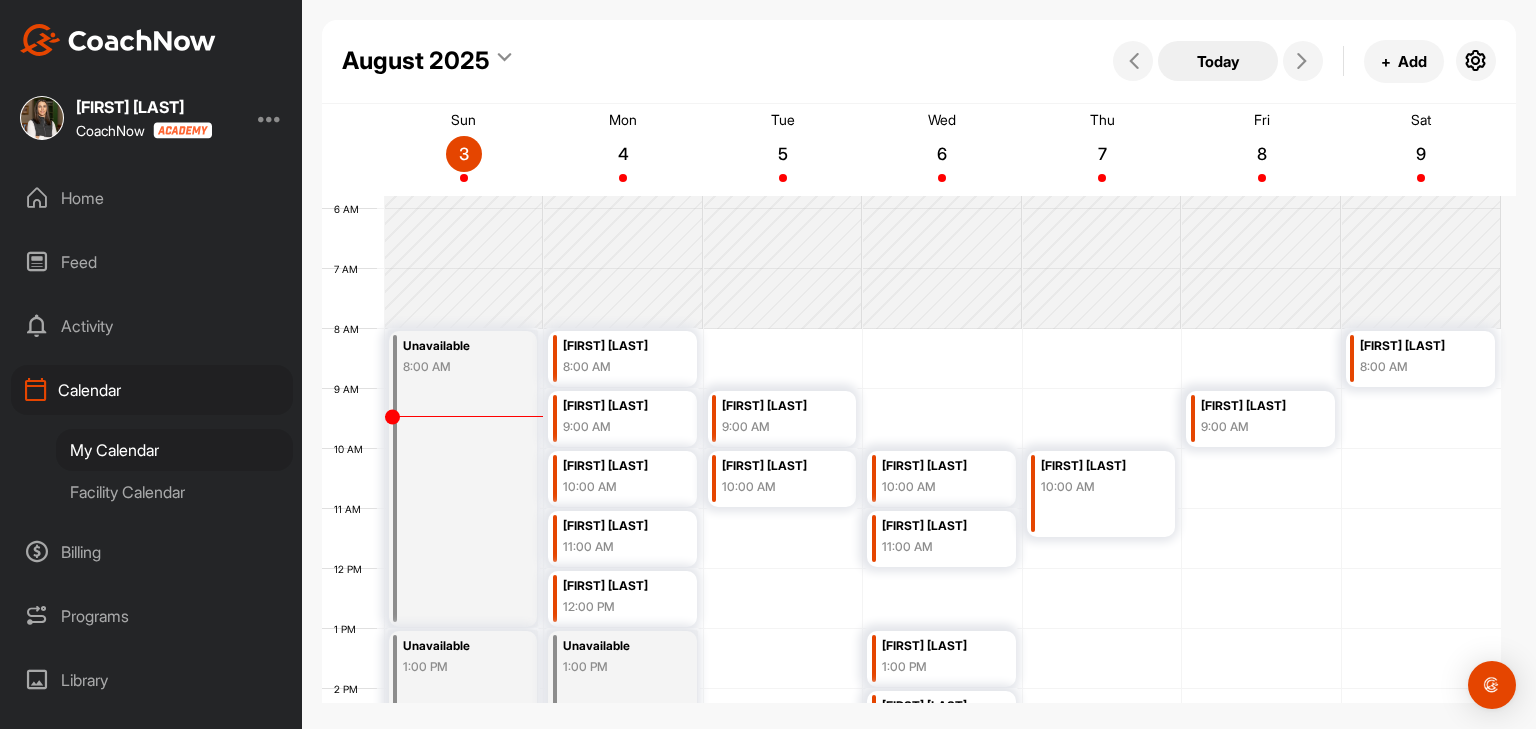 click on "Today" at bounding box center [1218, 61] 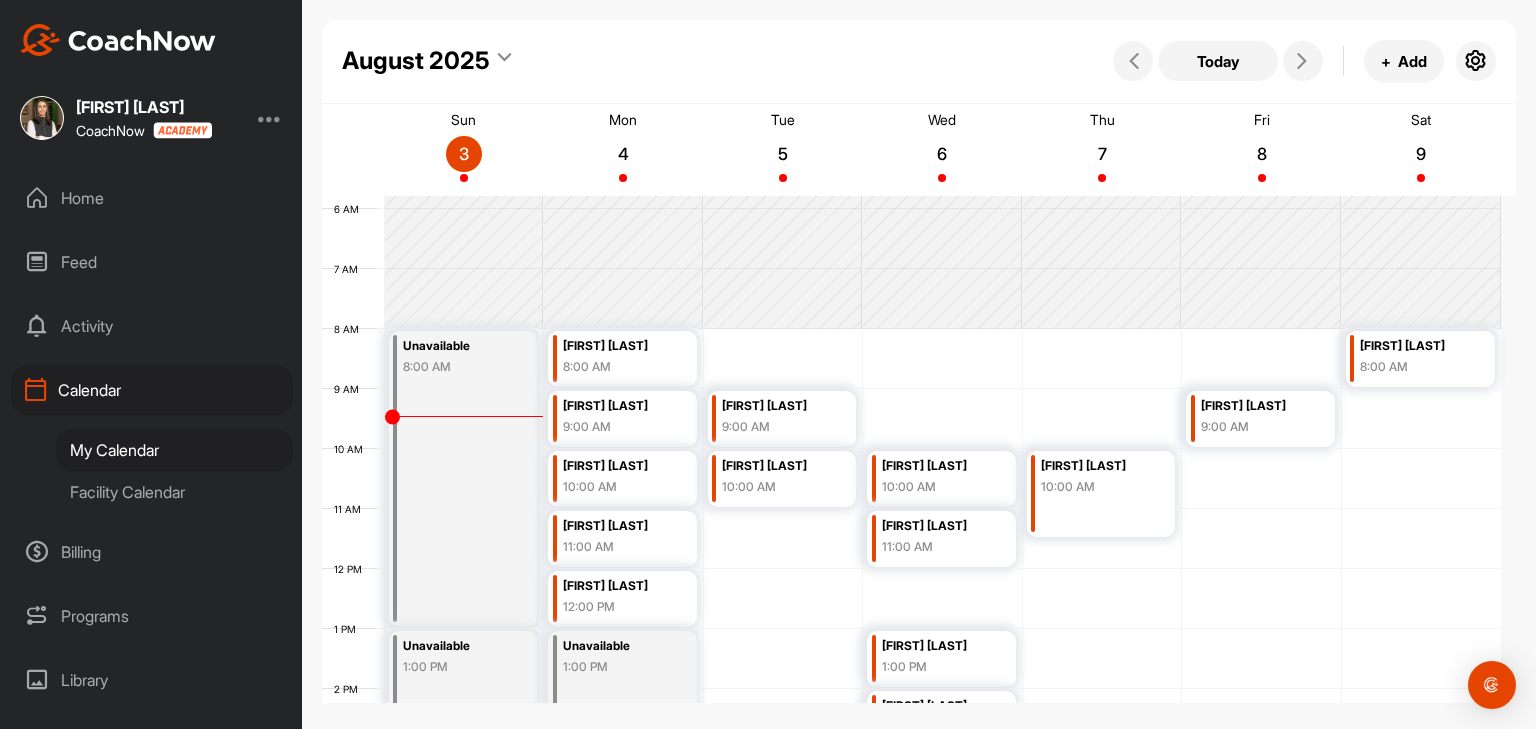 click on "August 2025" at bounding box center [416, 61] 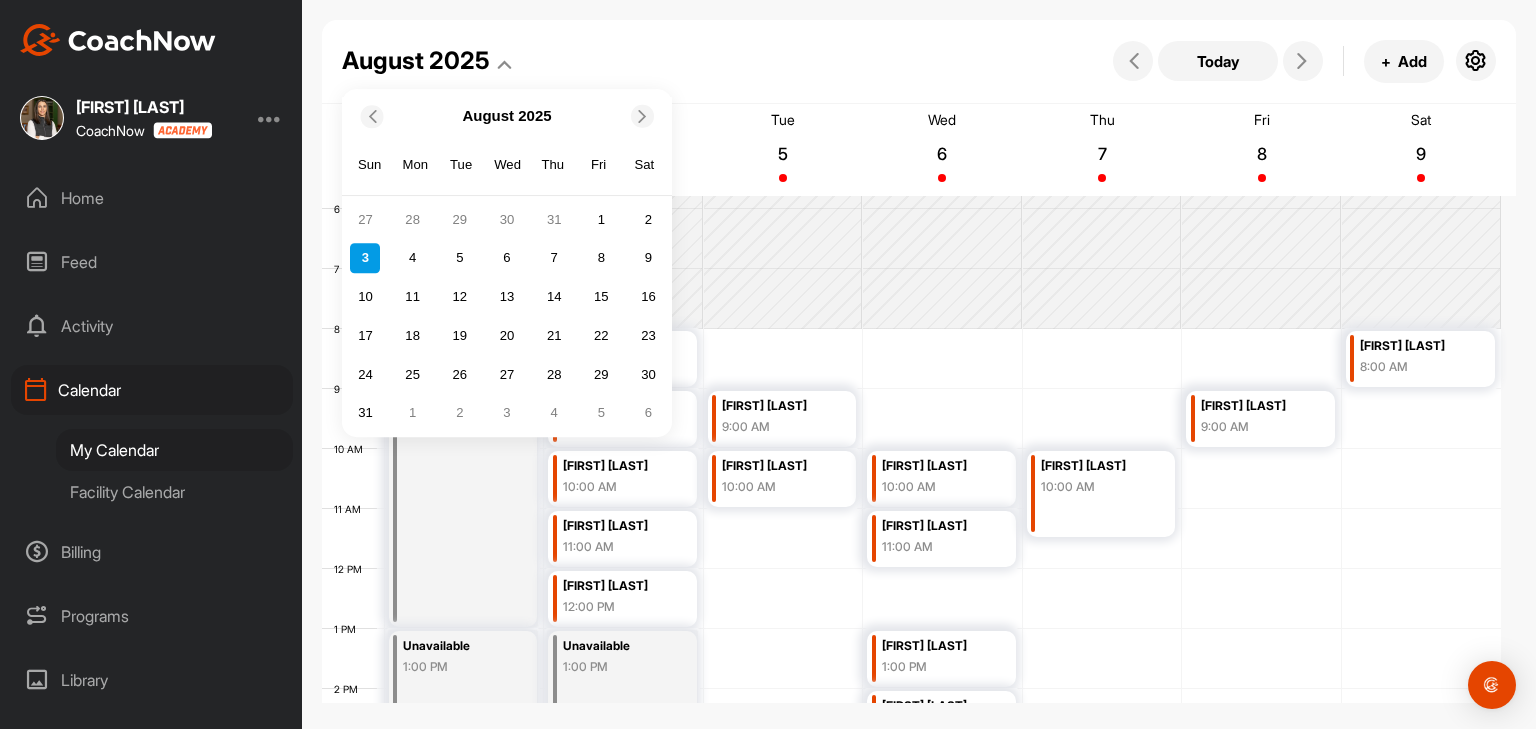 click at bounding box center [370, 115] 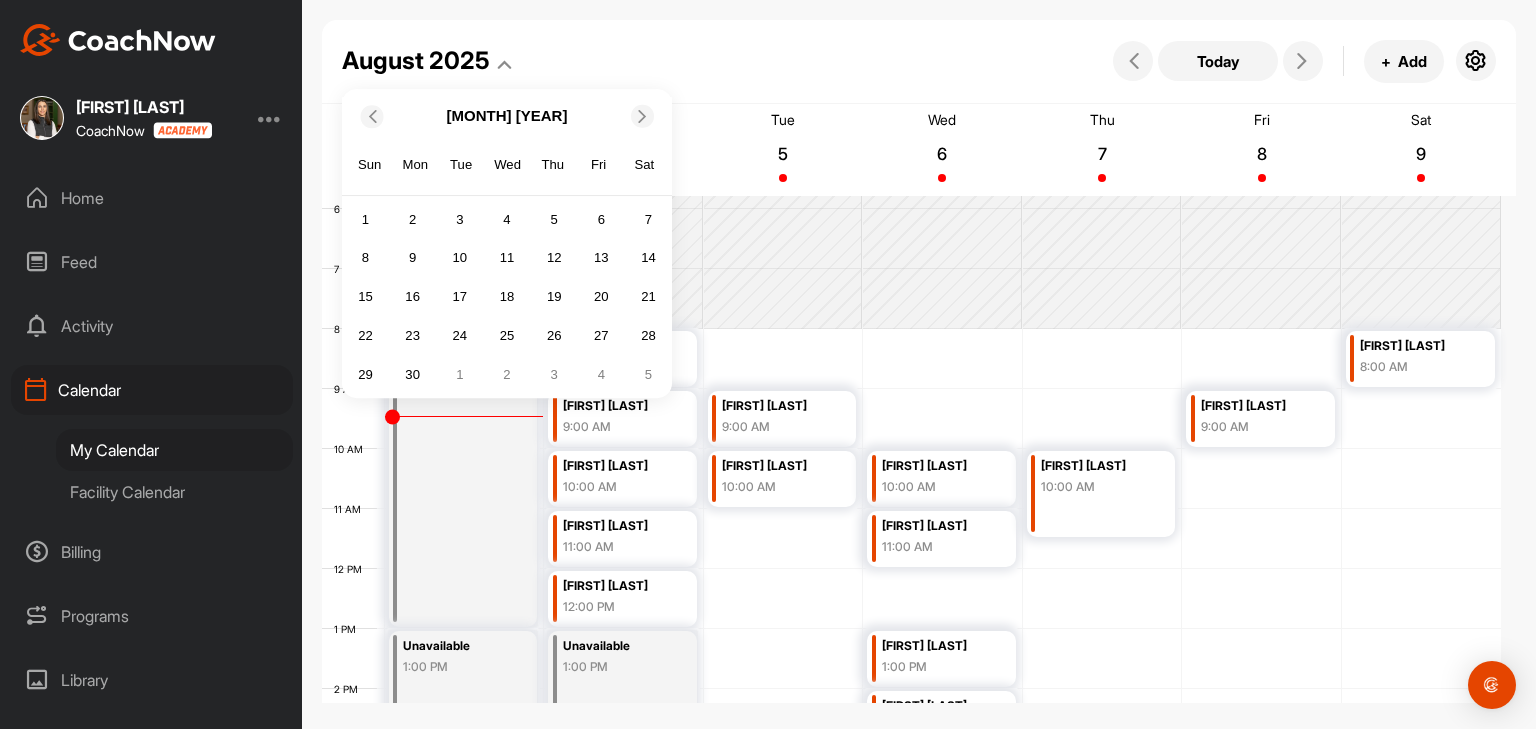 click at bounding box center [370, 115] 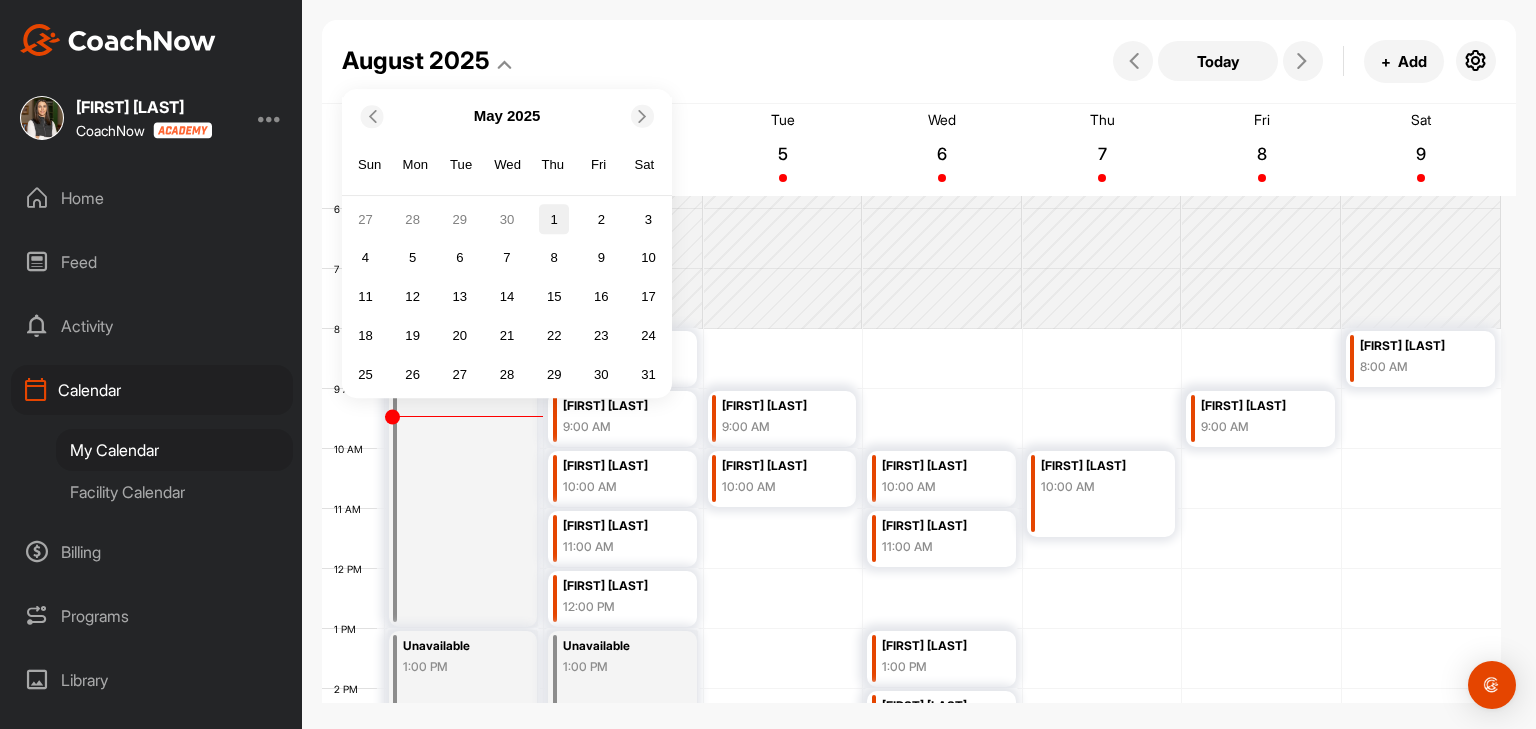 click on "1" at bounding box center (554, 220) 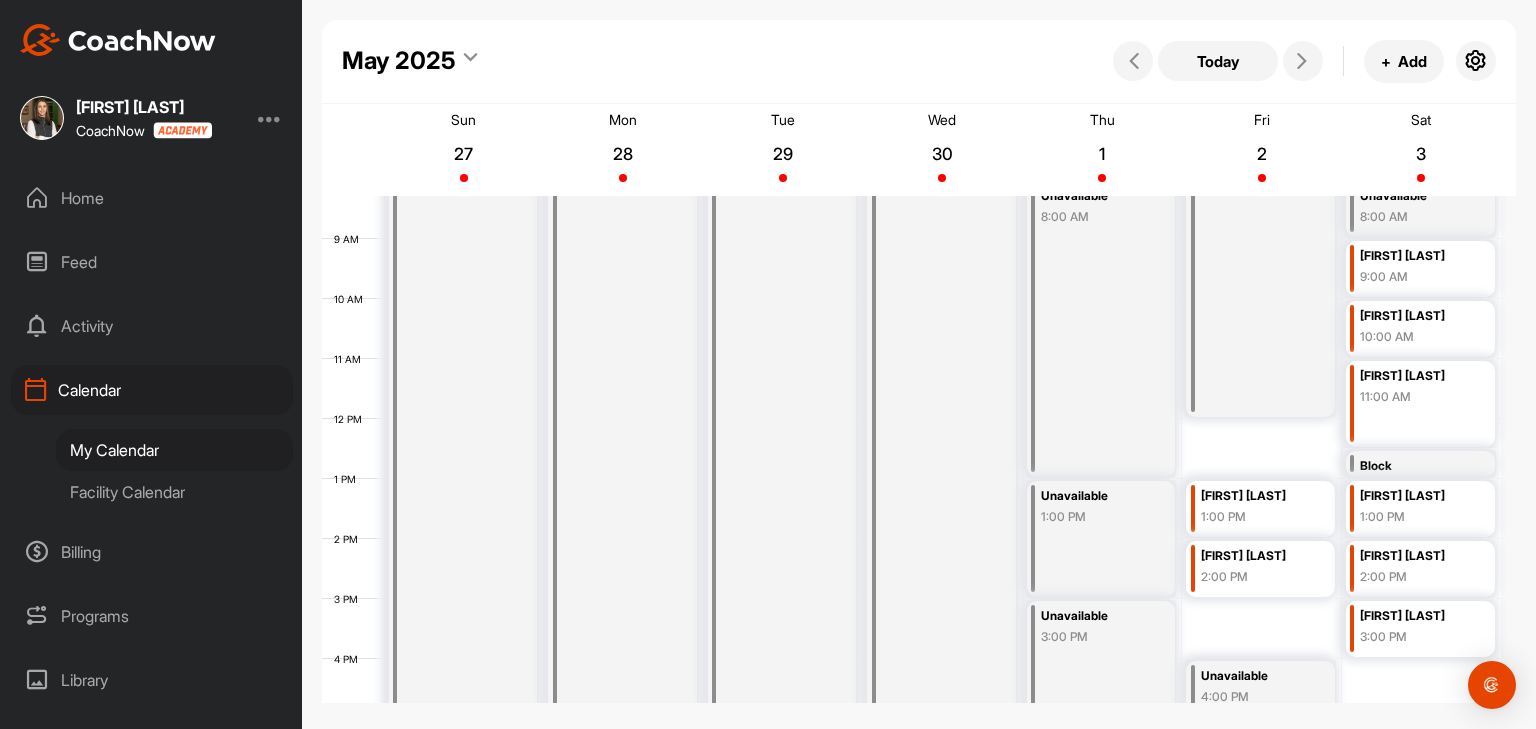 scroll, scrollTop: 547, scrollLeft: 0, axis: vertical 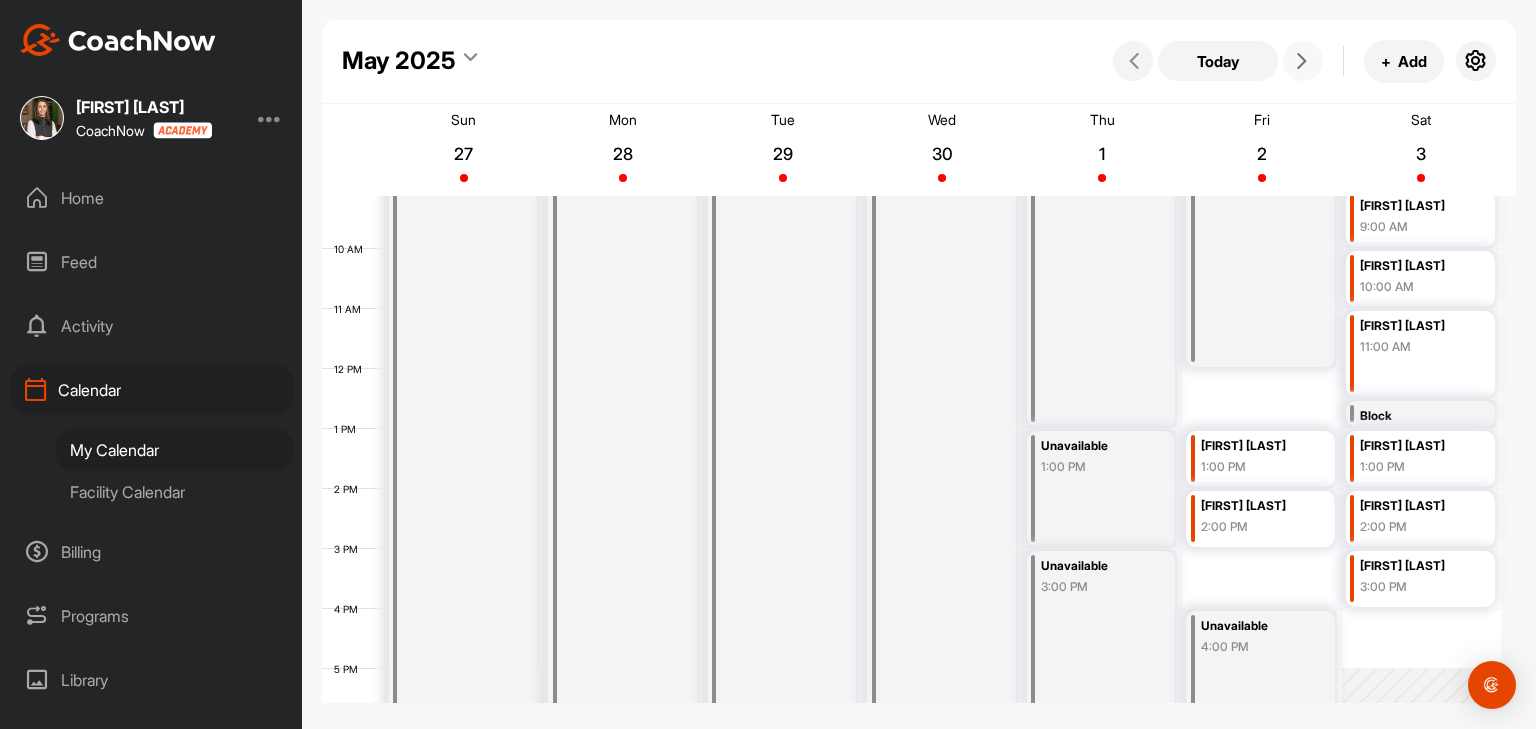 click at bounding box center (1303, 61) 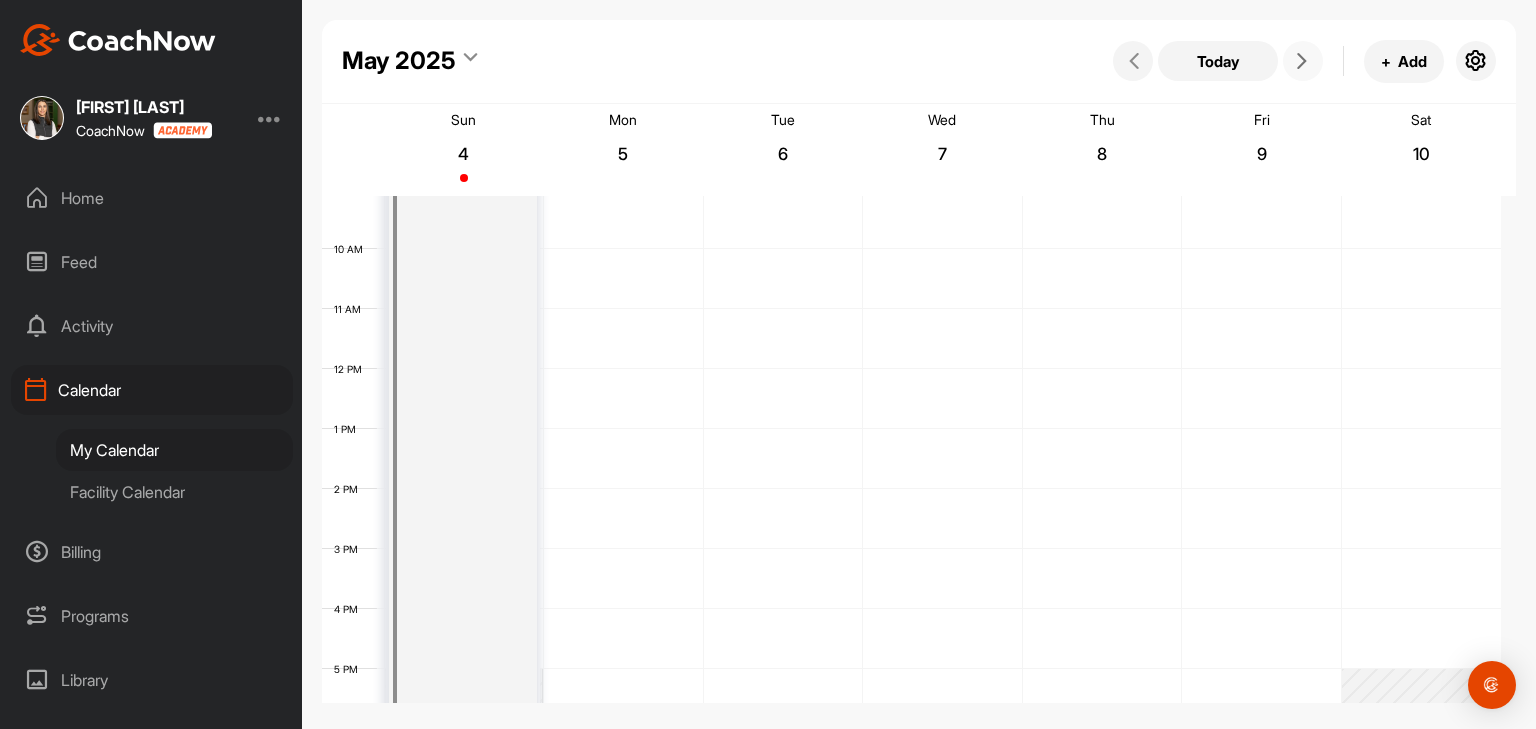 scroll, scrollTop: 347, scrollLeft: 0, axis: vertical 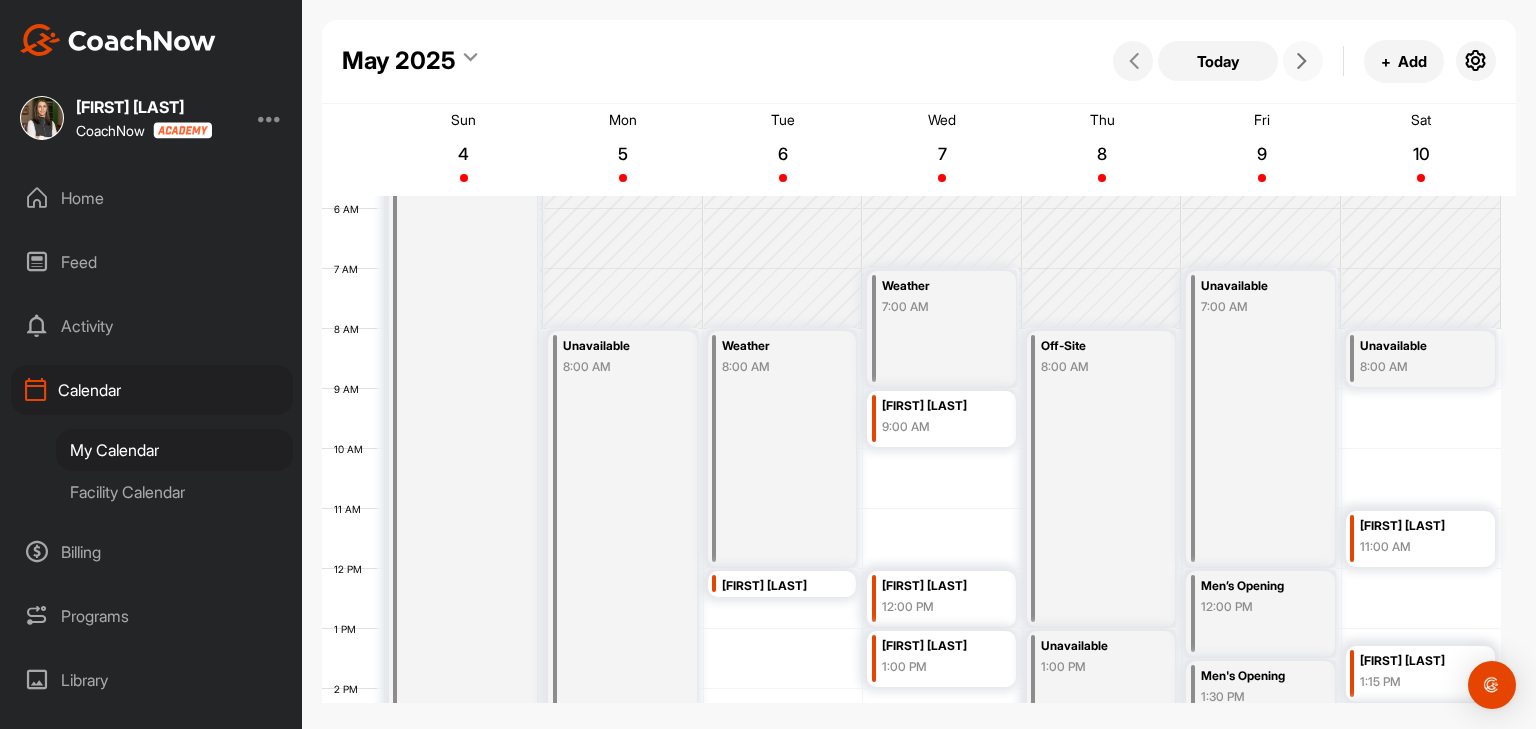 click at bounding box center (1303, 61) 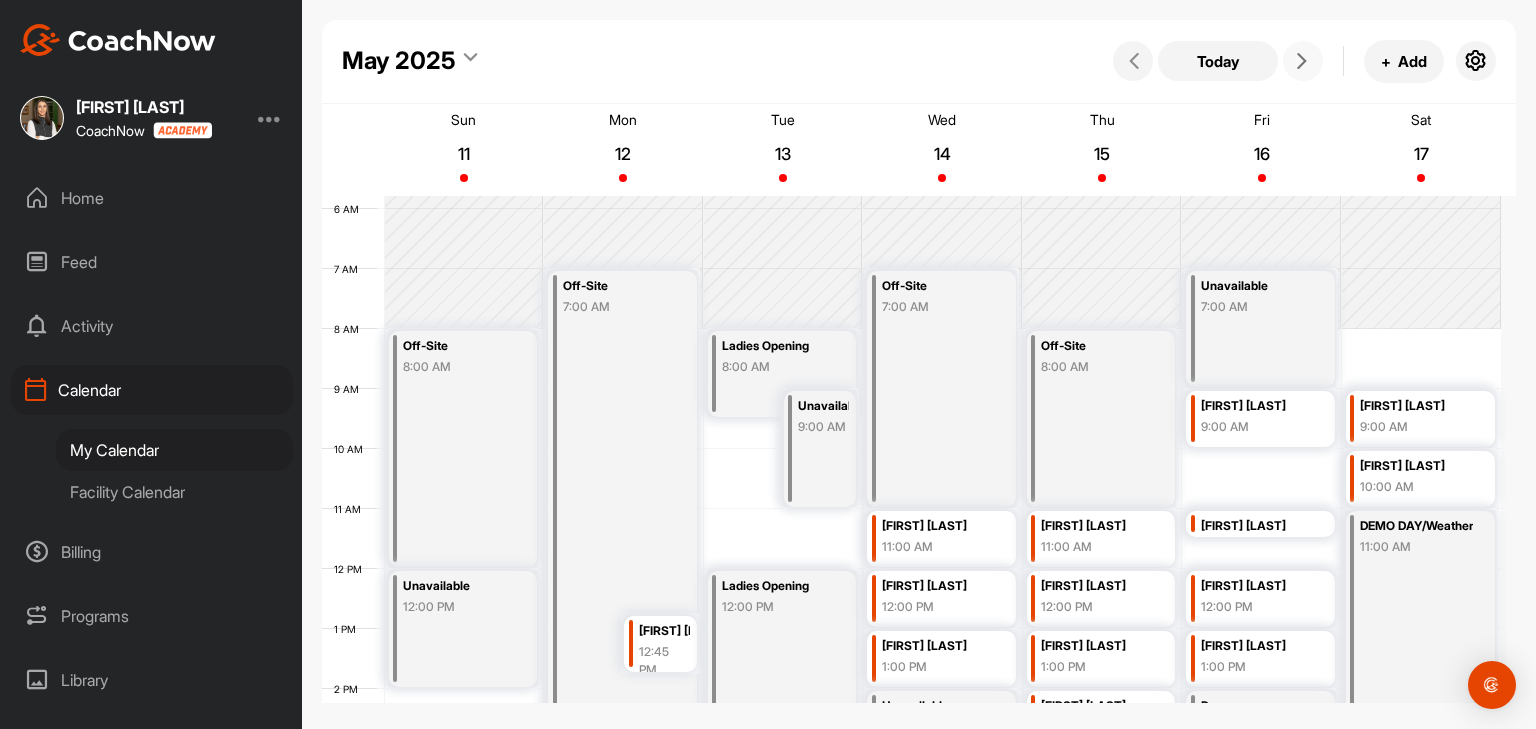 click at bounding box center (1303, 61) 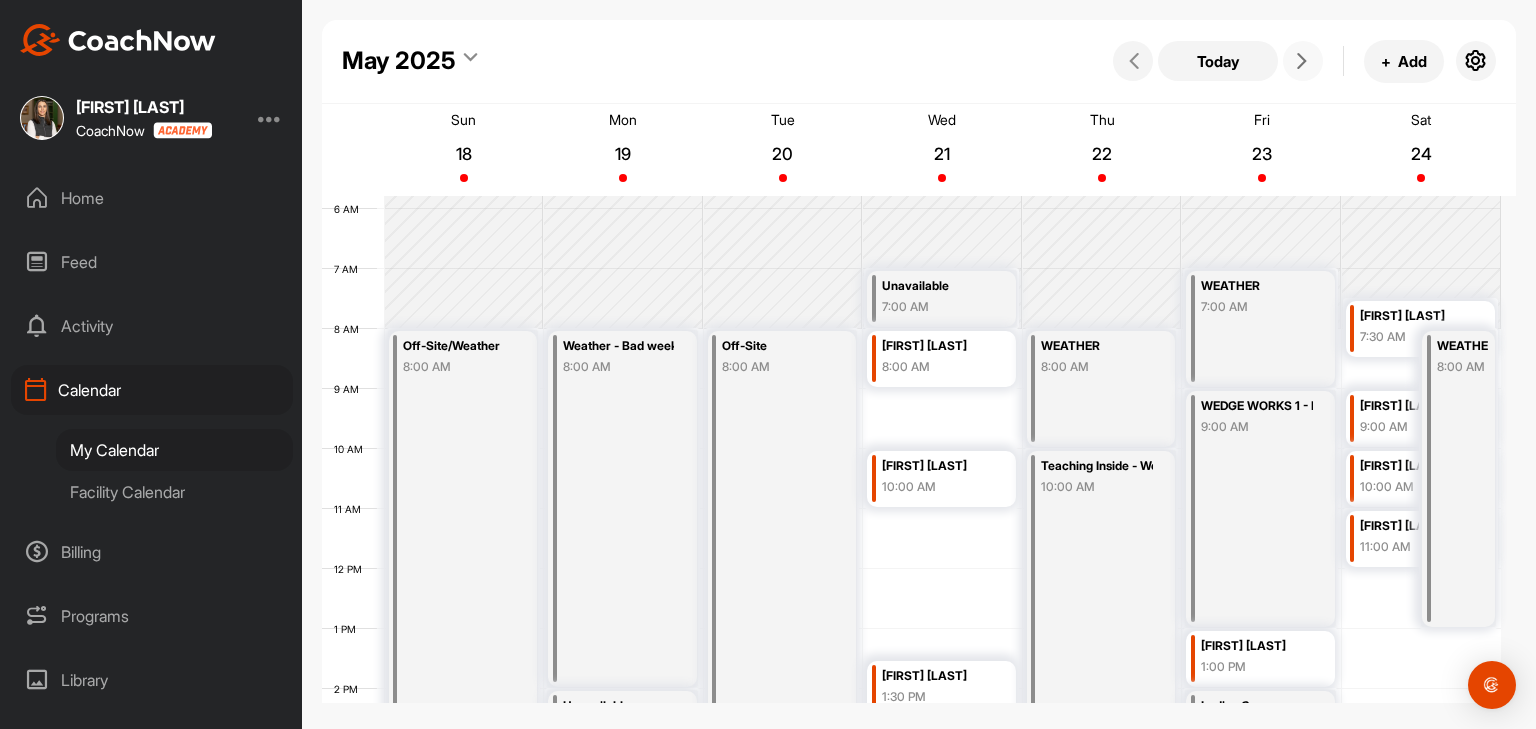 click at bounding box center (1302, 61) 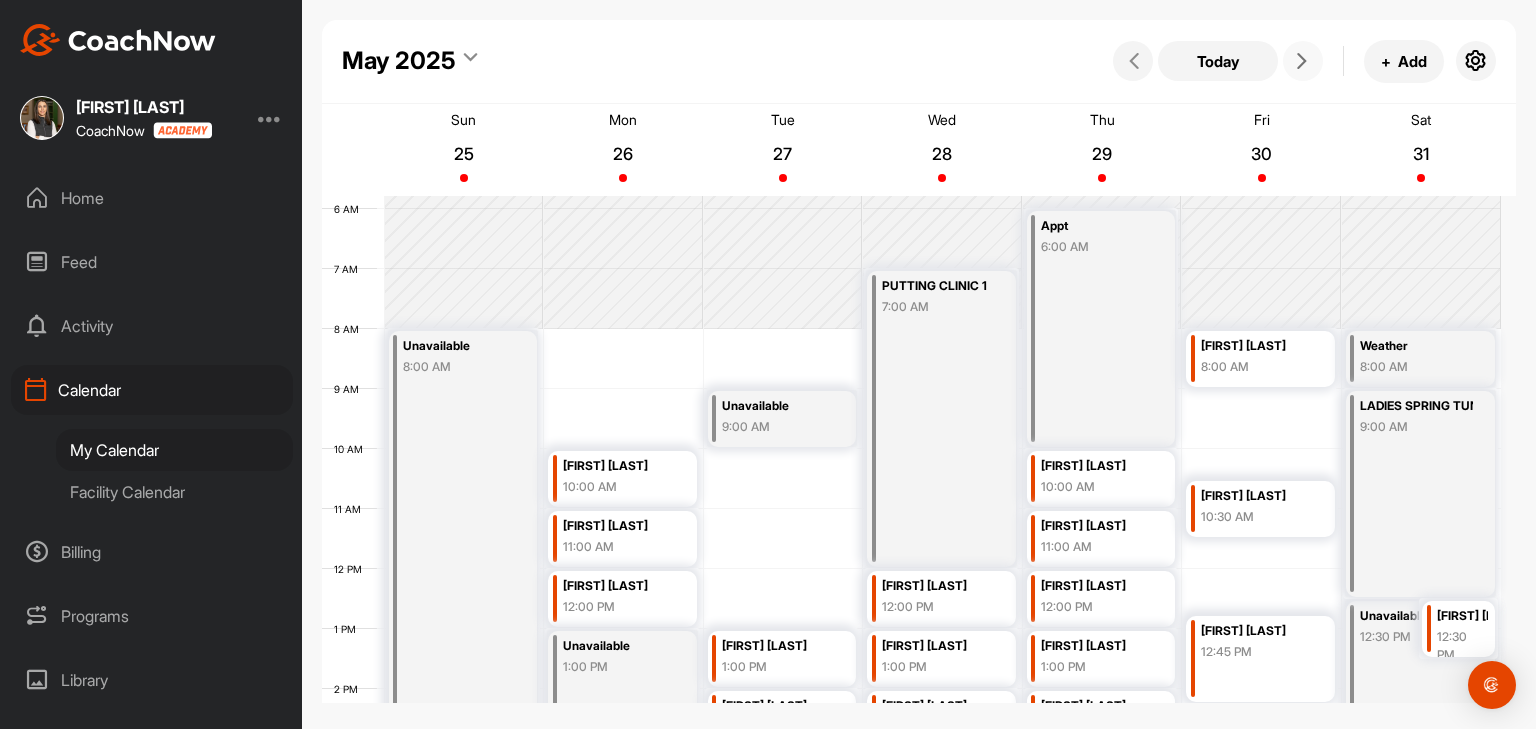 click at bounding box center (1303, 61) 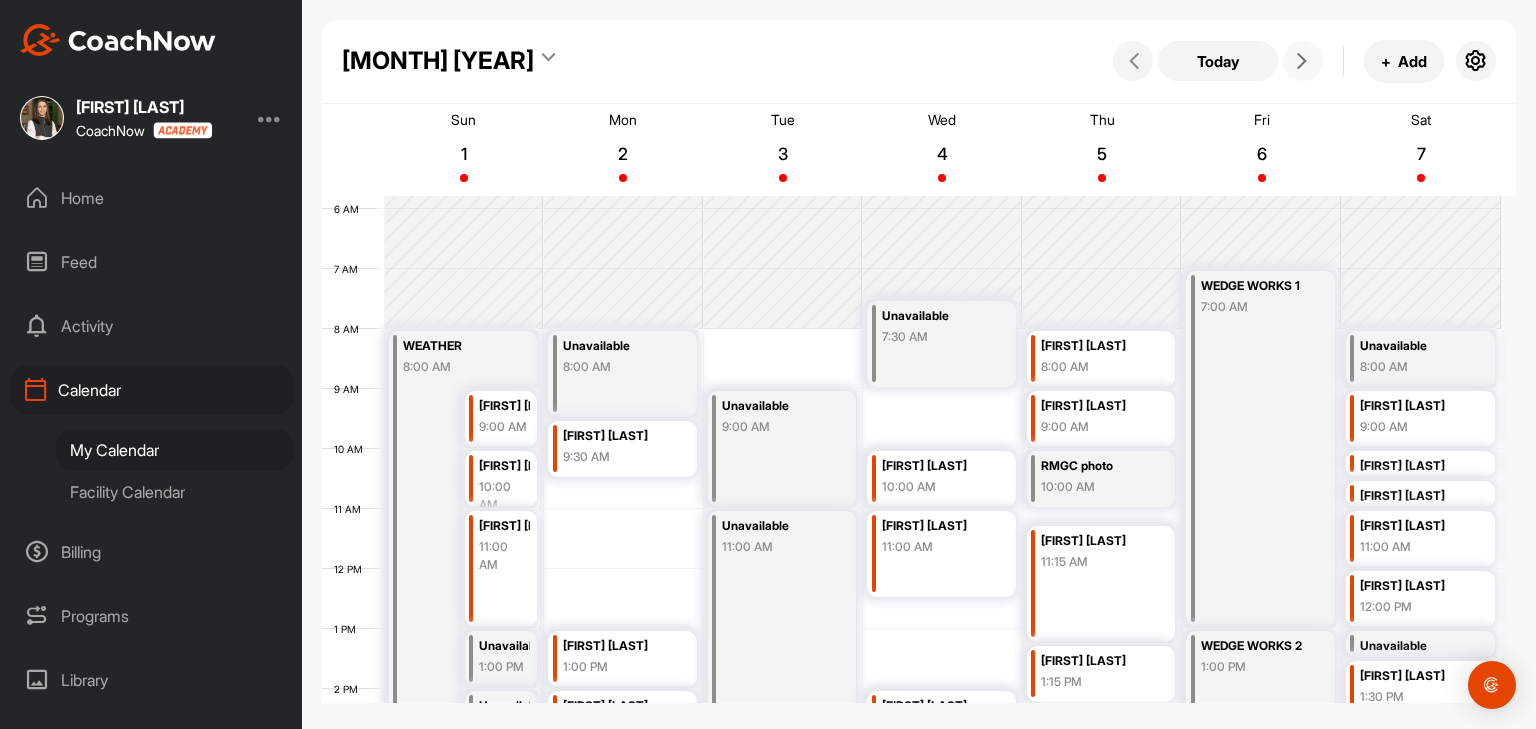 click on "11:00 AM" at bounding box center [504, 556] 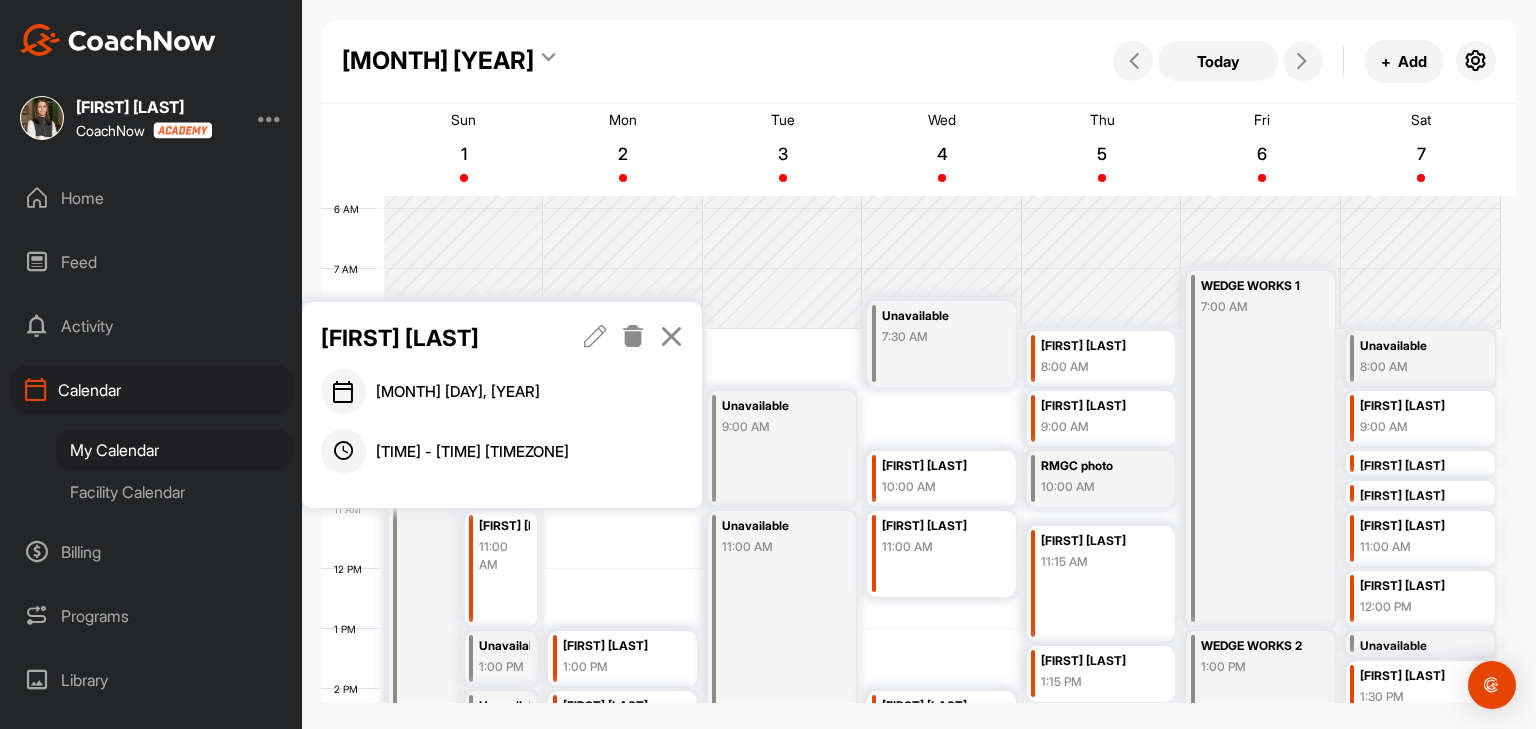 click at bounding box center (595, 336) 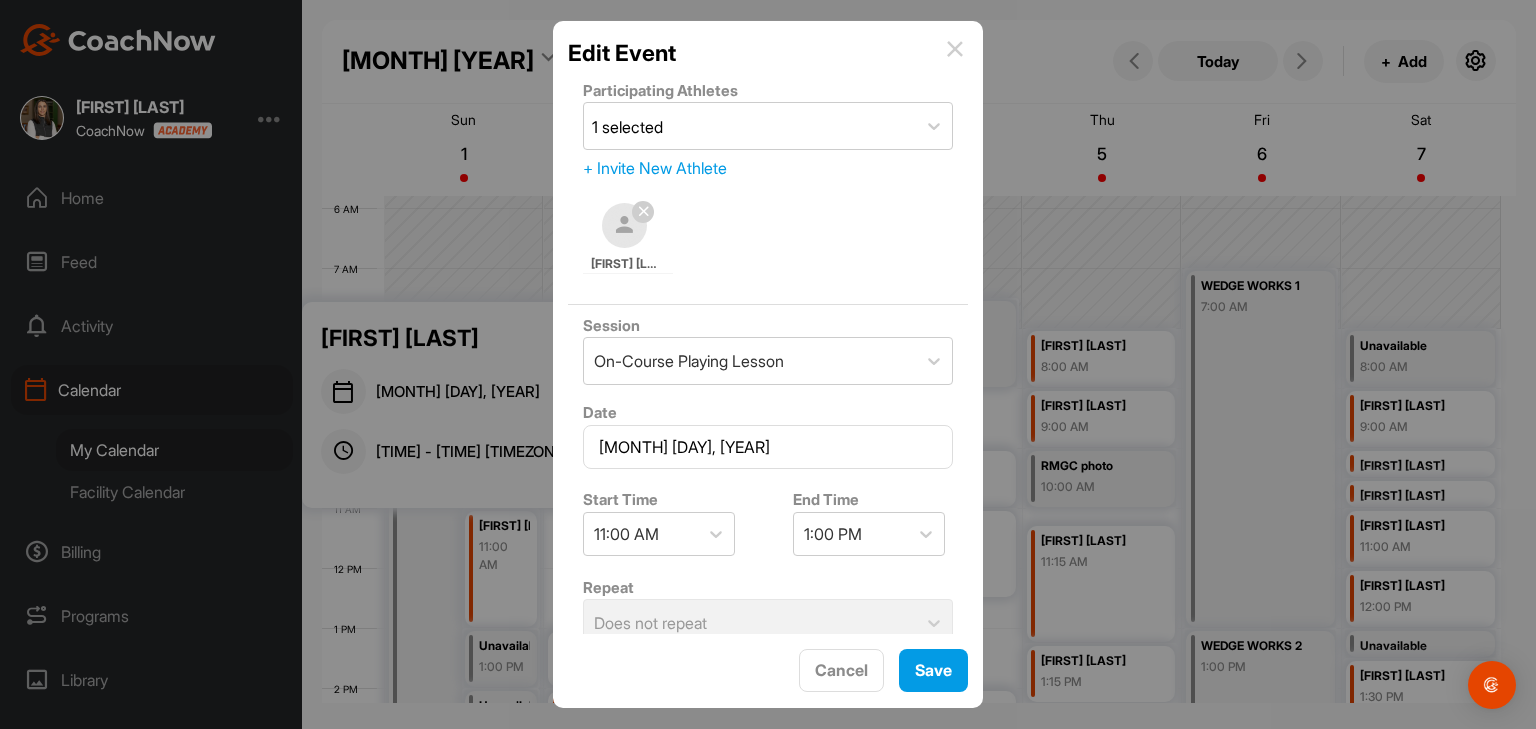 click at bounding box center (955, 49) 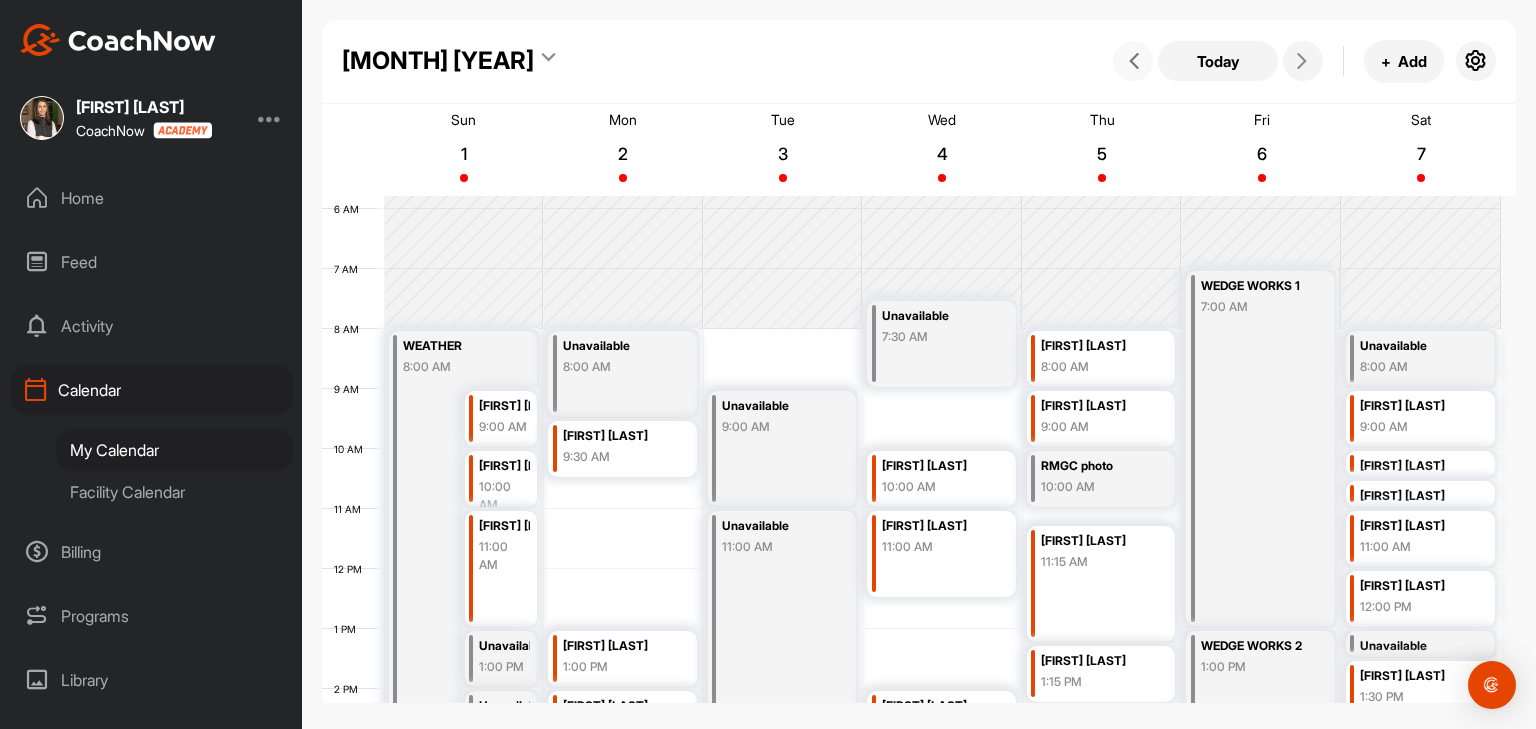 click at bounding box center (1134, 61) 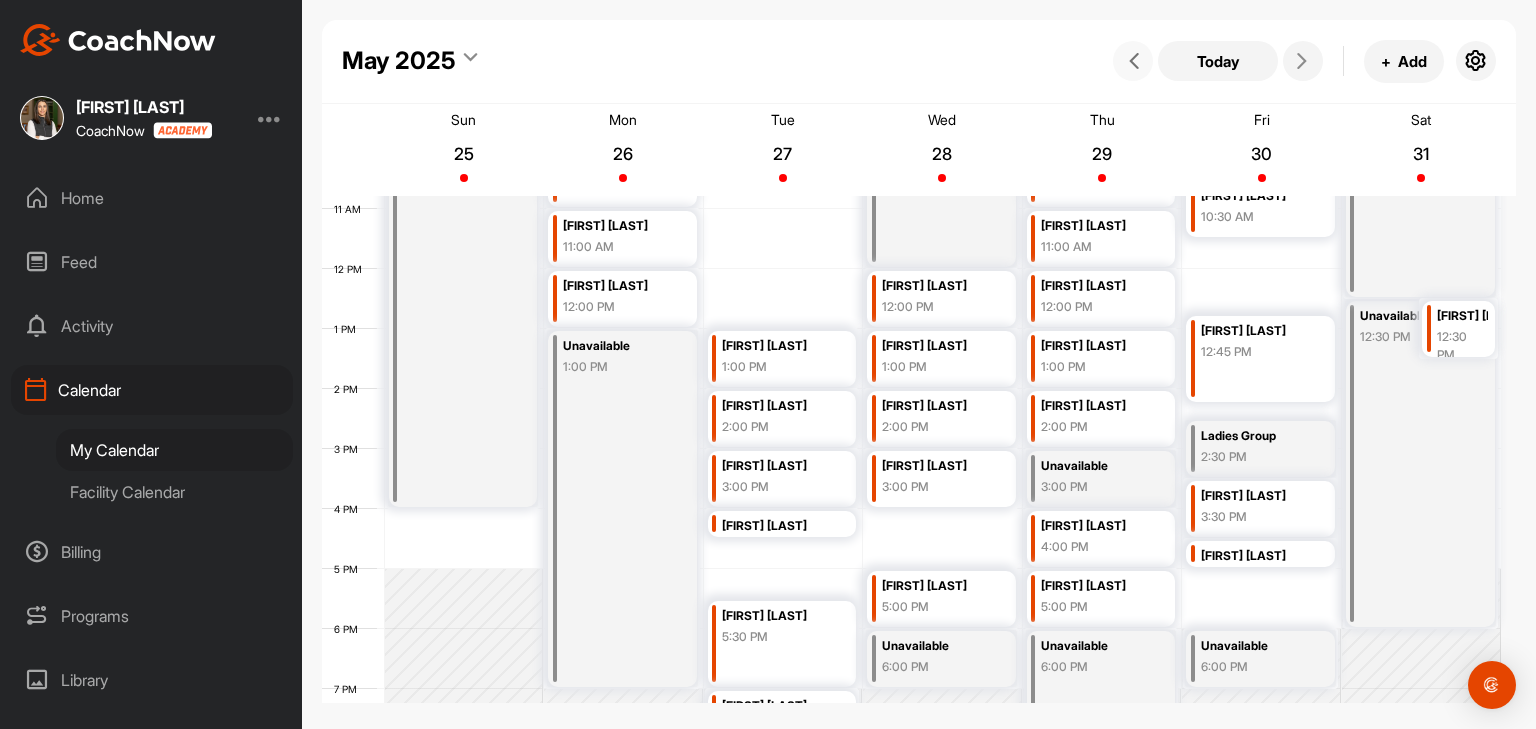 scroll, scrollTop: 747, scrollLeft: 0, axis: vertical 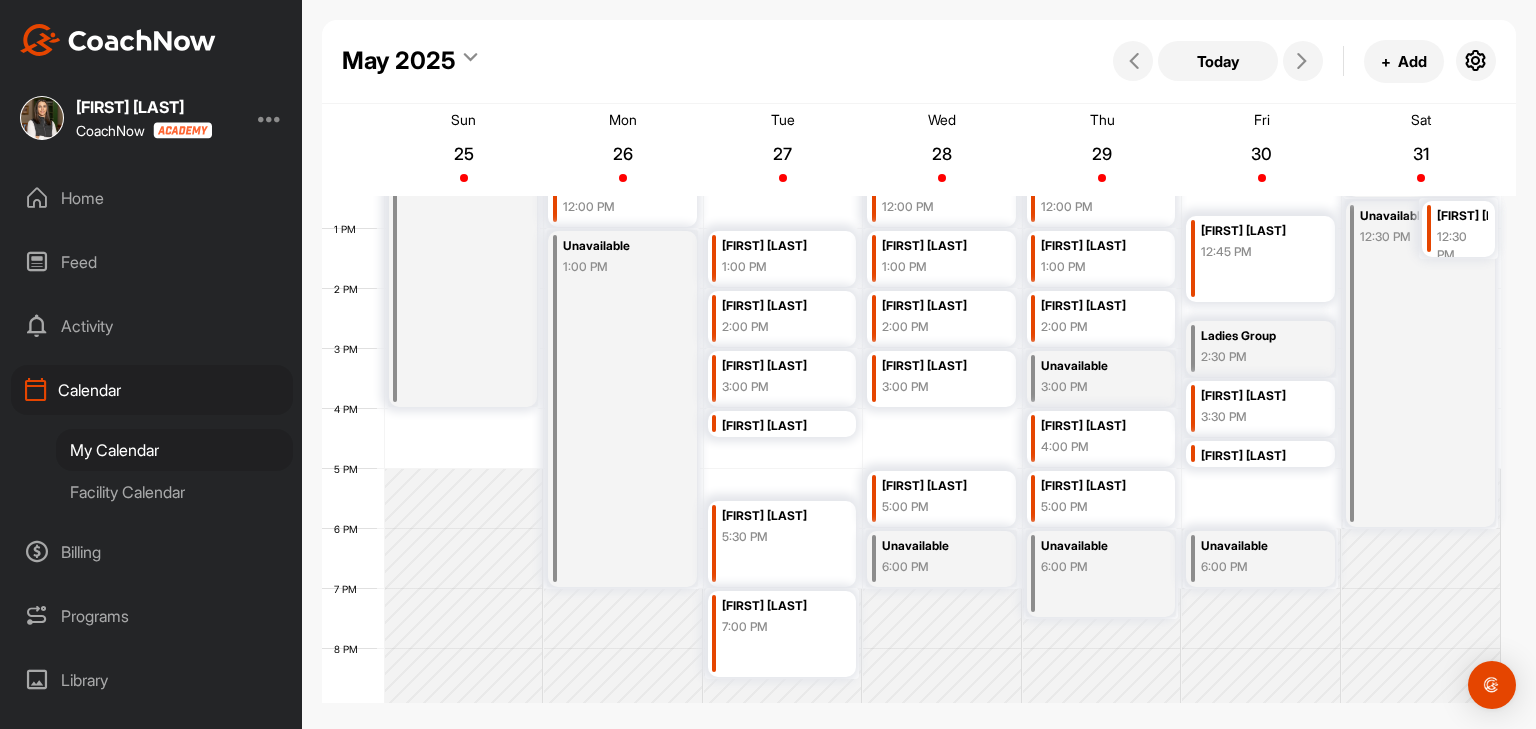 click on "Facility Calendar" at bounding box center [174, 492] 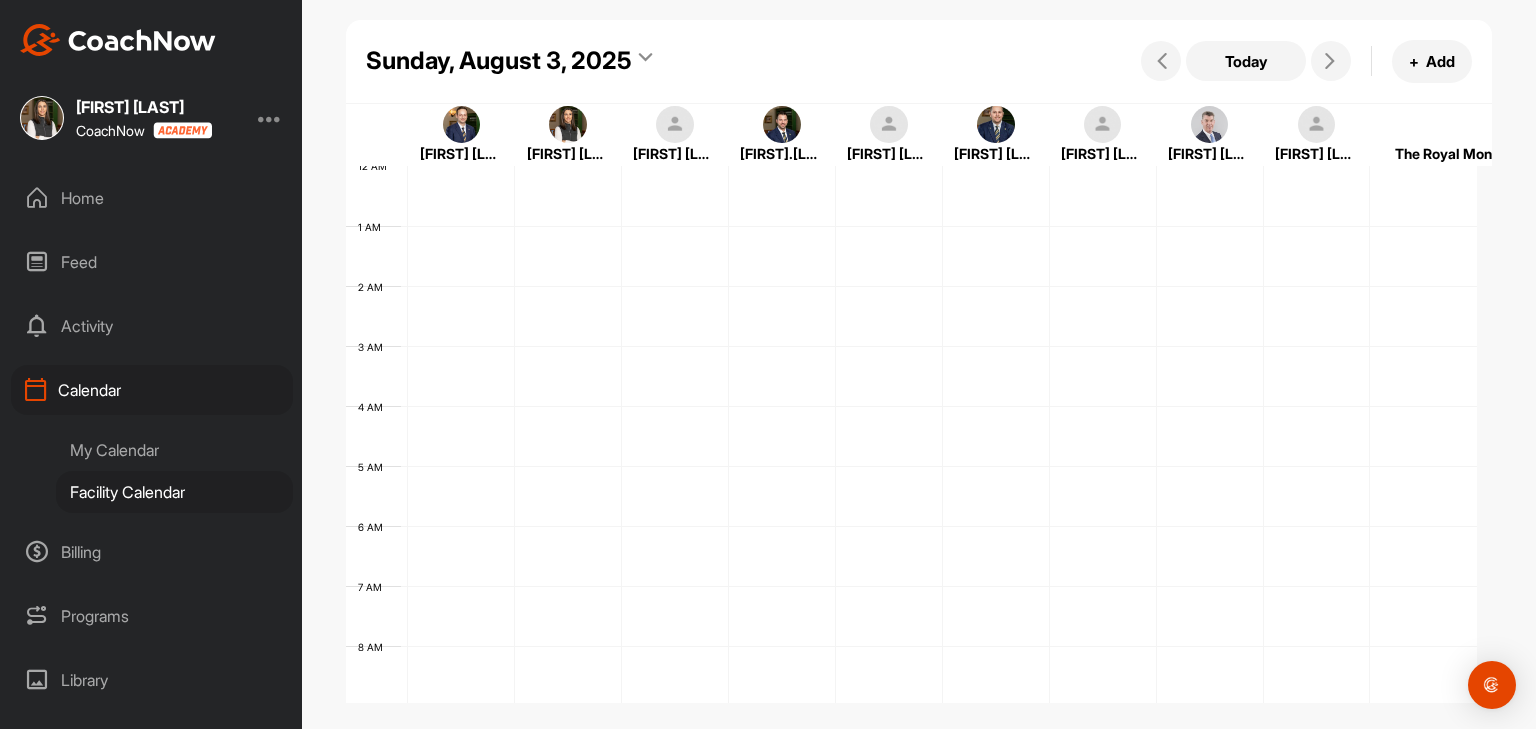 scroll, scrollTop: 0, scrollLeft: 0, axis: both 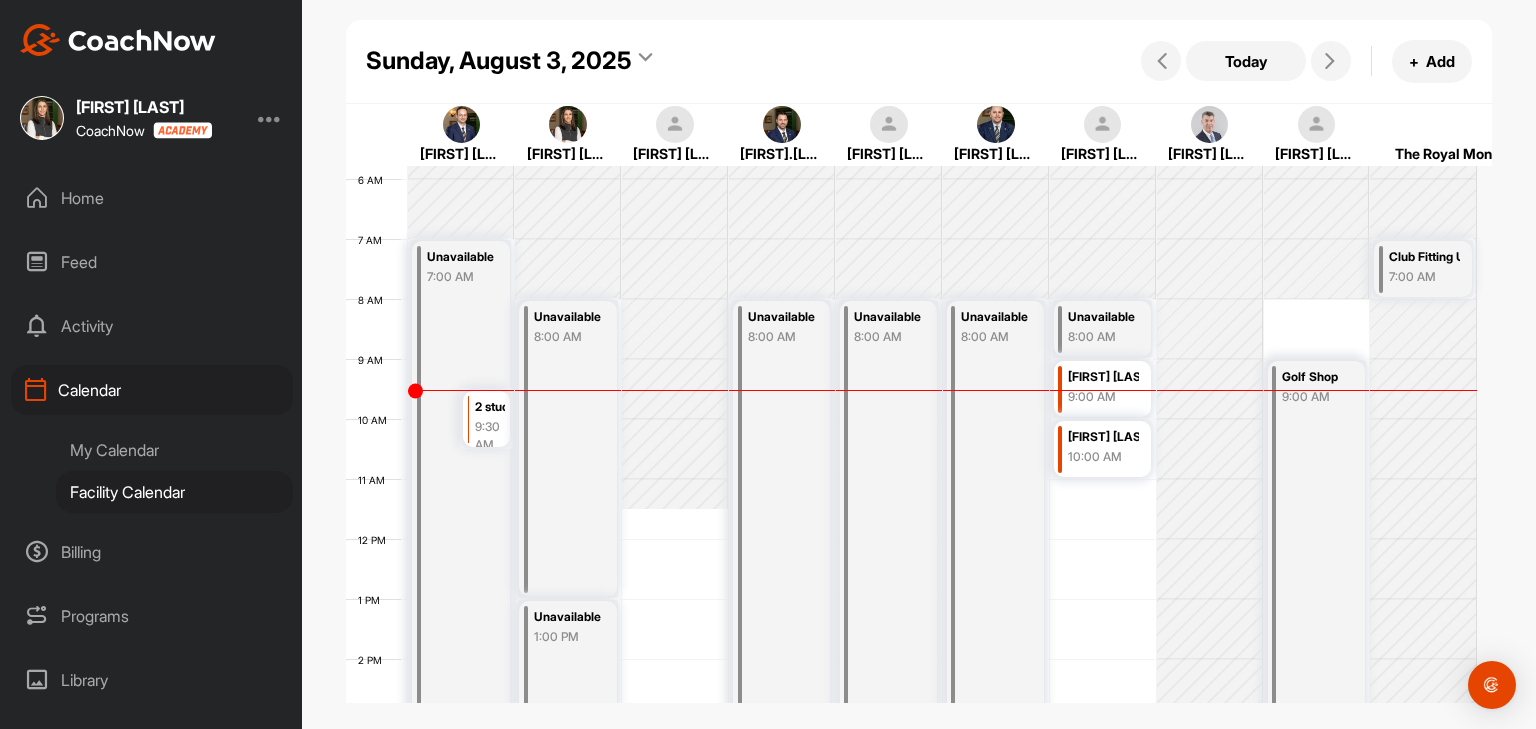 click on "Sunday, August 3, 2025" at bounding box center (499, 61) 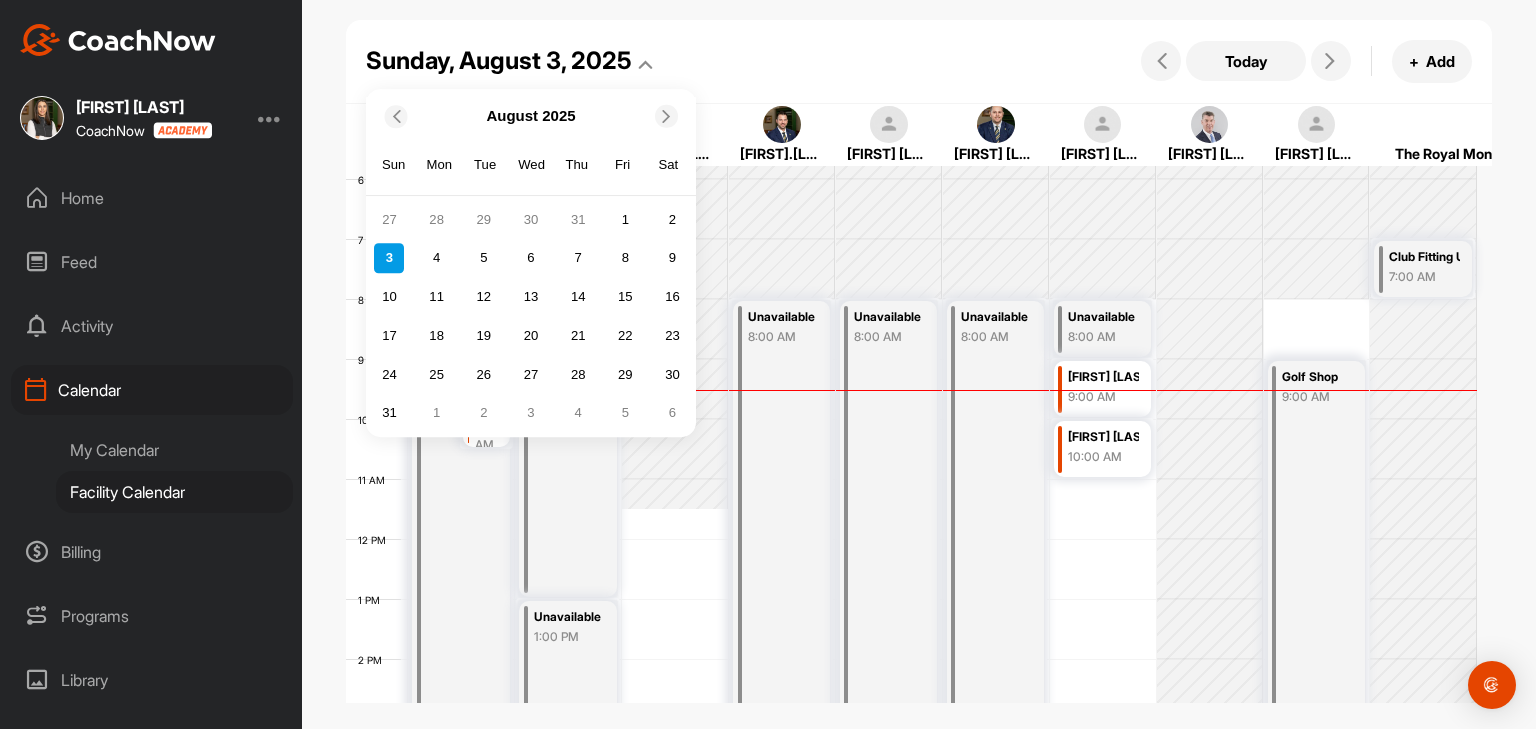 click at bounding box center (396, 116) 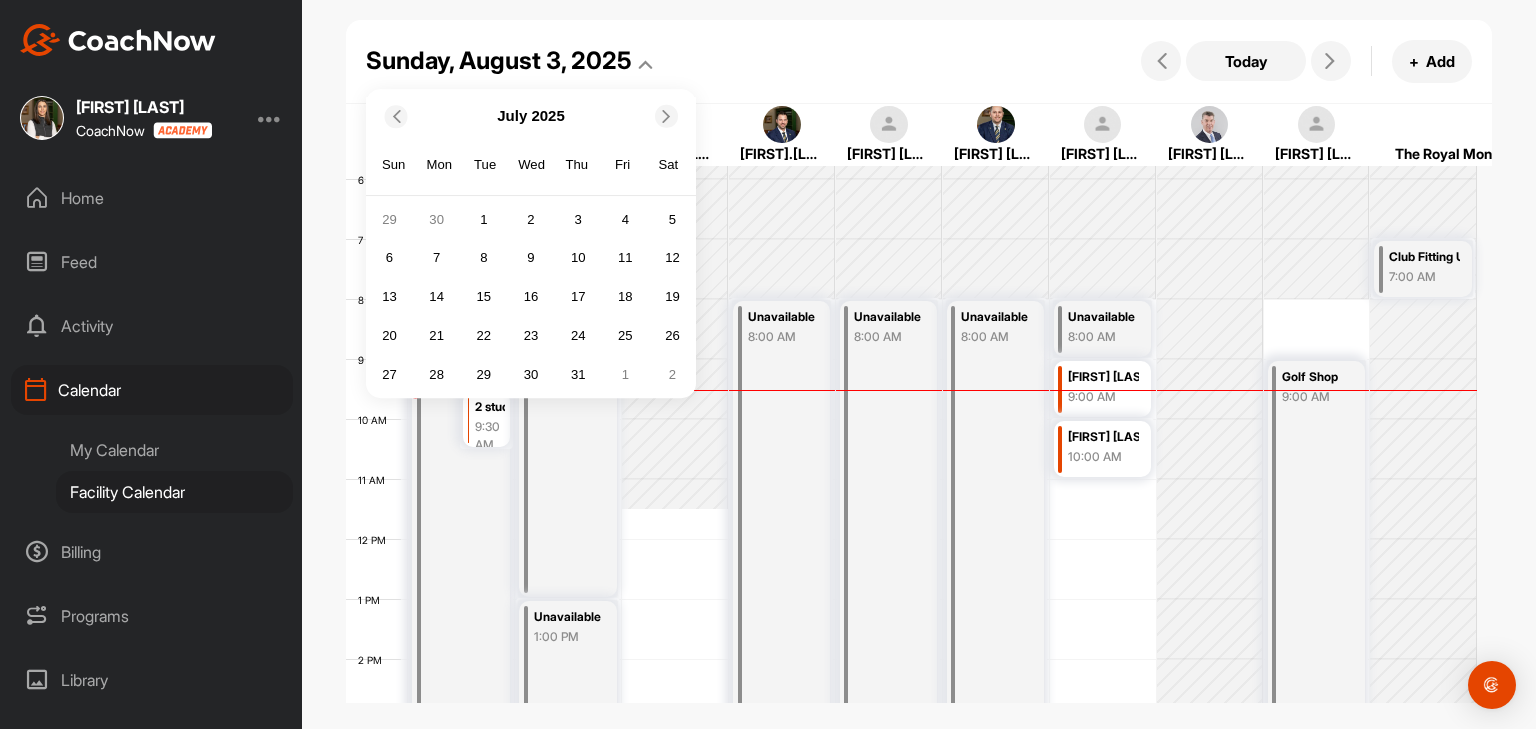 click at bounding box center [396, 116] 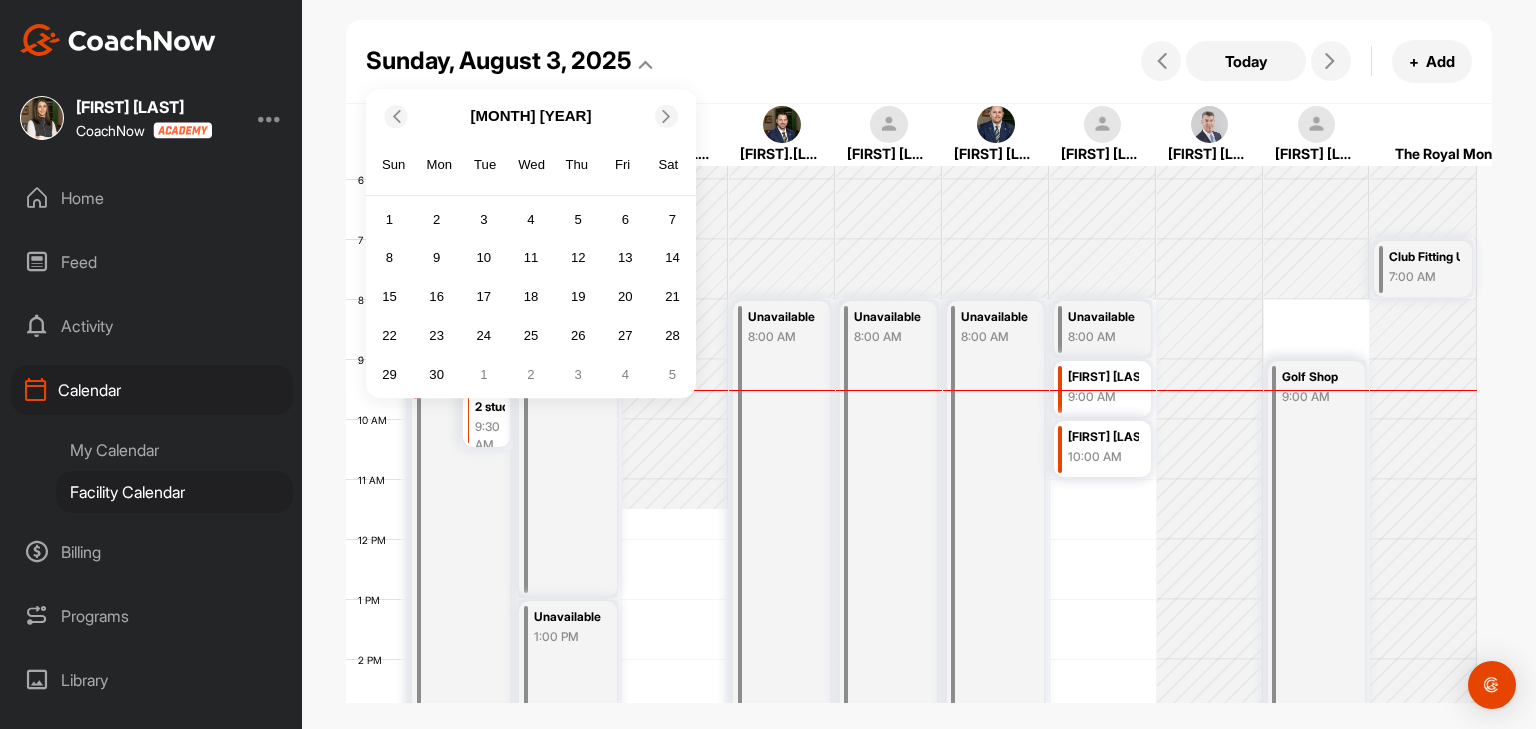 click at bounding box center (396, 116) 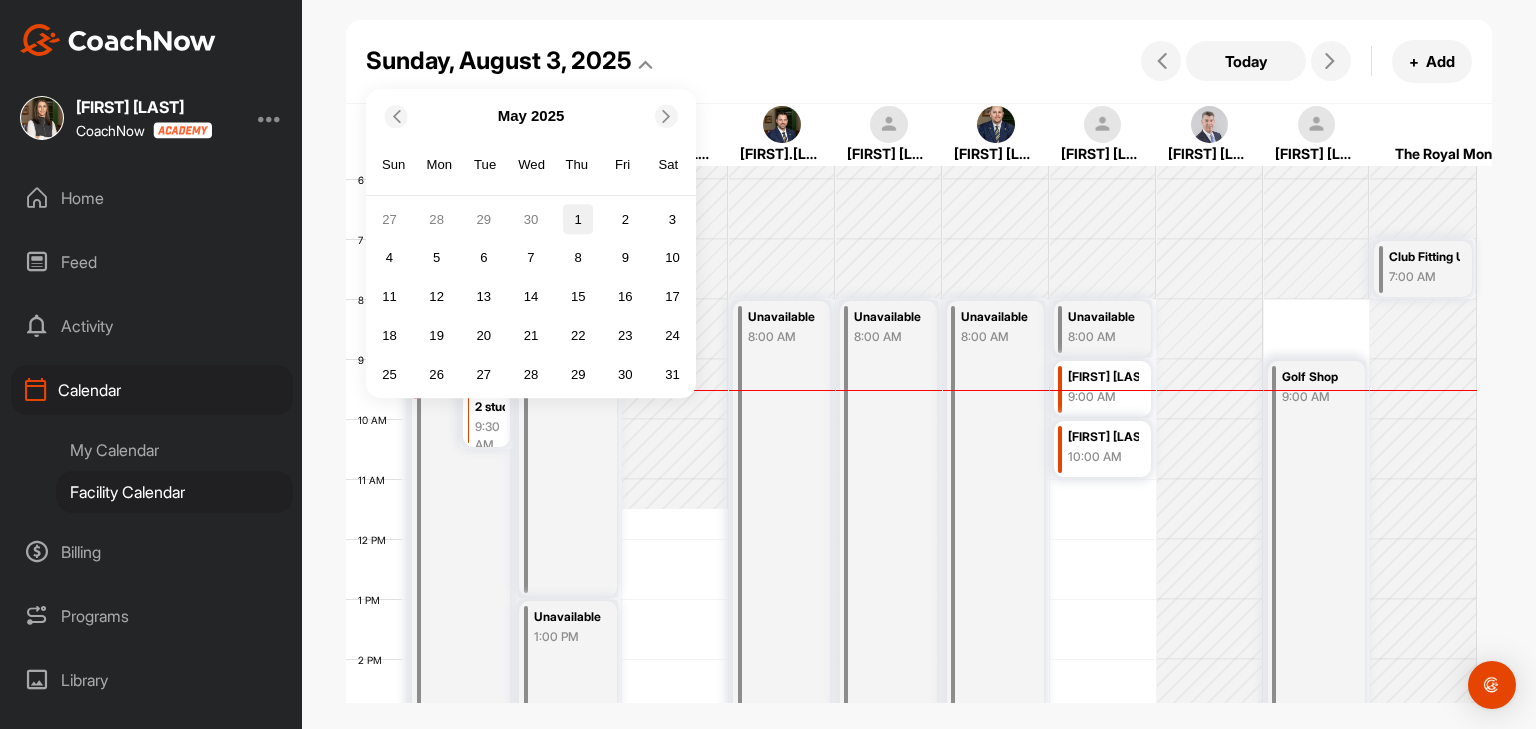 click on "1" at bounding box center (578, 220) 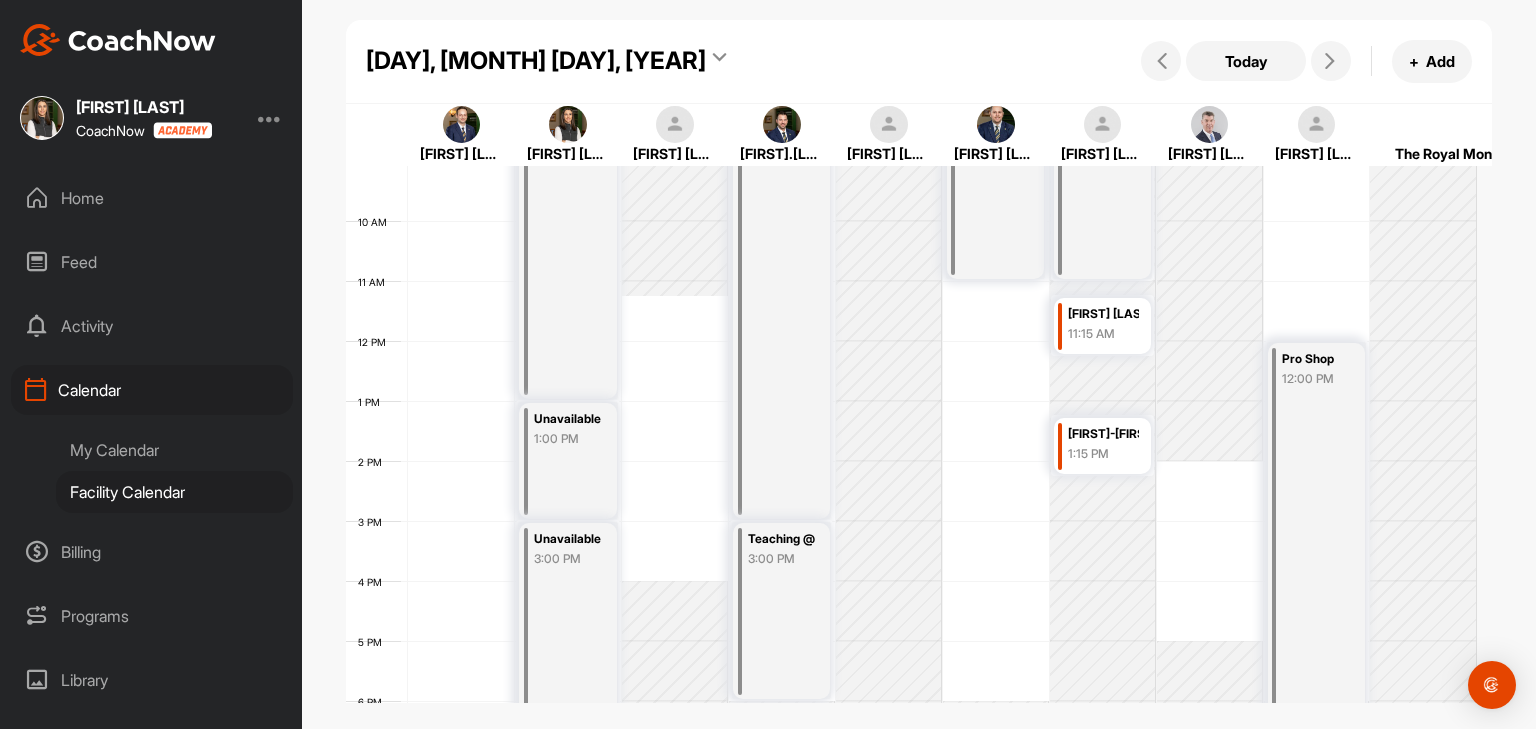 scroll, scrollTop: 447, scrollLeft: 0, axis: vertical 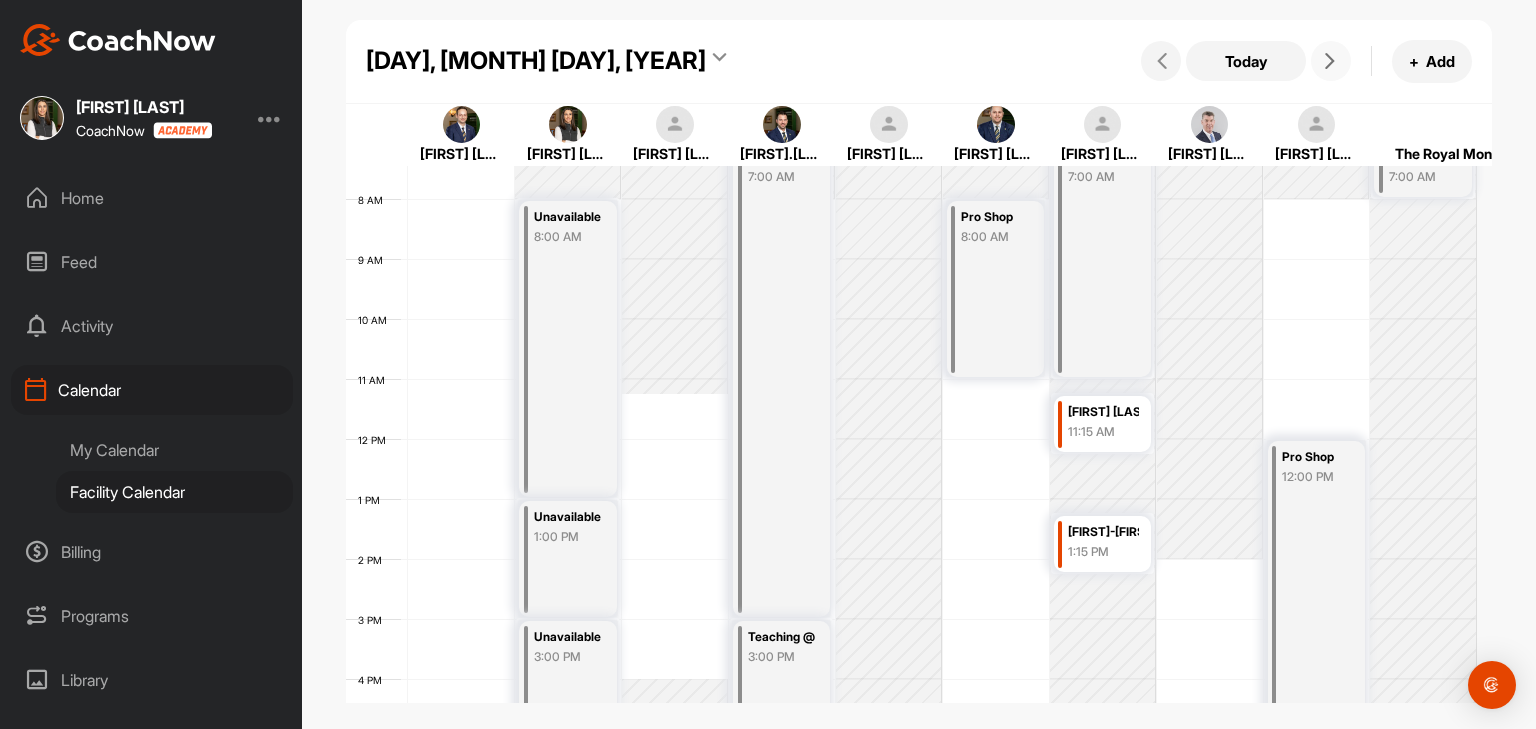 click at bounding box center [1330, 61] 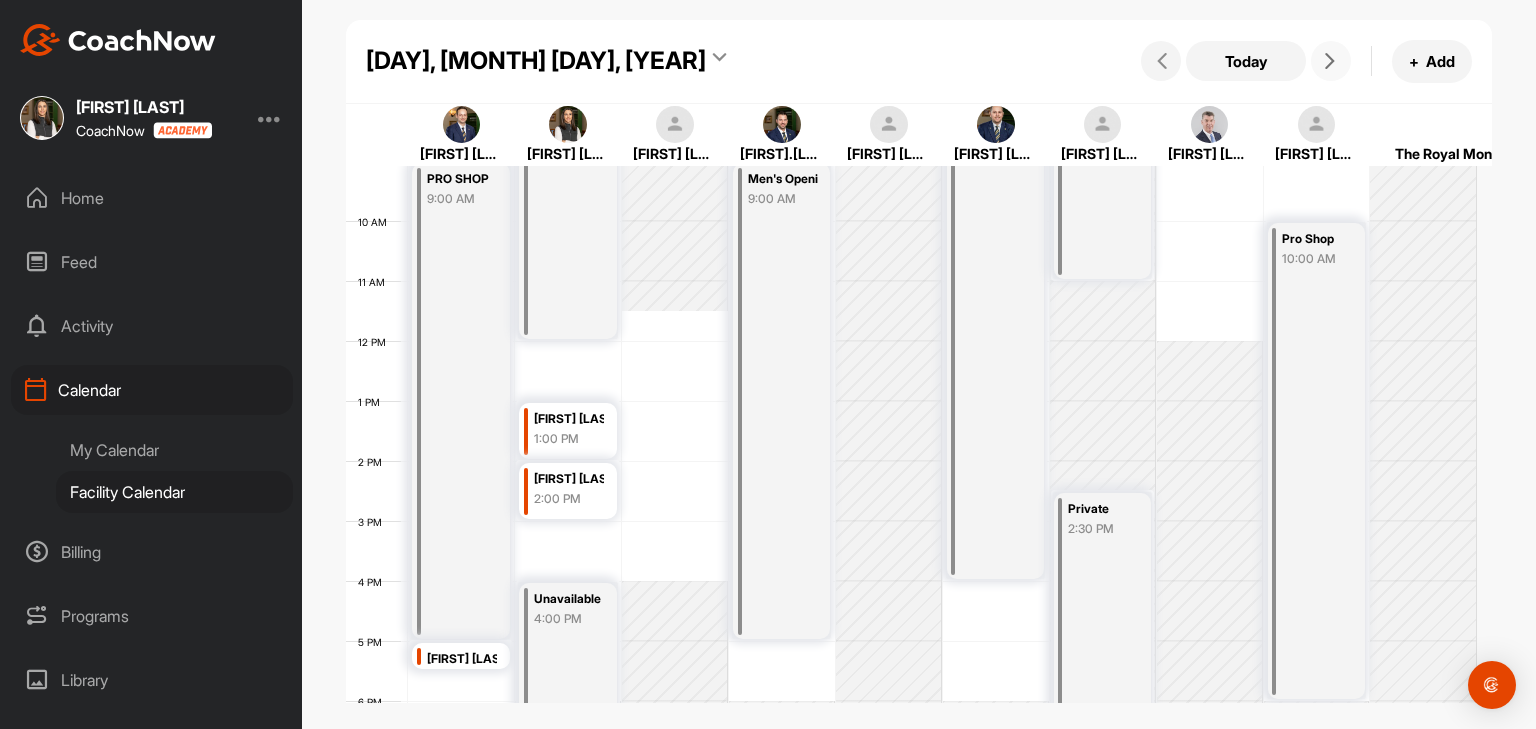 scroll, scrollTop: 647, scrollLeft: 0, axis: vertical 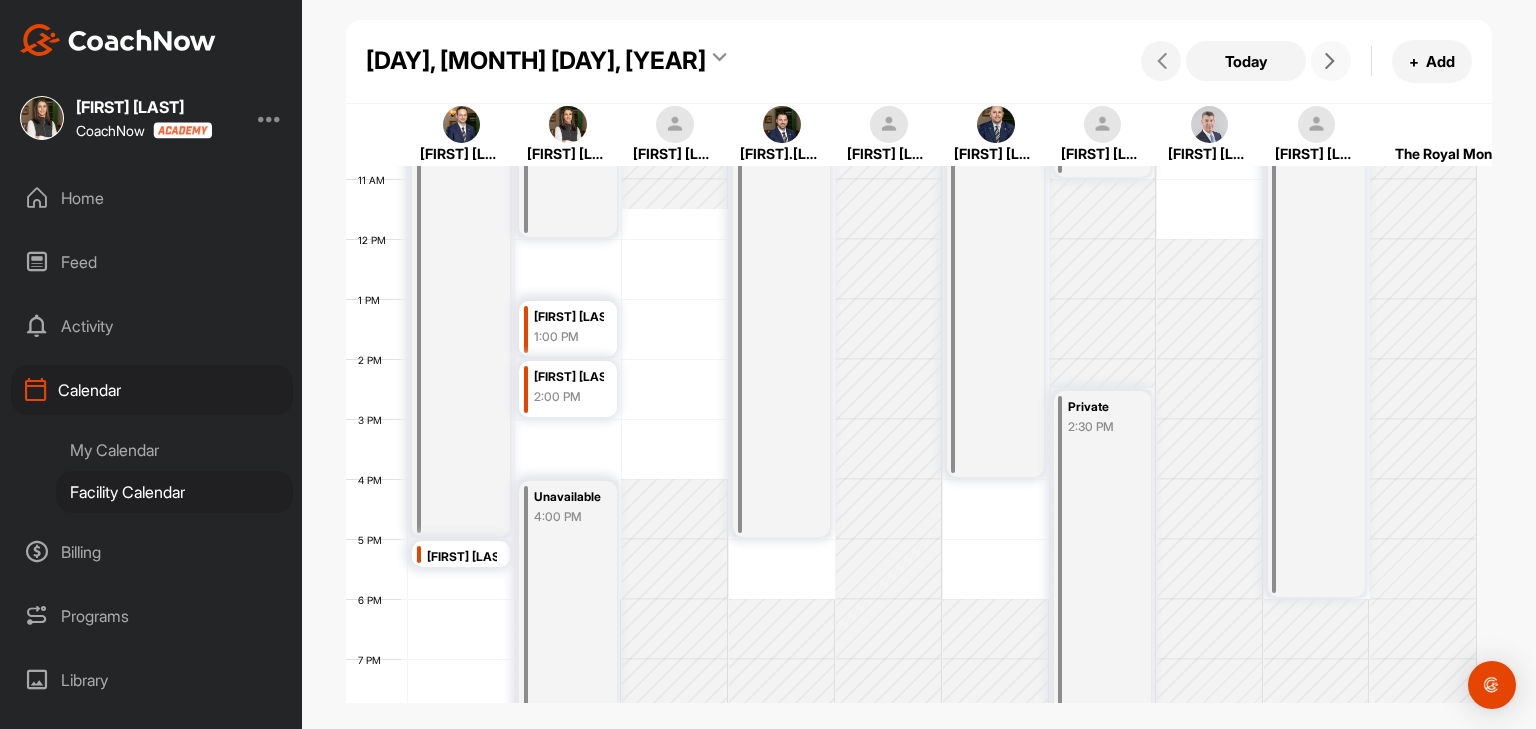 click at bounding box center (1331, 61) 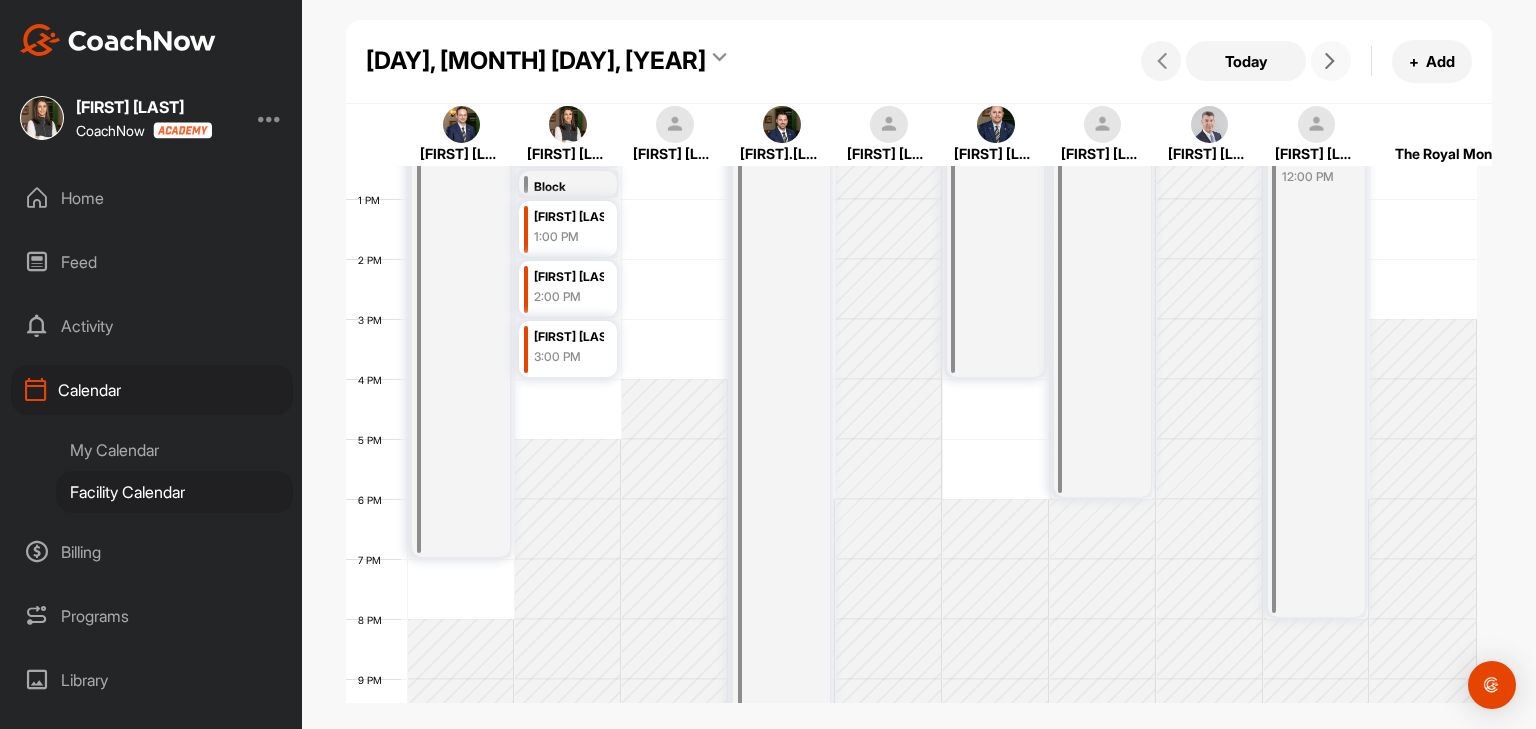 click at bounding box center [1330, 61] 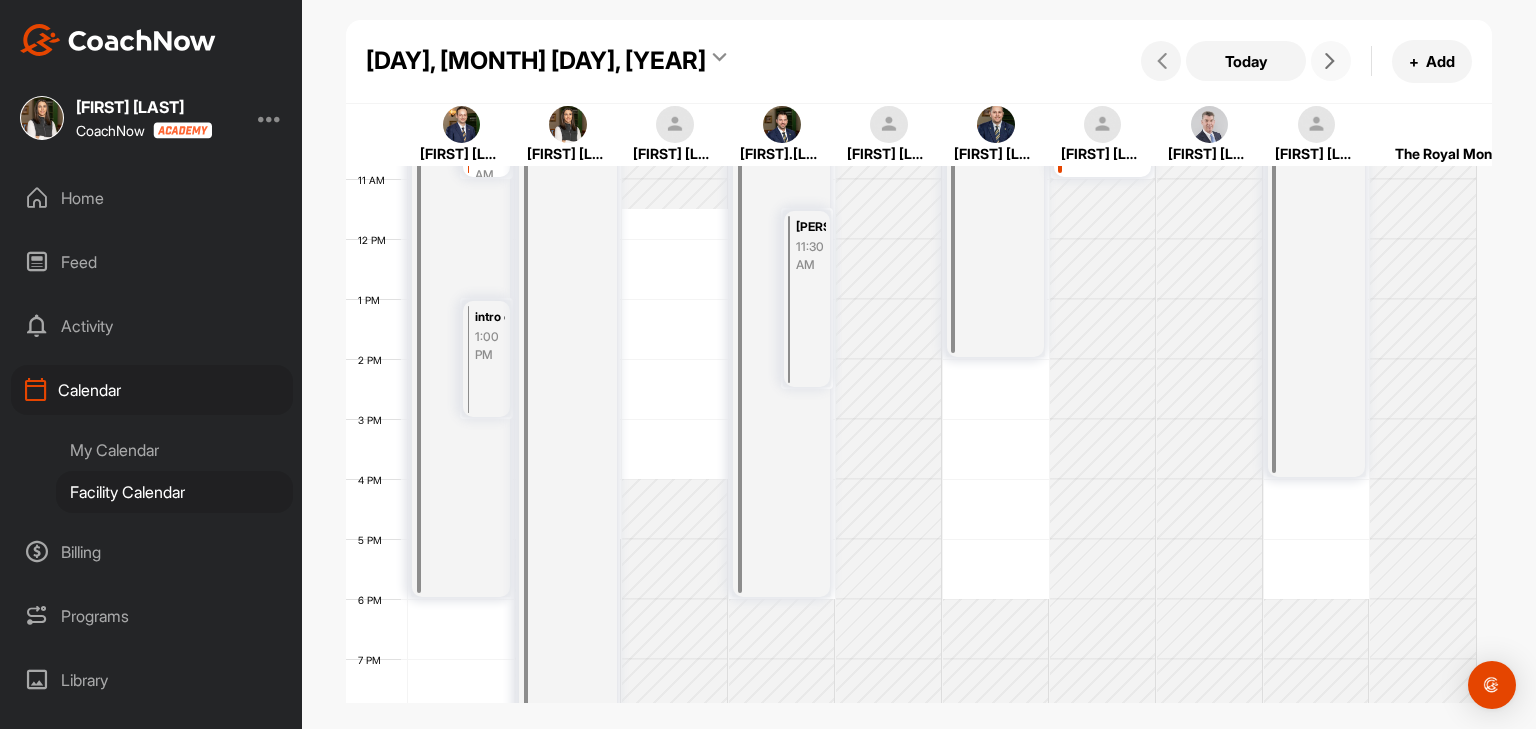click at bounding box center [1331, 61] 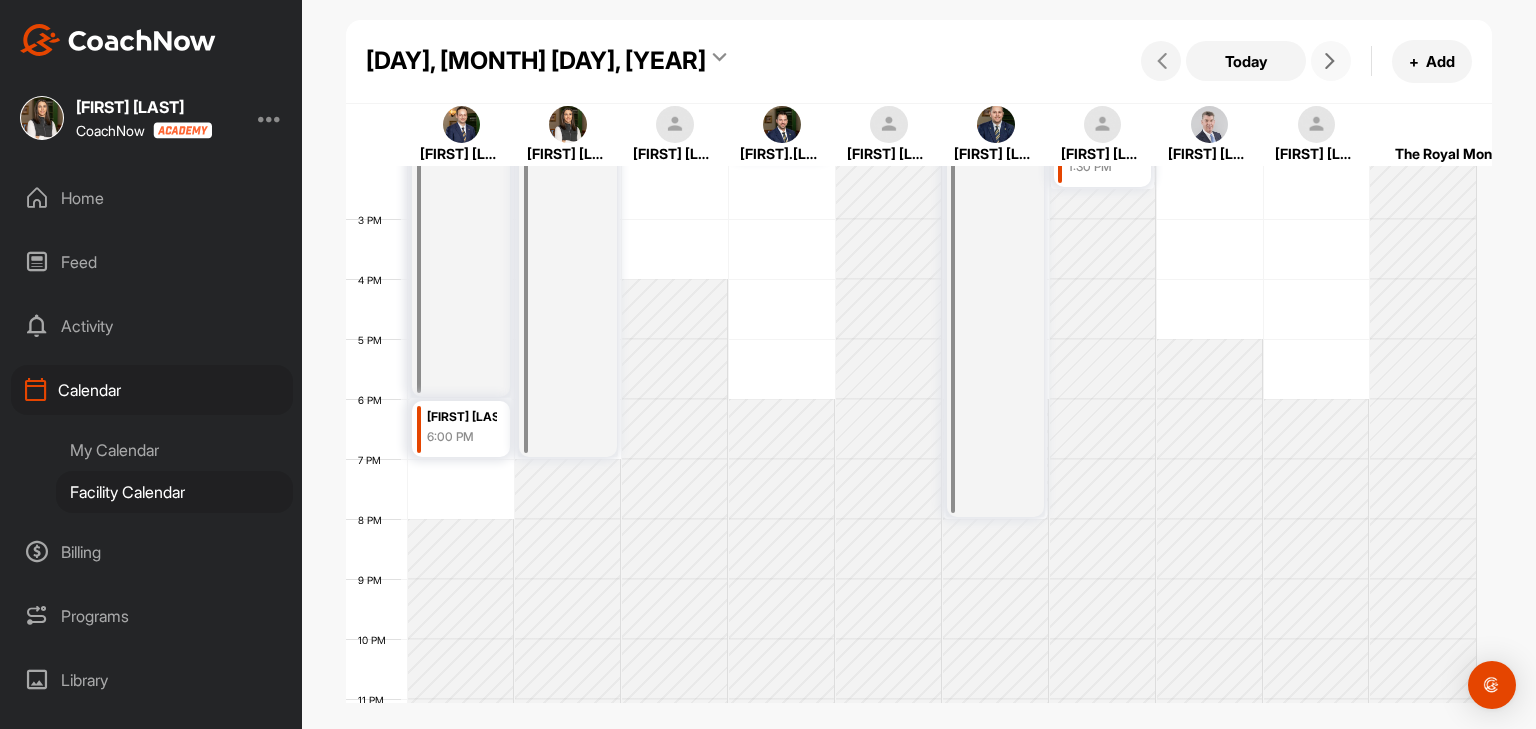 click at bounding box center [1331, 61] 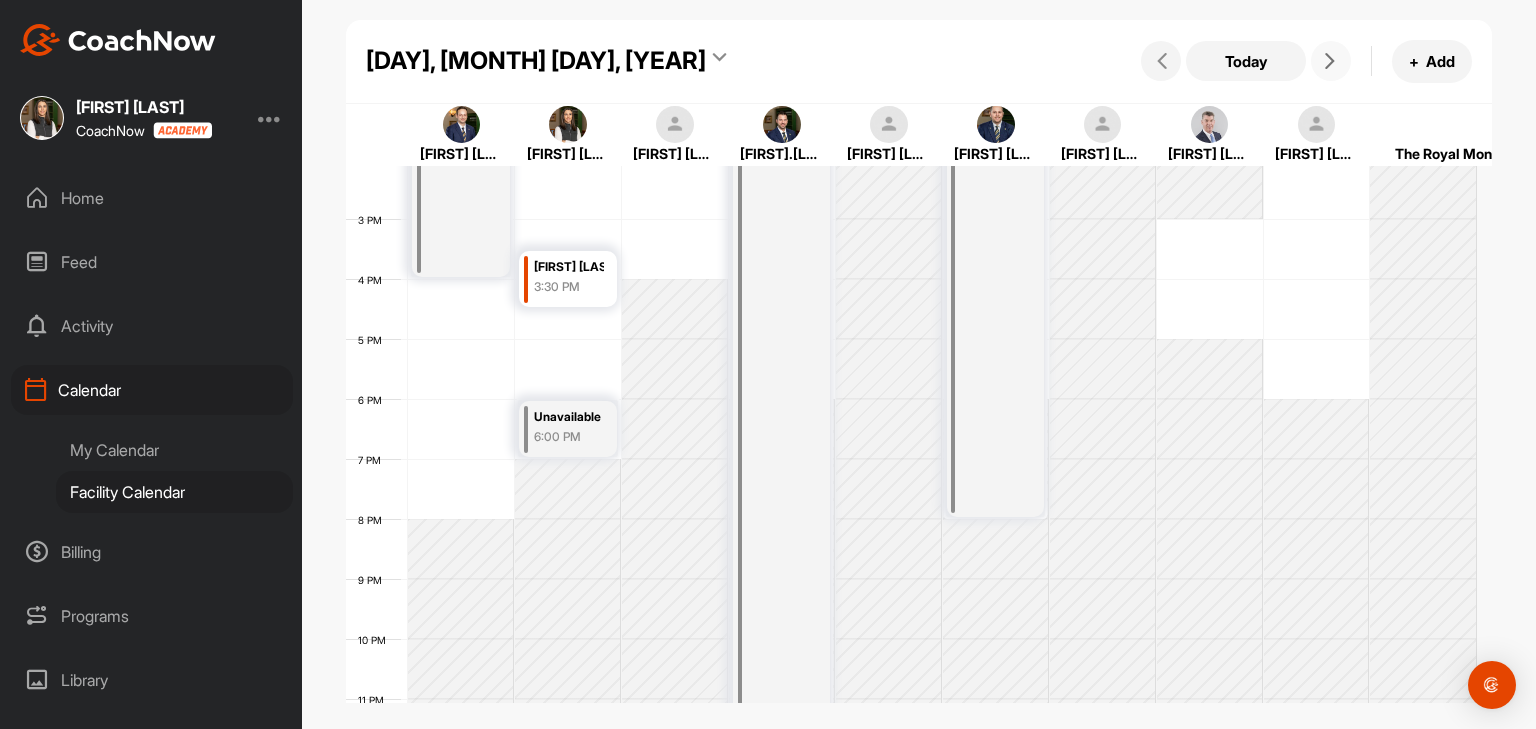 click at bounding box center [1331, 61] 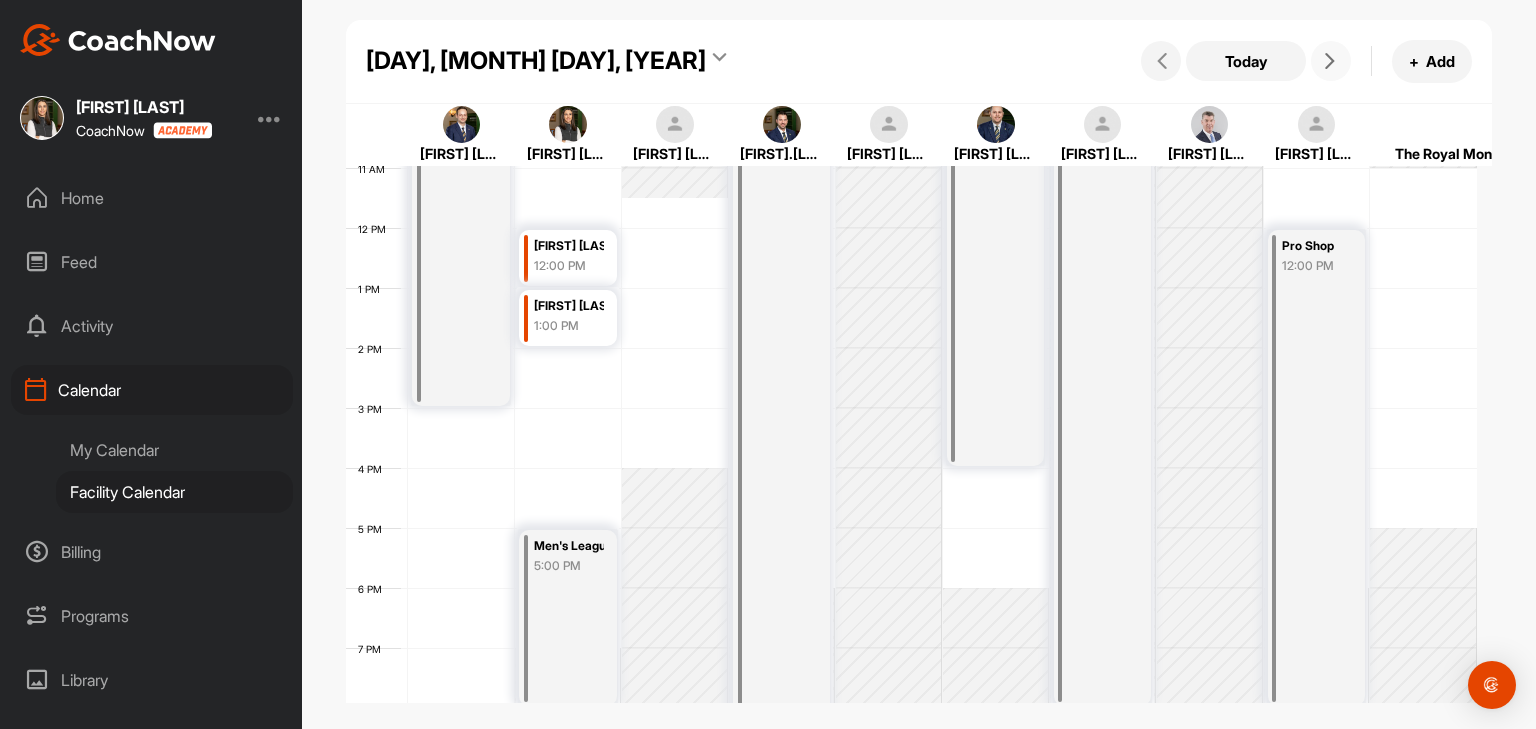 scroll, scrollTop: 747, scrollLeft: 0, axis: vertical 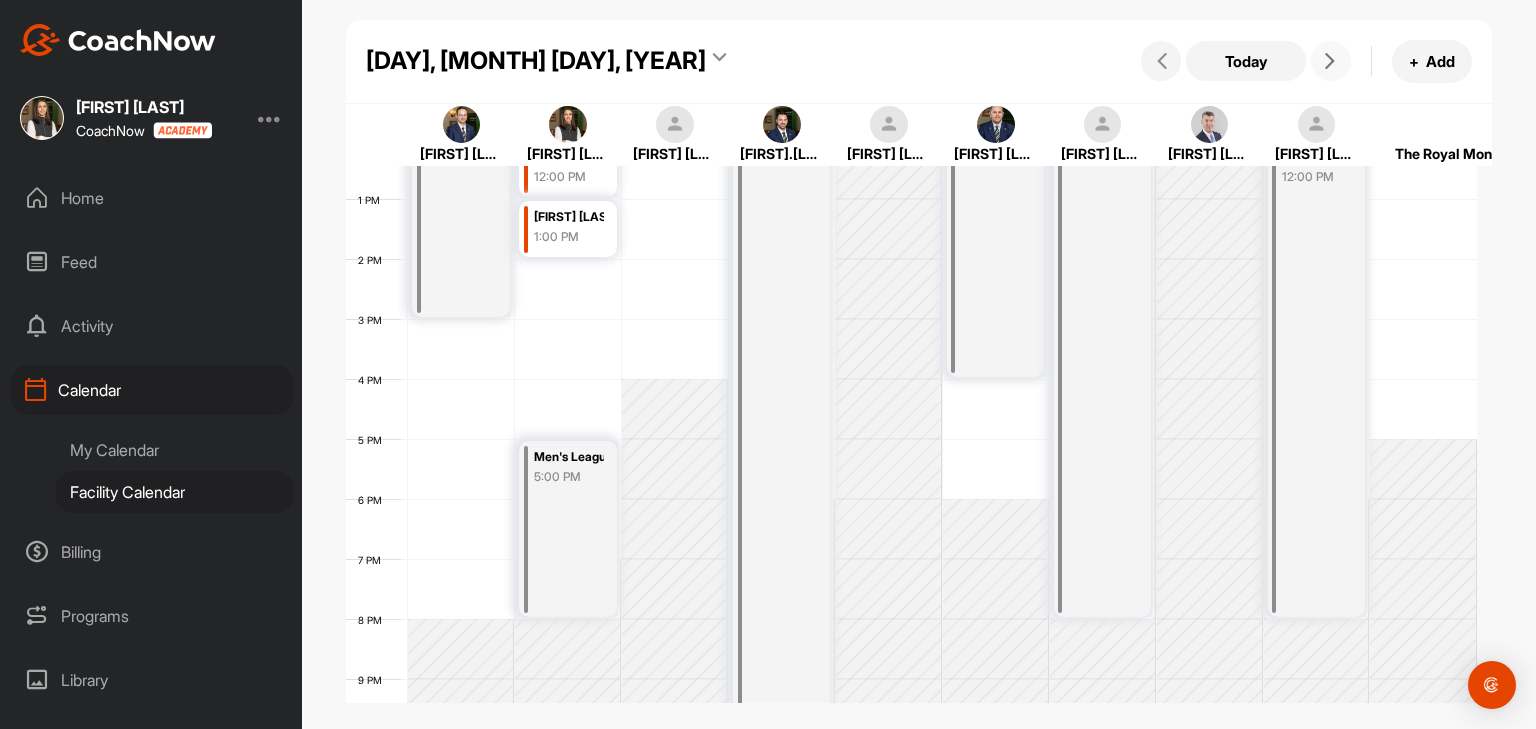 click at bounding box center (1331, 61) 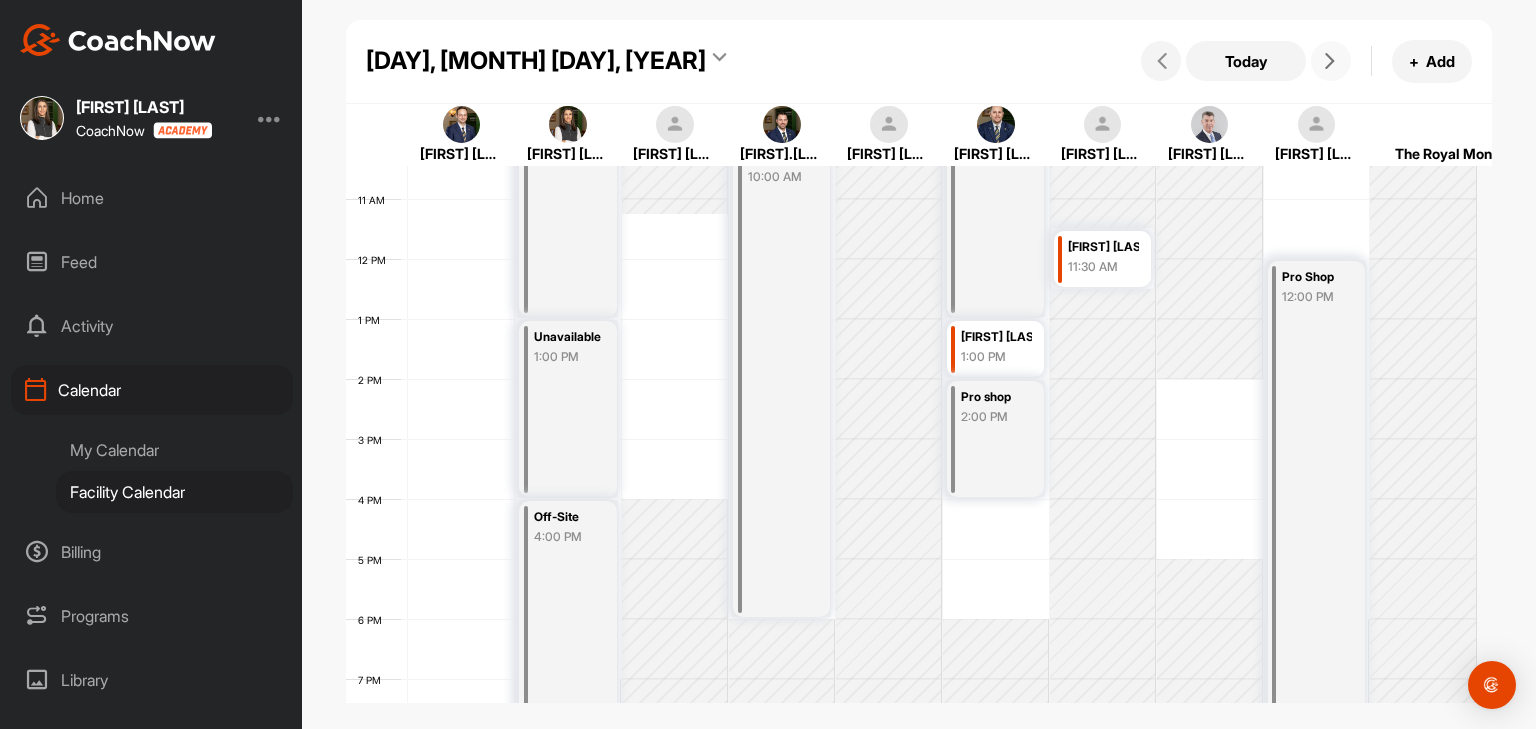 scroll, scrollTop: 647, scrollLeft: 0, axis: vertical 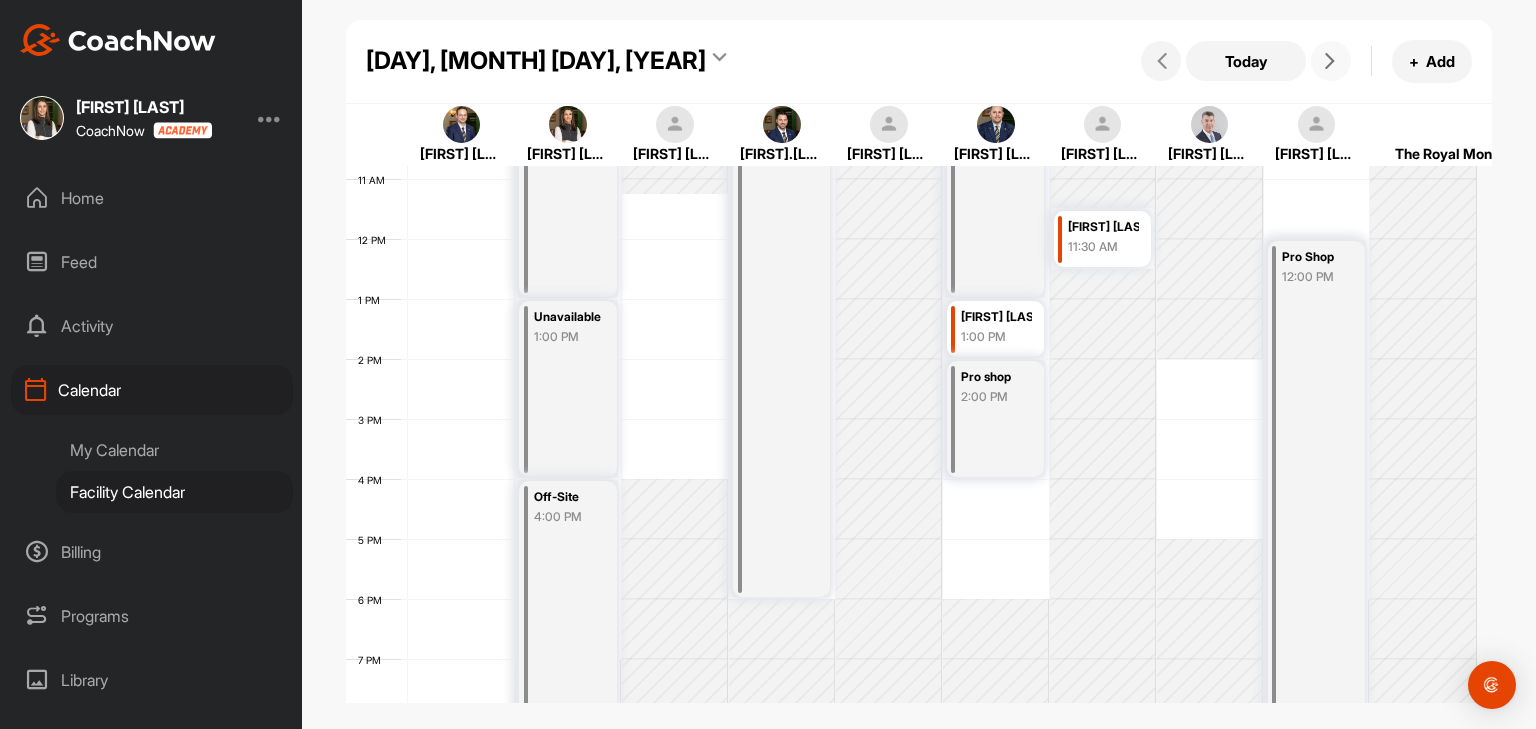 click at bounding box center [1330, 61] 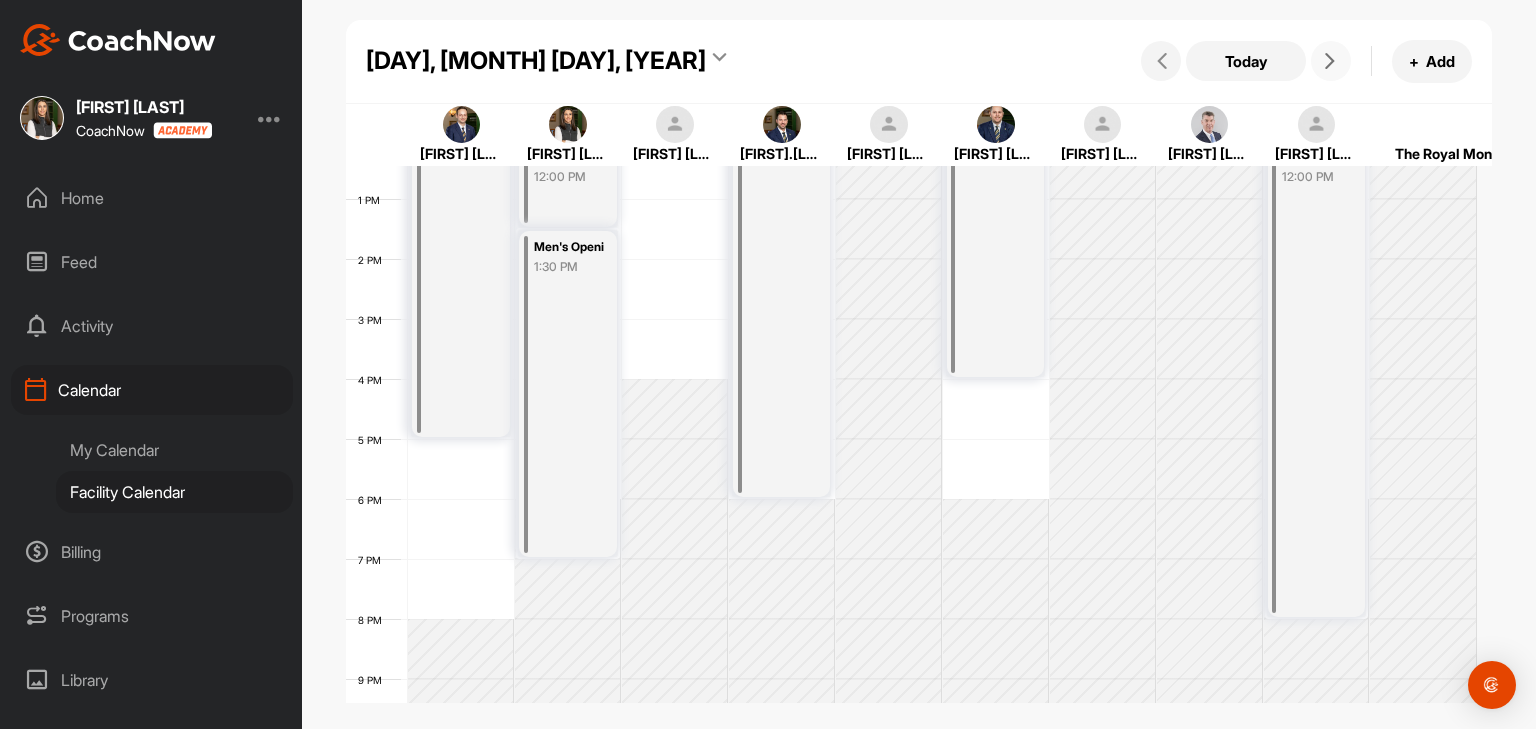 click at bounding box center (1331, 61) 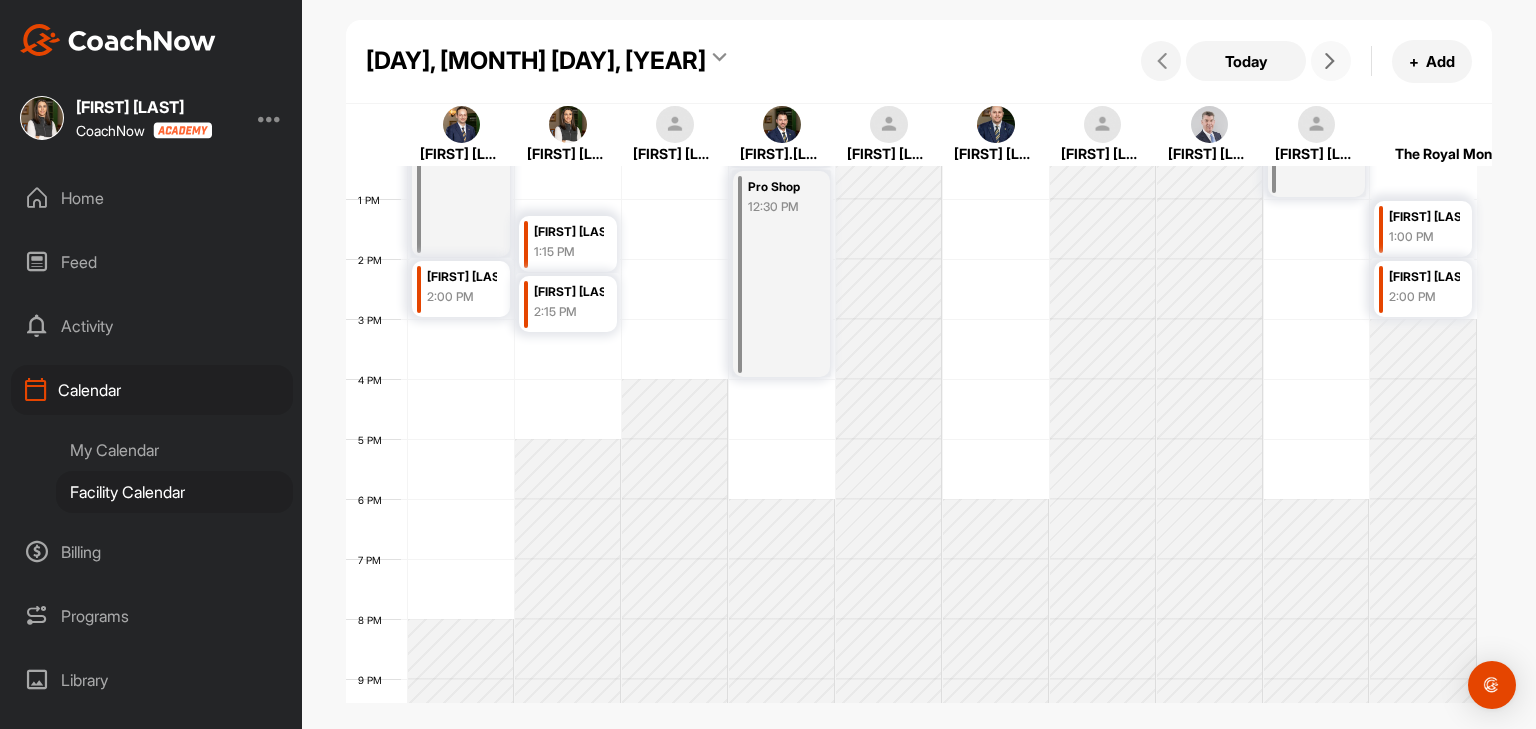 click at bounding box center [1330, 61] 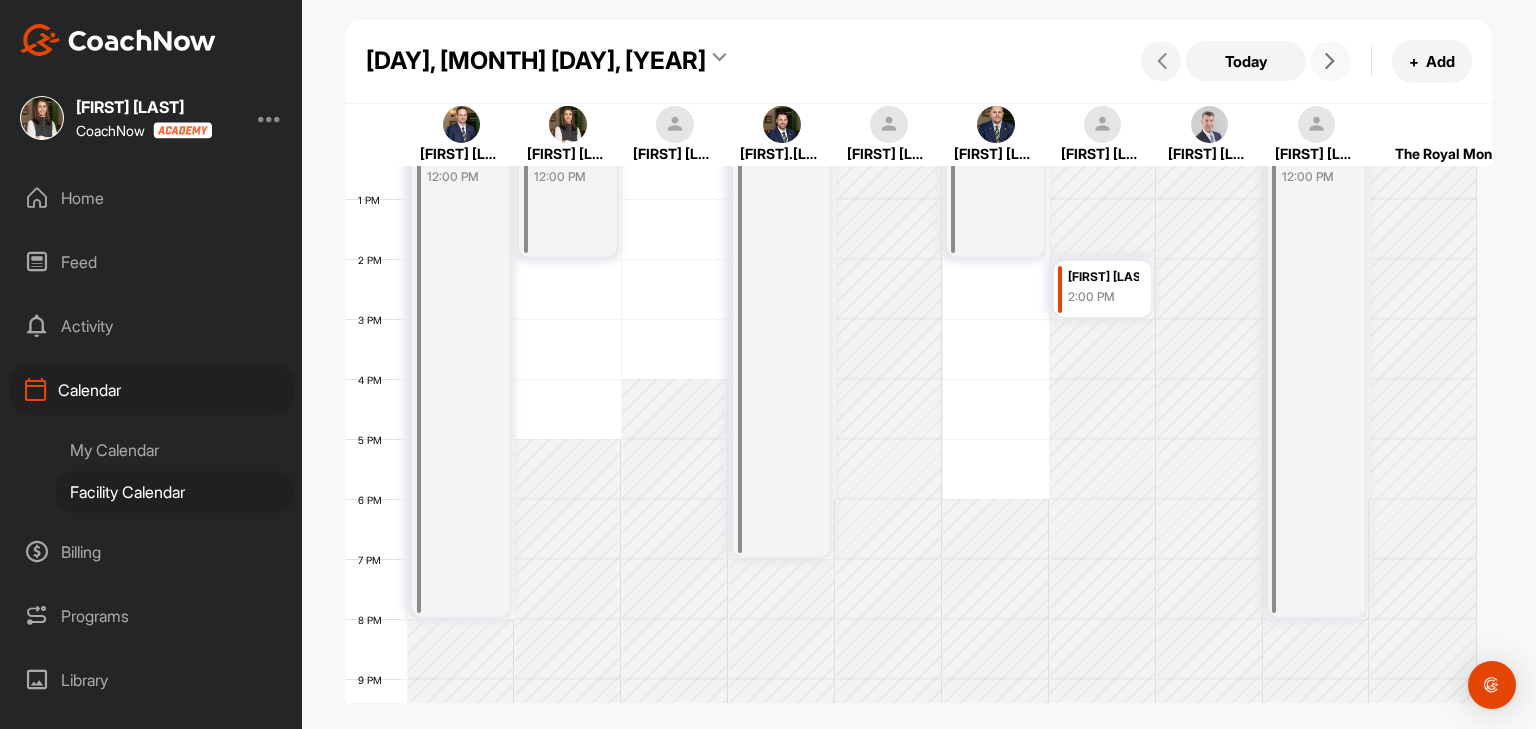scroll, scrollTop: 547, scrollLeft: 0, axis: vertical 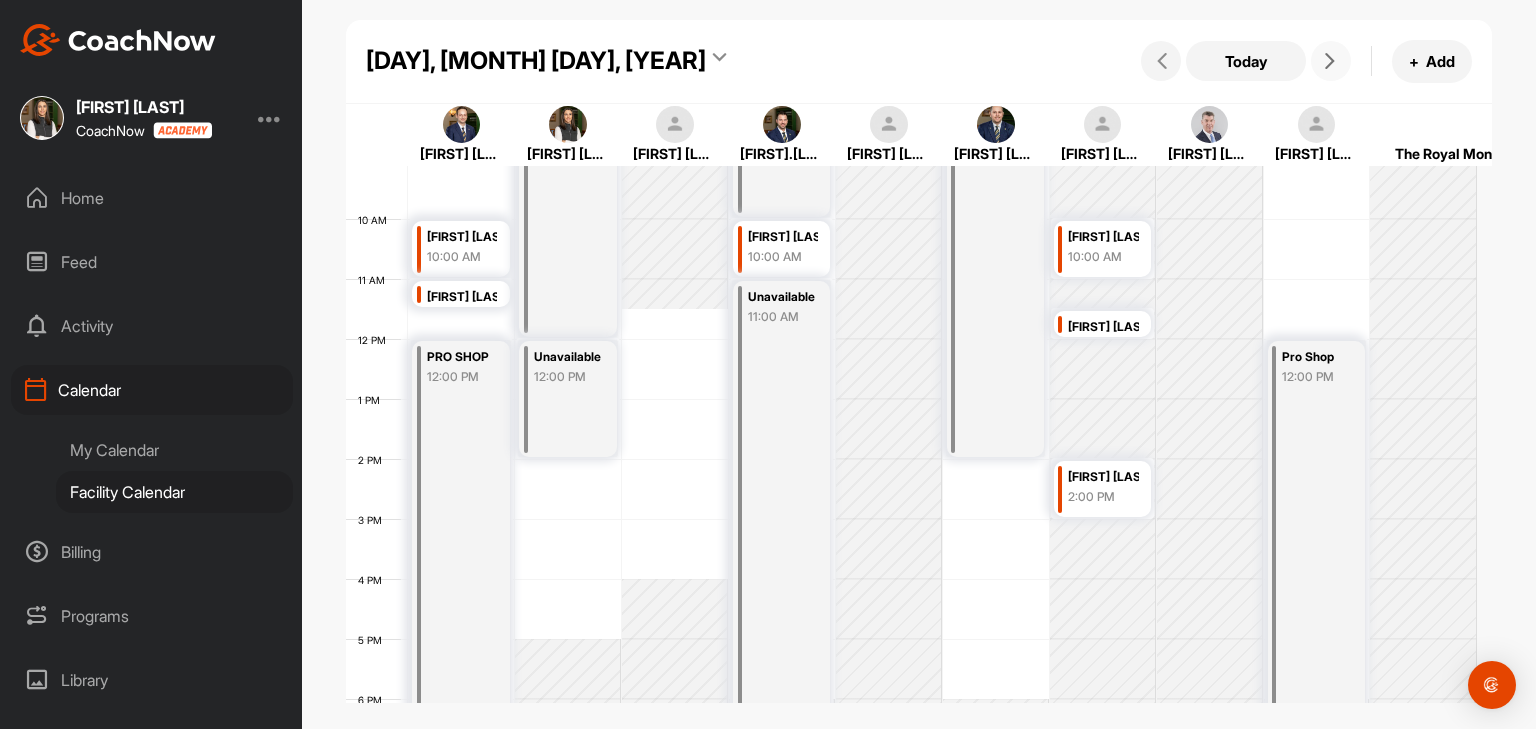 click at bounding box center (1331, 61) 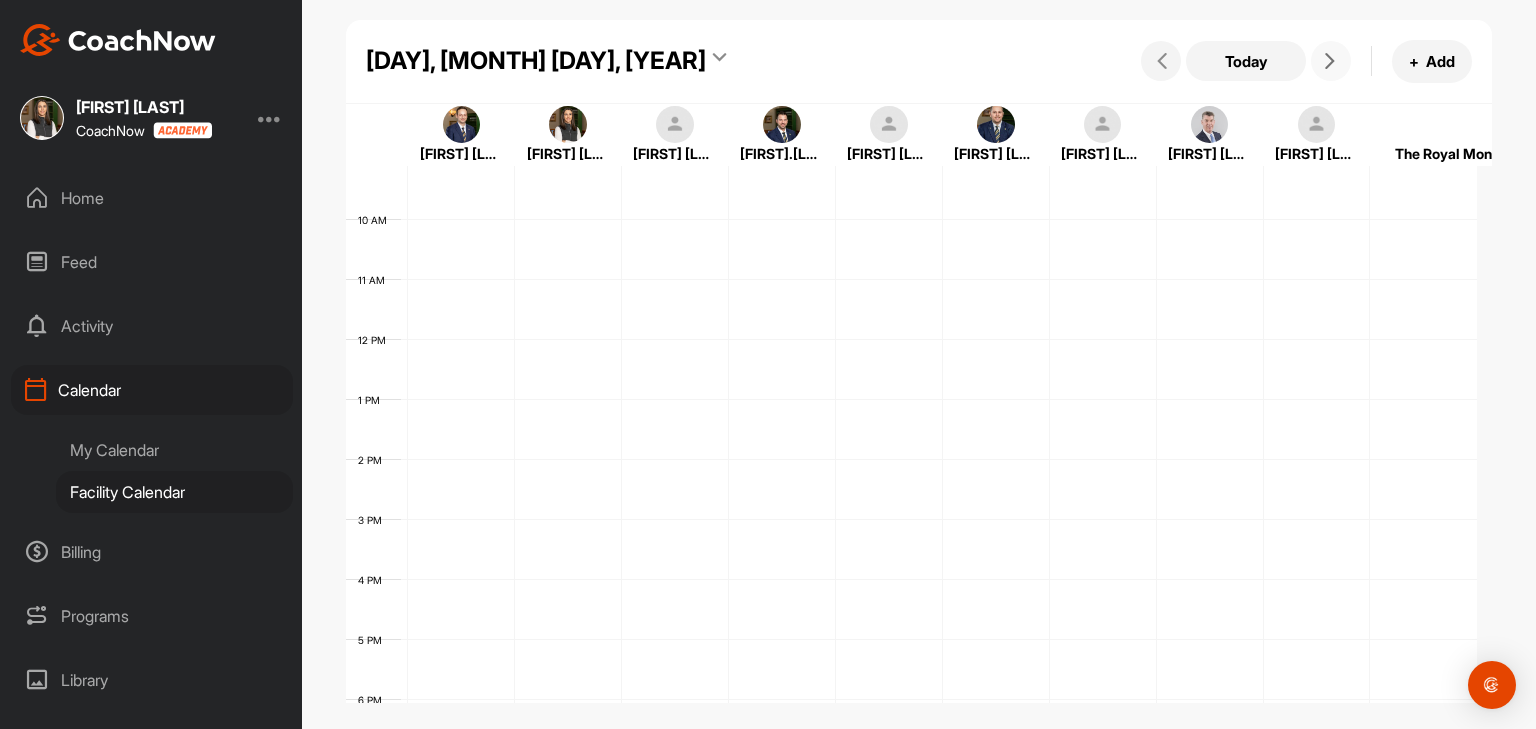 scroll, scrollTop: 347, scrollLeft: 0, axis: vertical 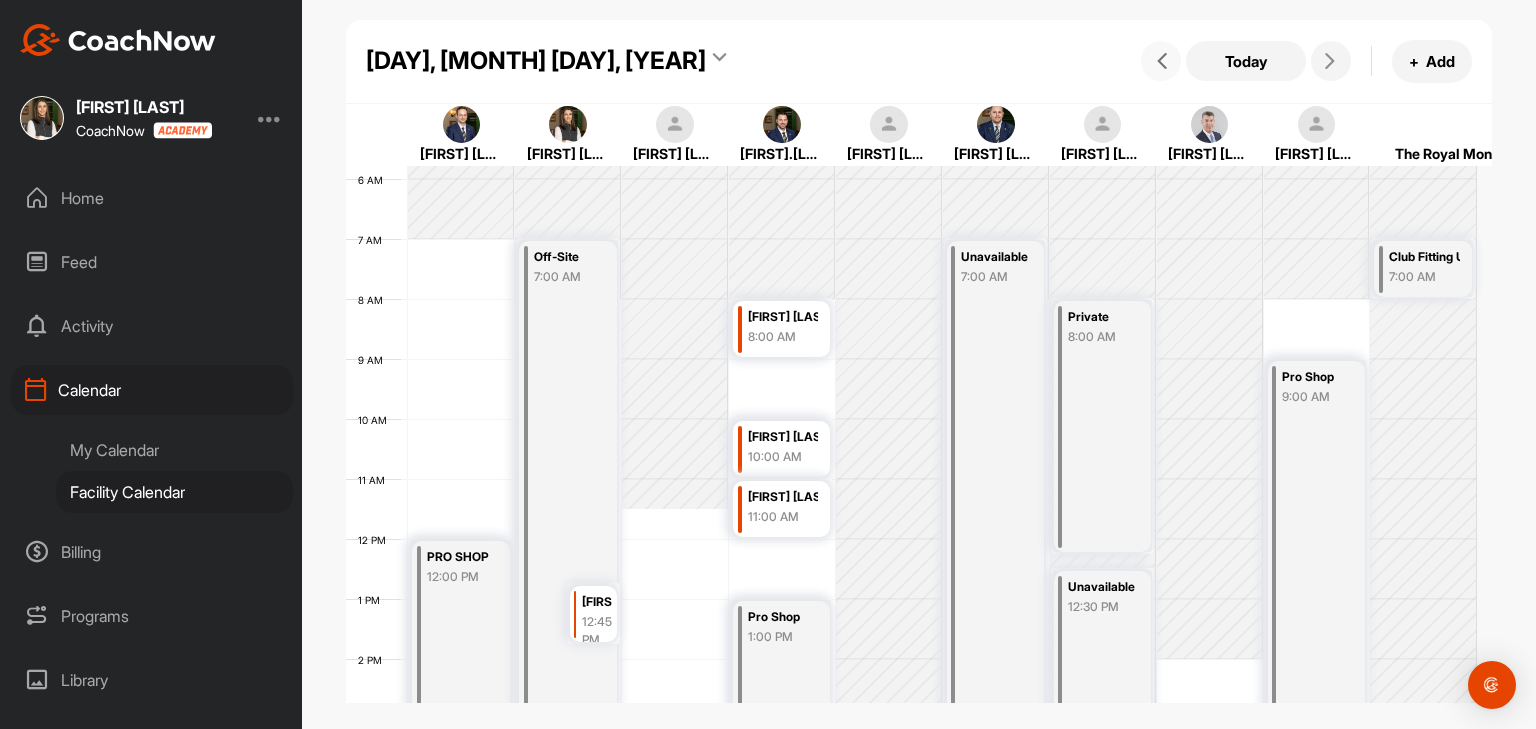 click at bounding box center (1162, 61) 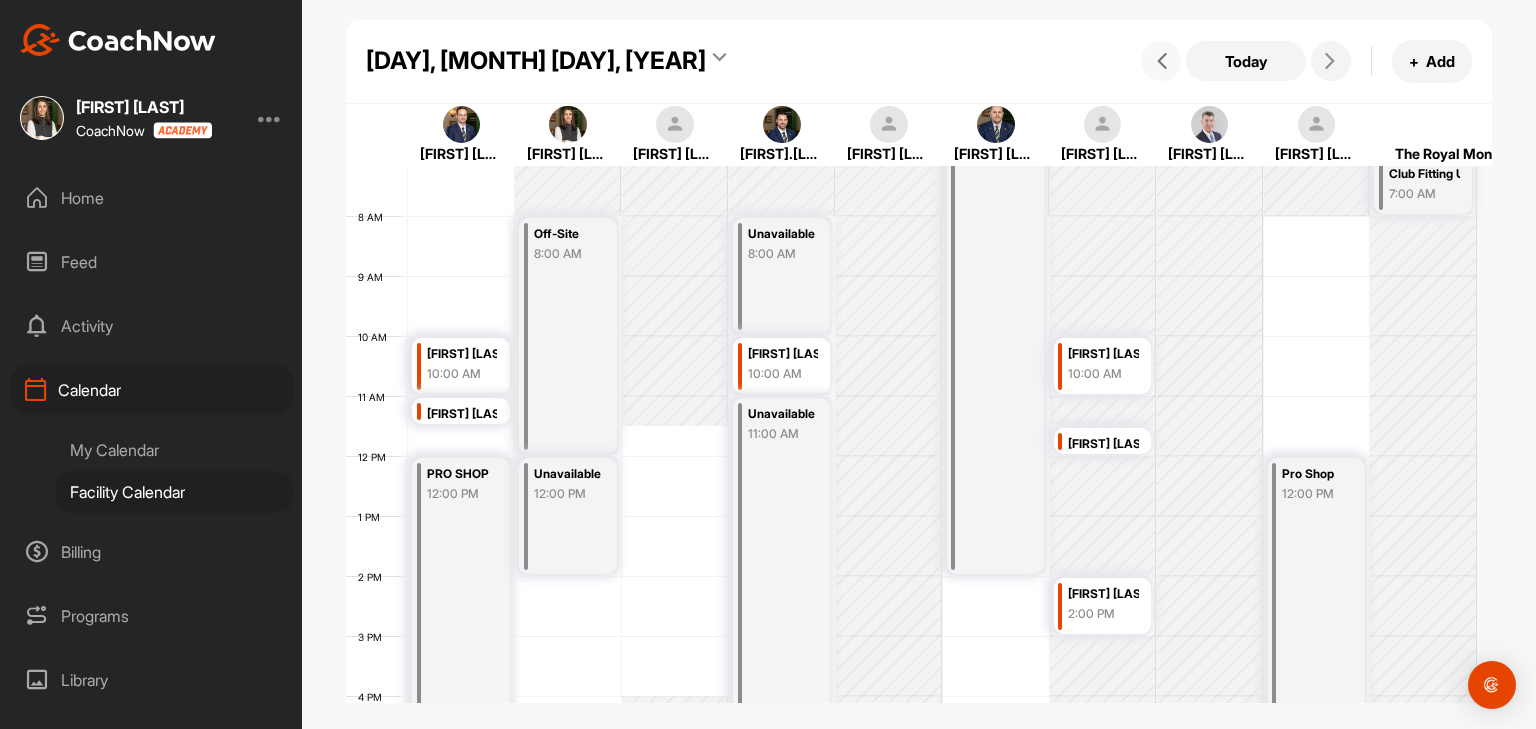 scroll, scrollTop: 447, scrollLeft: 0, axis: vertical 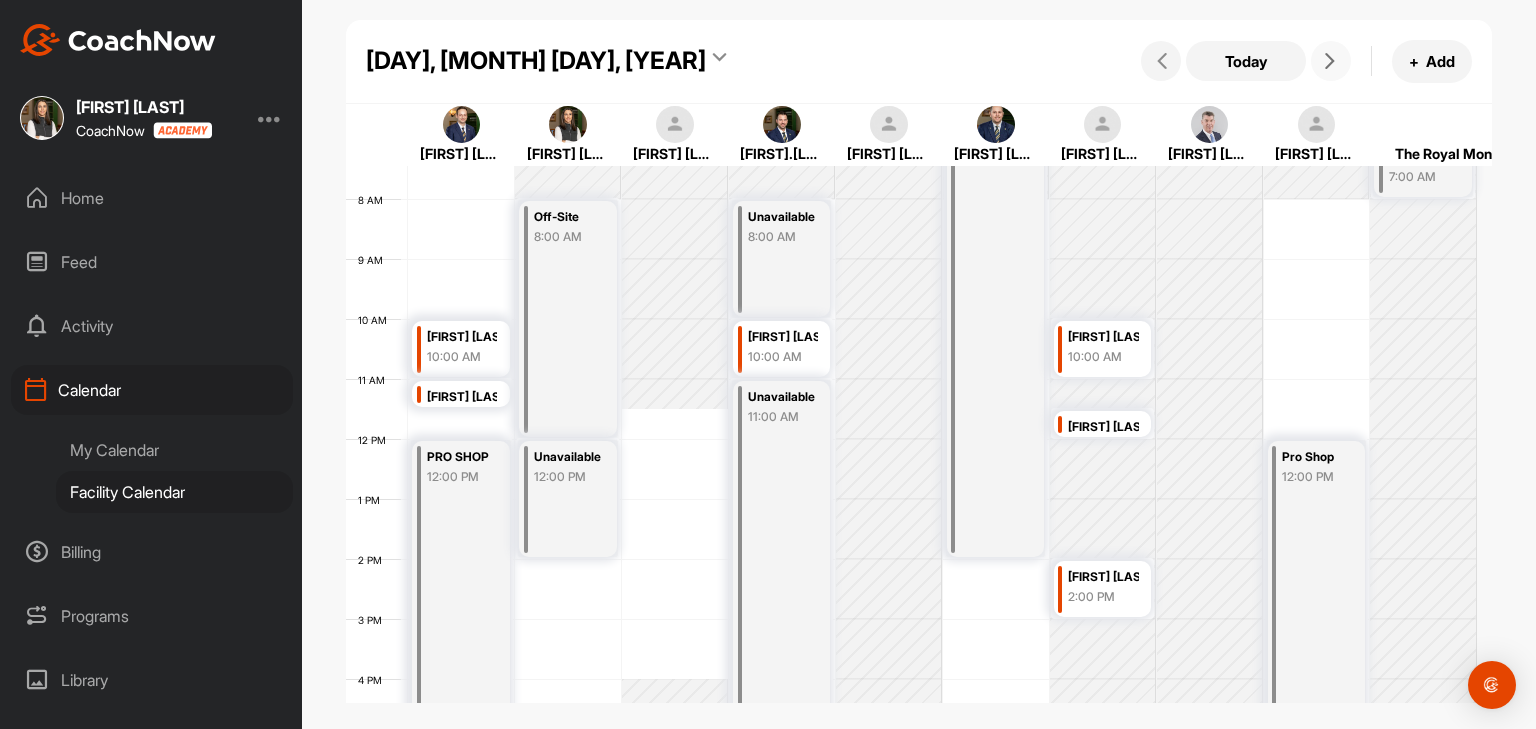 click at bounding box center [1331, 61] 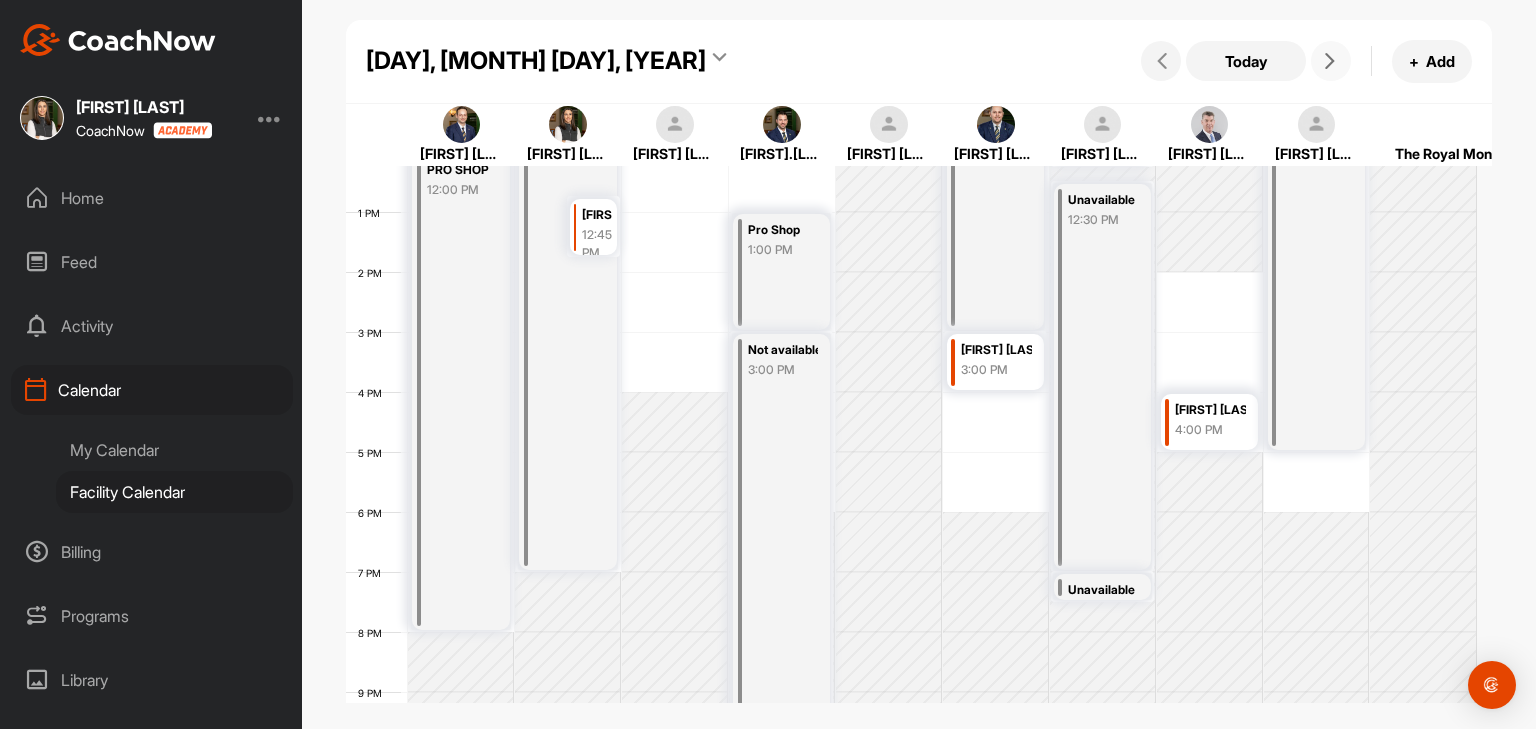 scroll, scrollTop: 747, scrollLeft: 0, axis: vertical 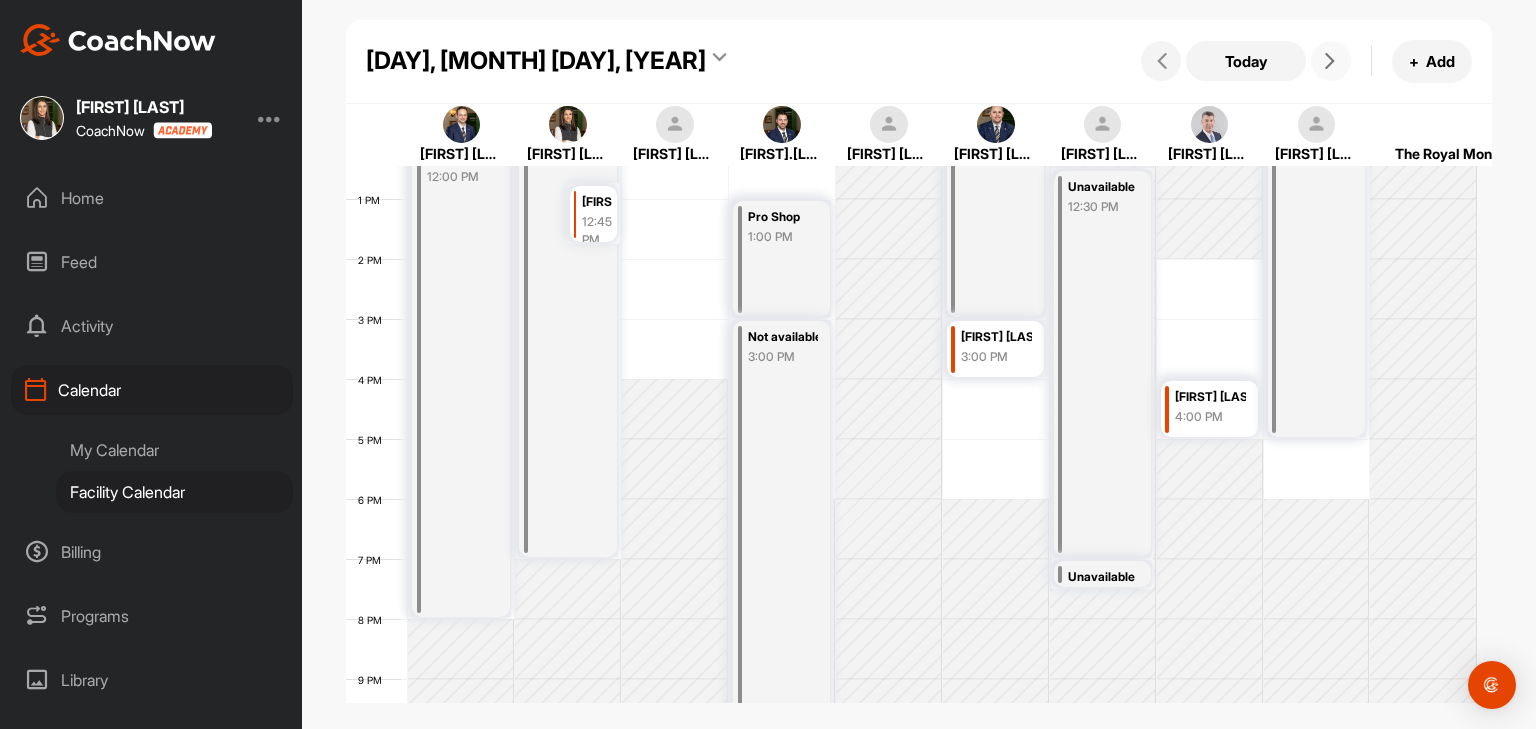 click at bounding box center [1330, 61] 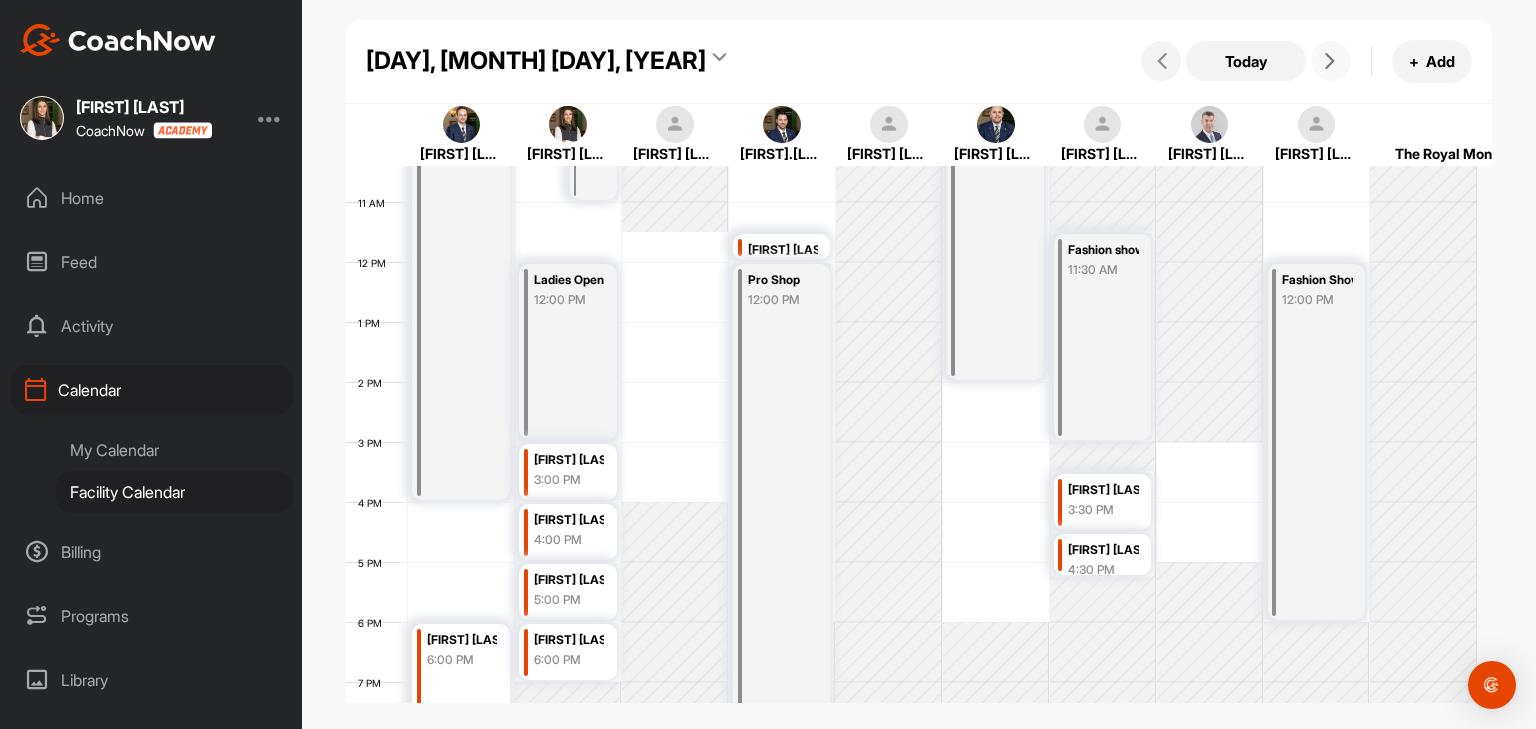scroll, scrollTop: 747, scrollLeft: 0, axis: vertical 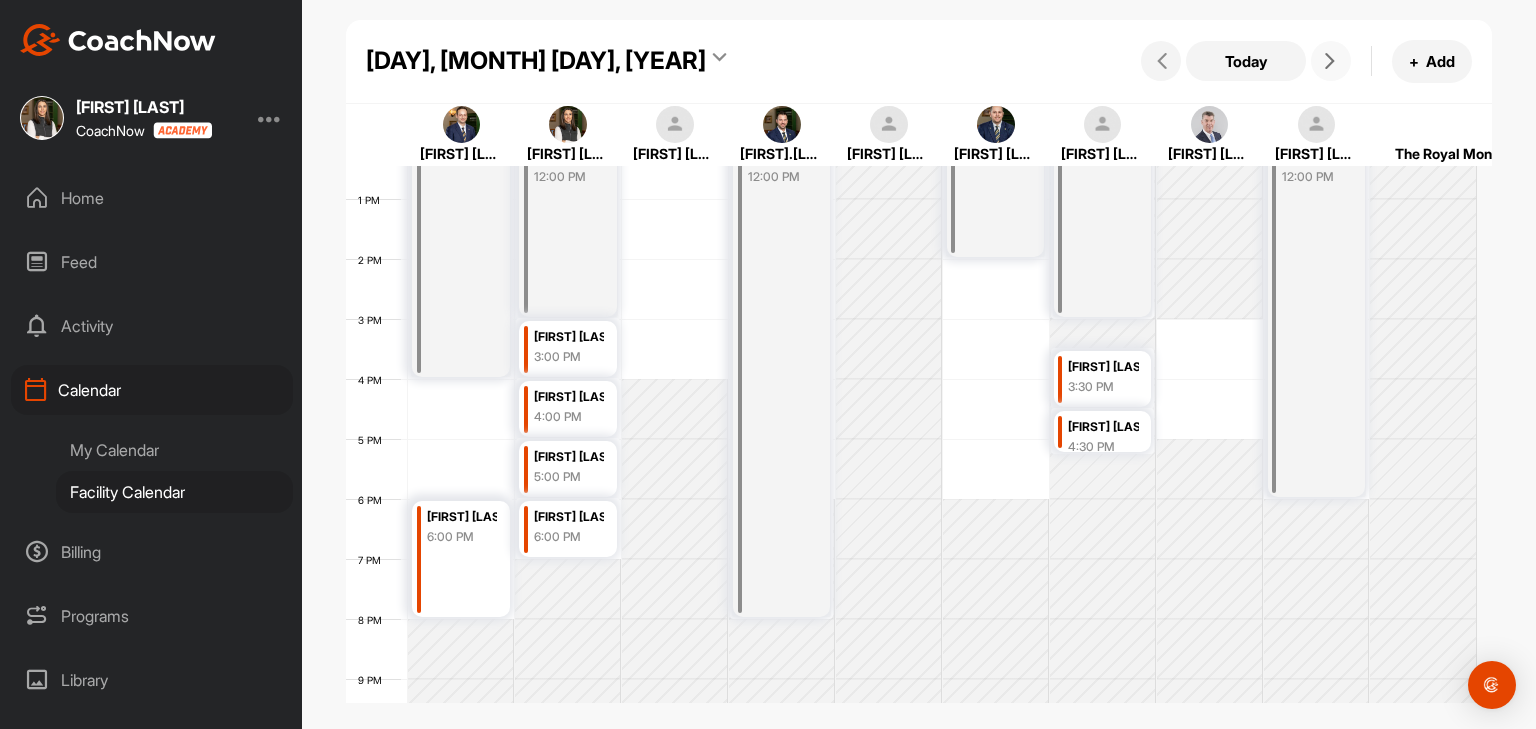 click at bounding box center (1330, 61) 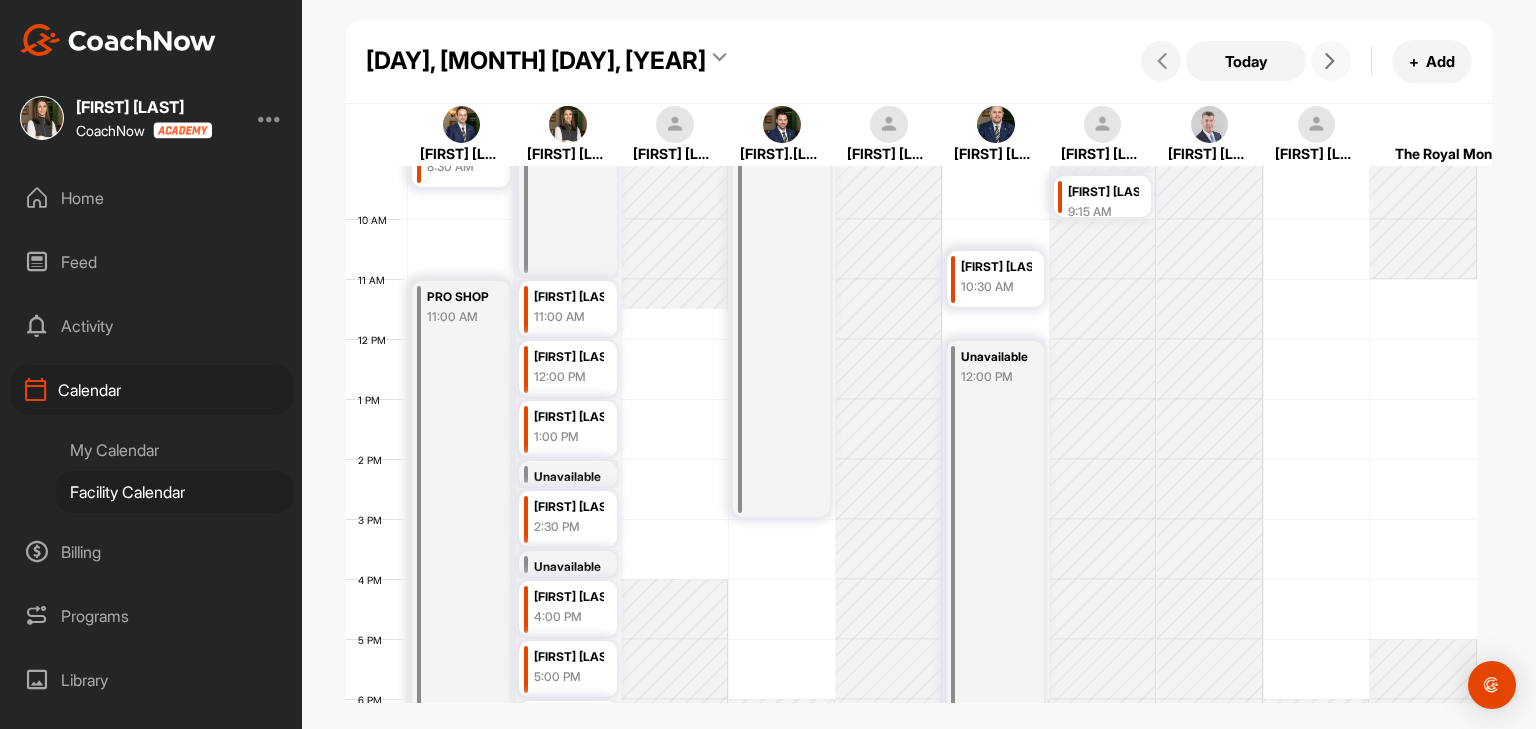 click at bounding box center [1330, 61] 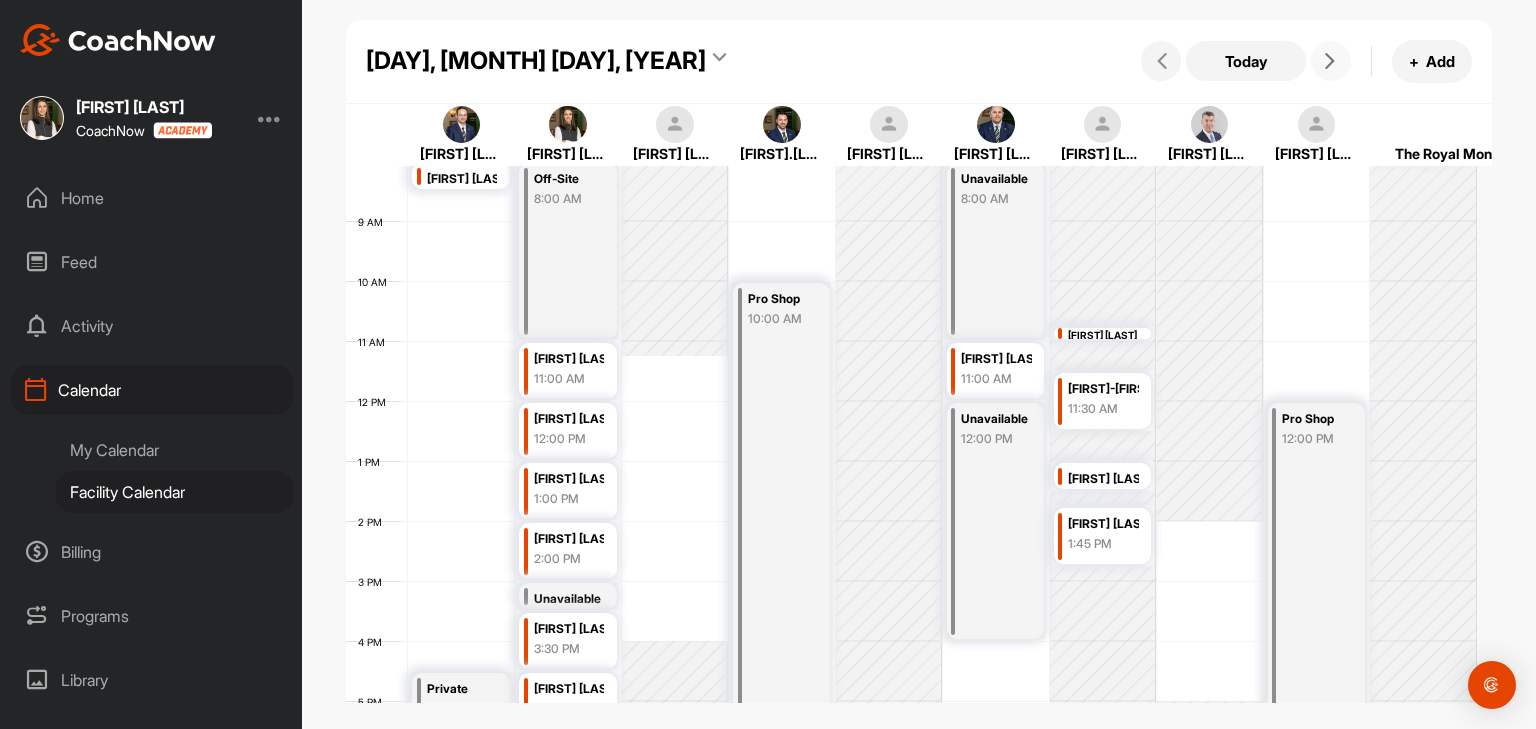 scroll, scrollTop: 447, scrollLeft: 0, axis: vertical 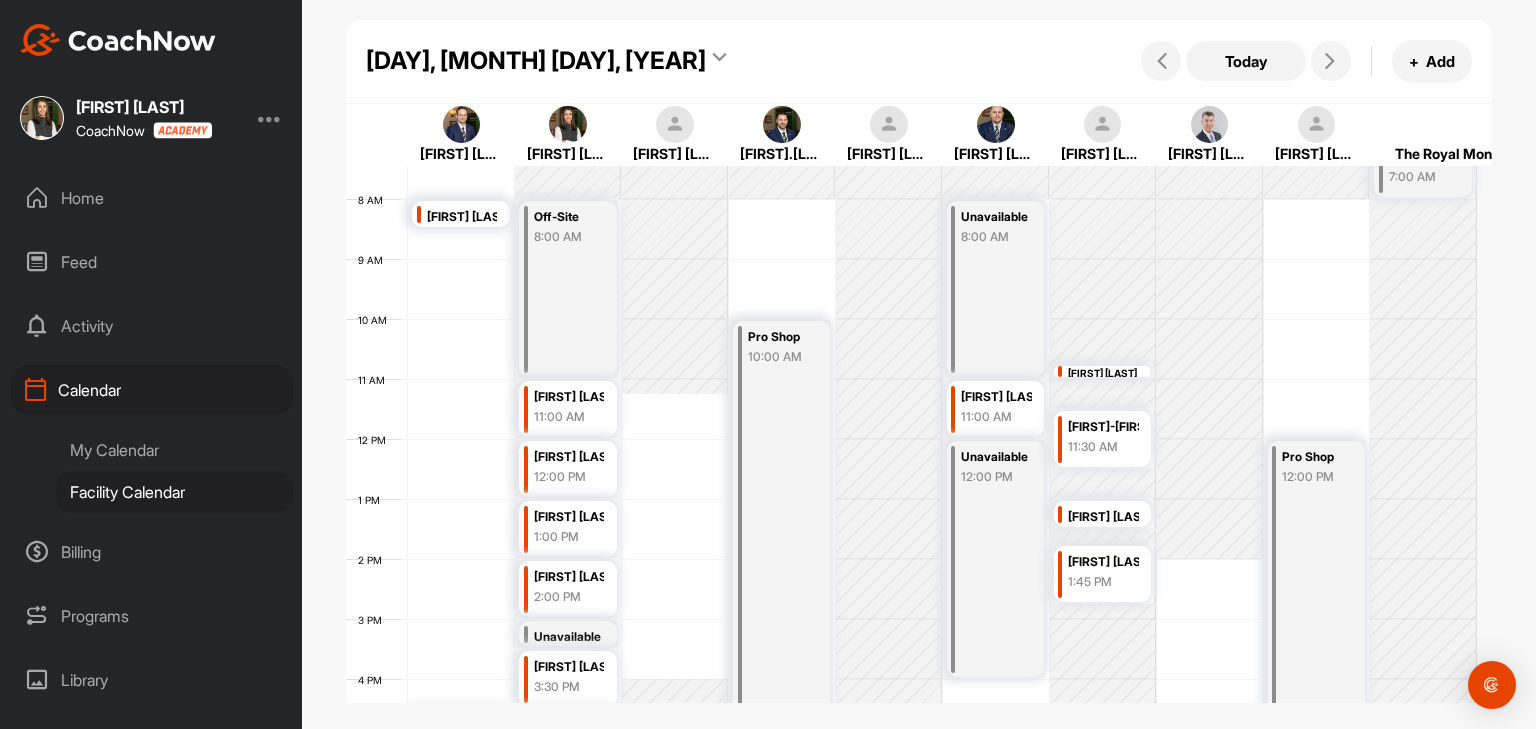 click on "Today + Add" at bounding box center [1304, 61] 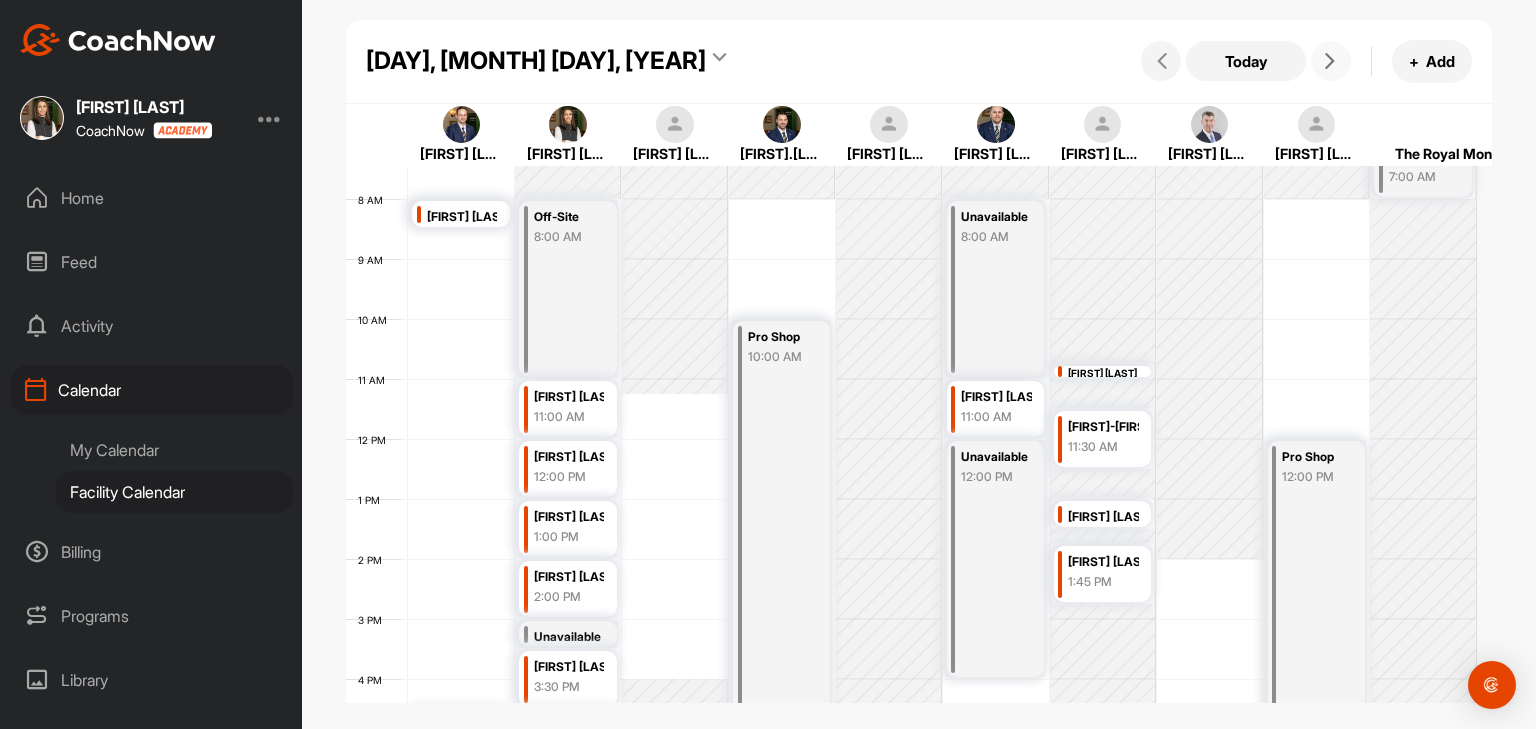 click at bounding box center (1331, 61) 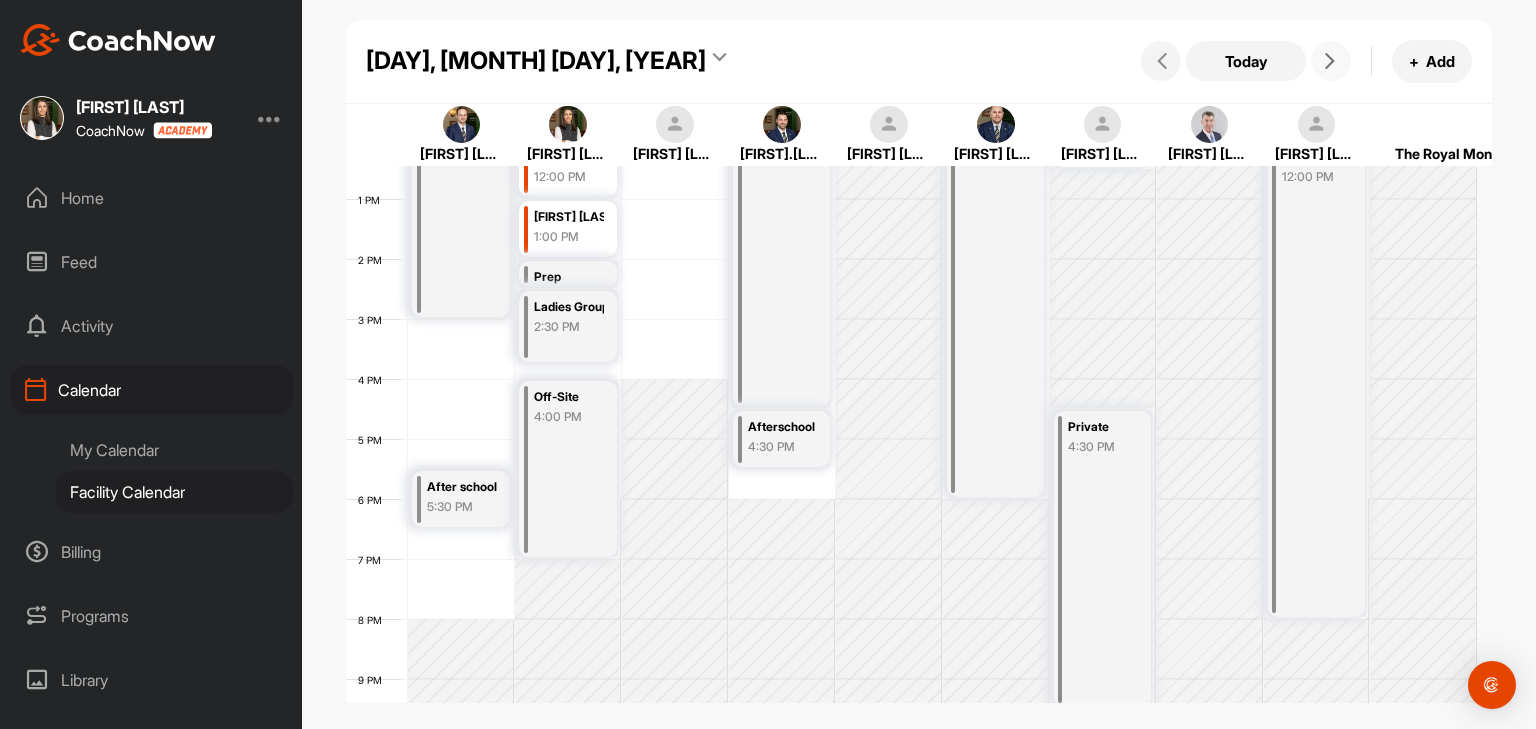 click at bounding box center (1330, 61) 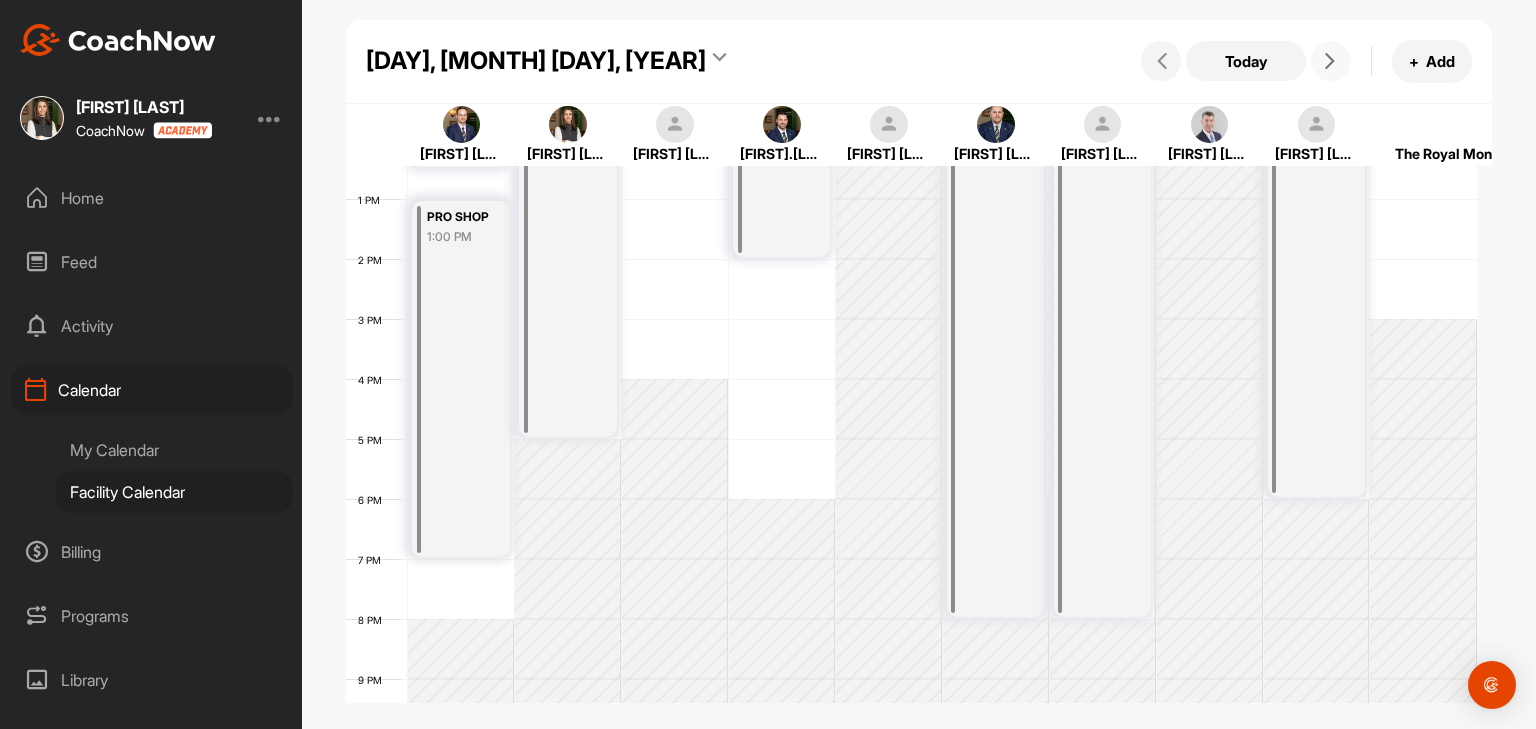 click at bounding box center (1331, 61) 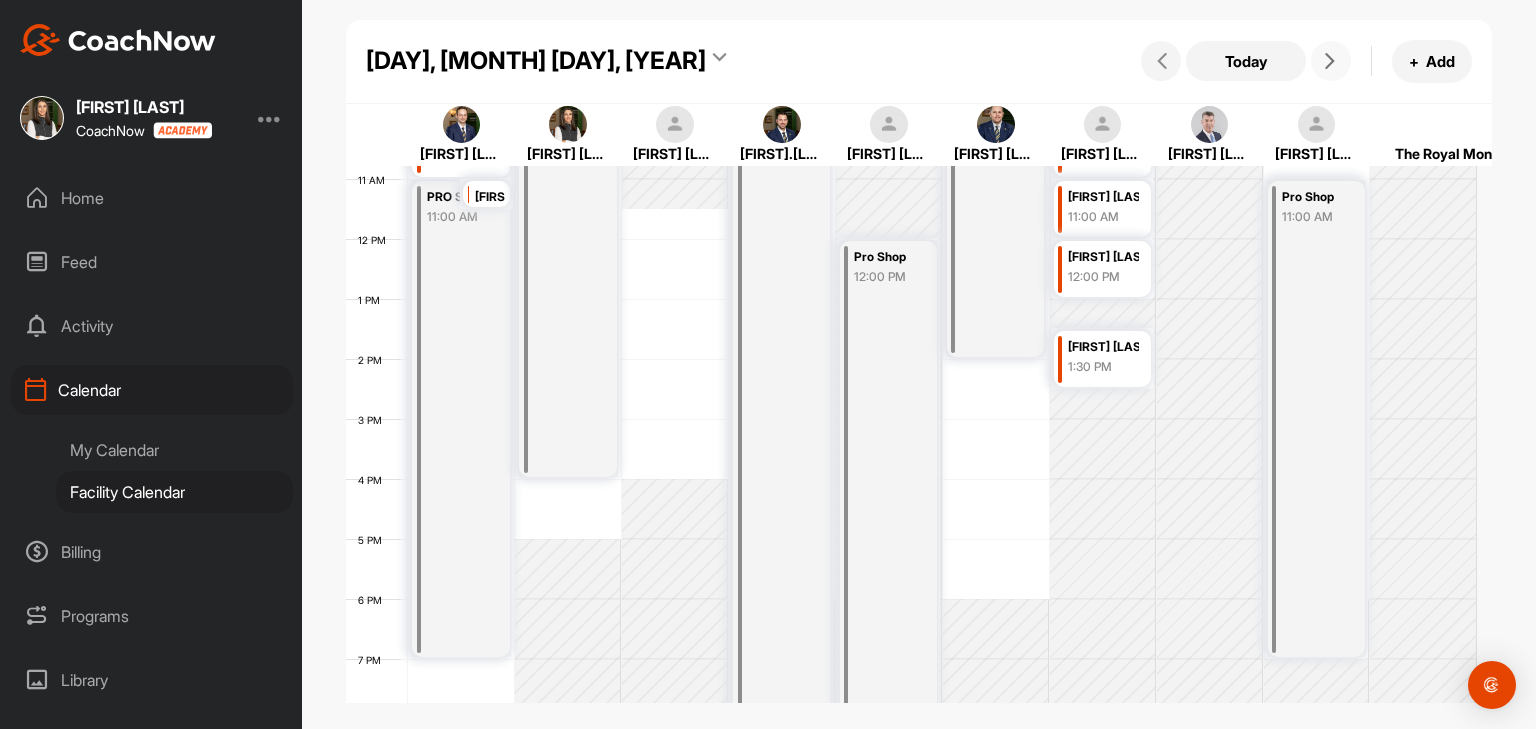 click at bounding box center (1331, 61) 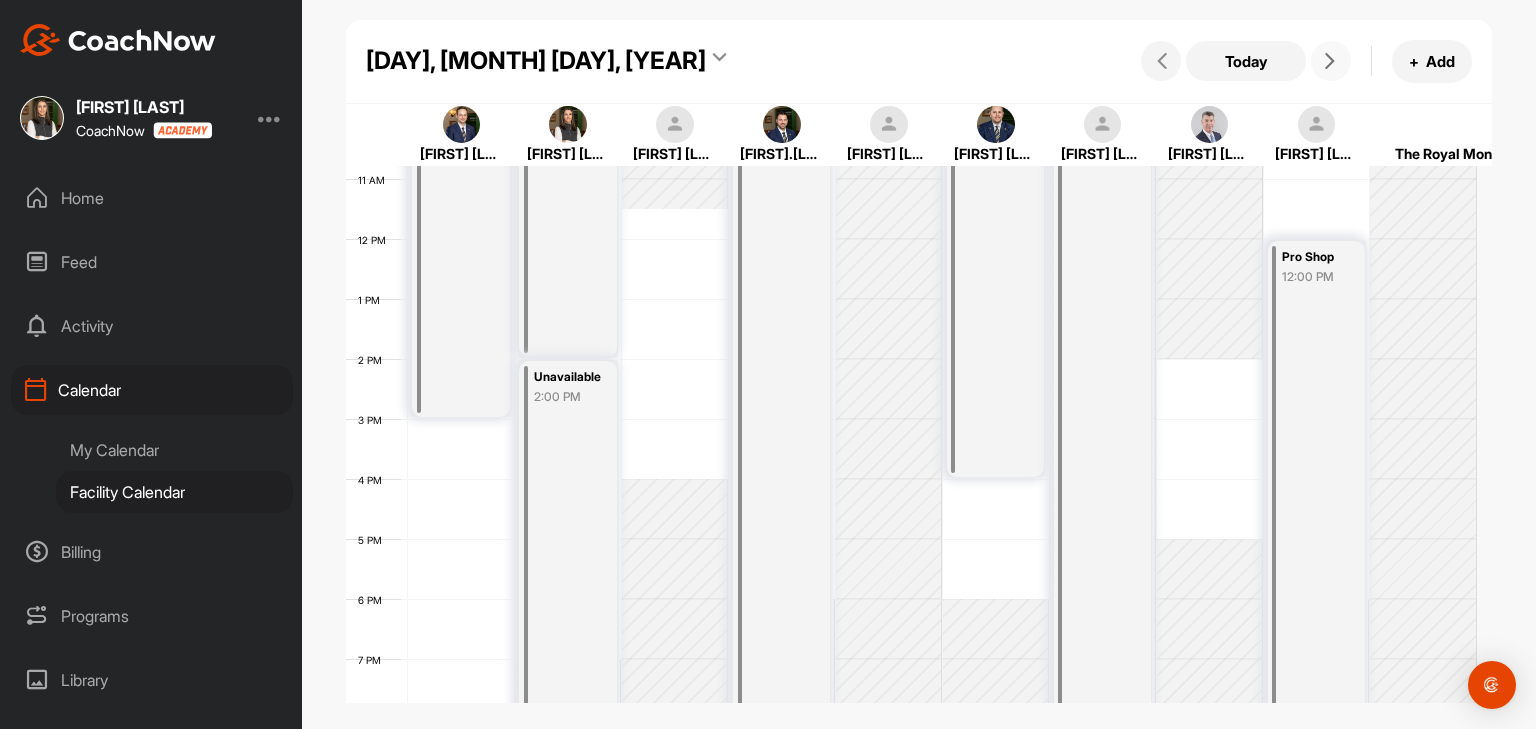 click at bounding box center (1331, 61) 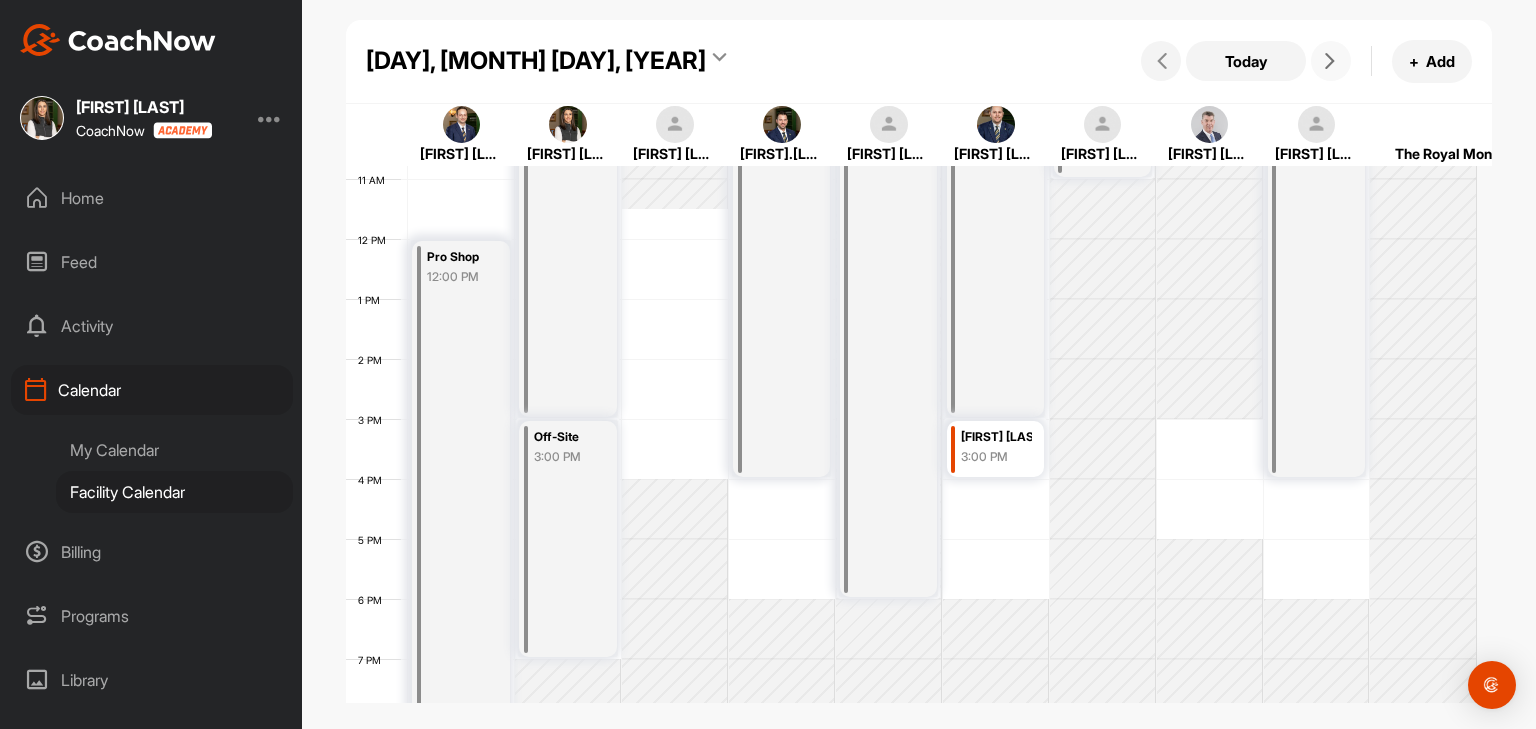 click at bounding box center [1330, 61] 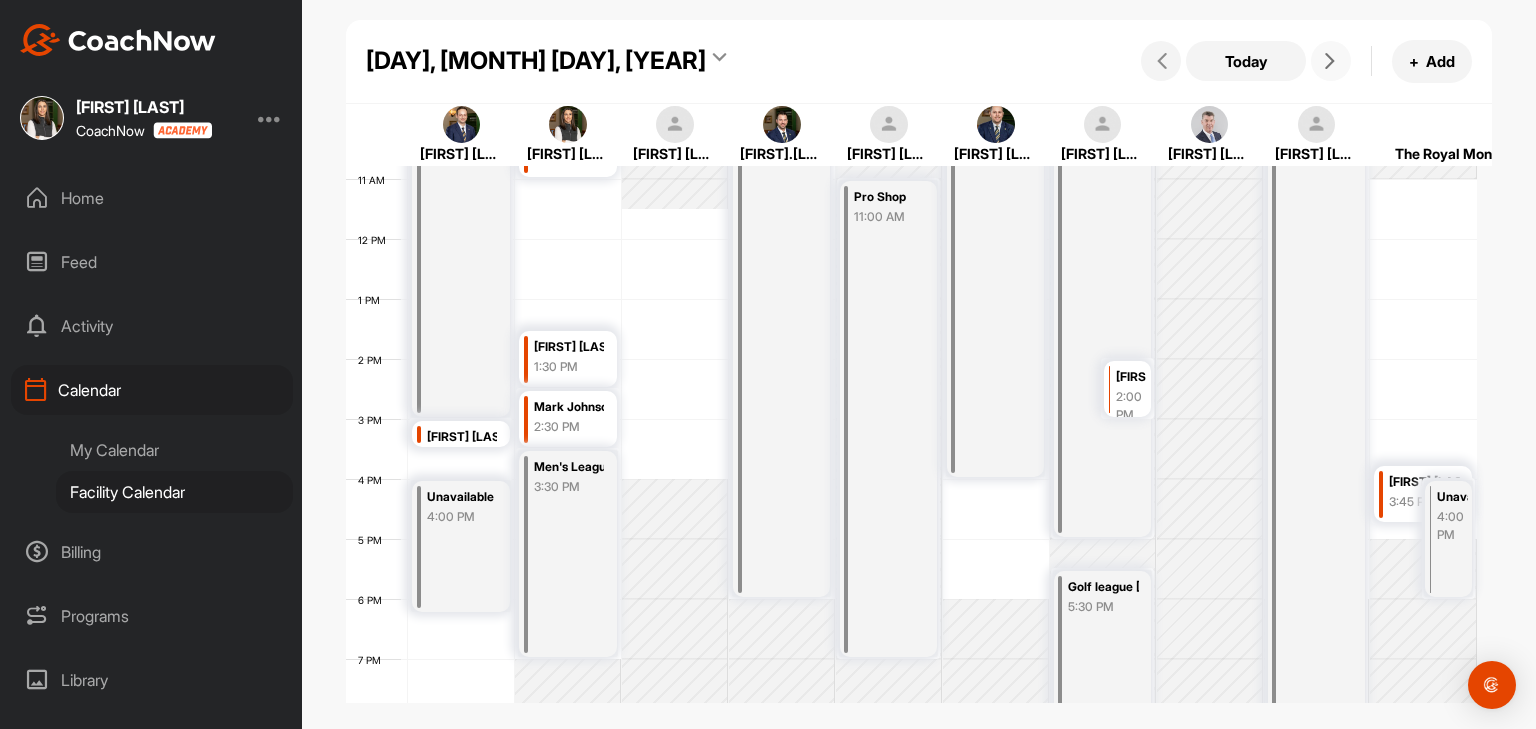 click at bounding box center [1330, 61] 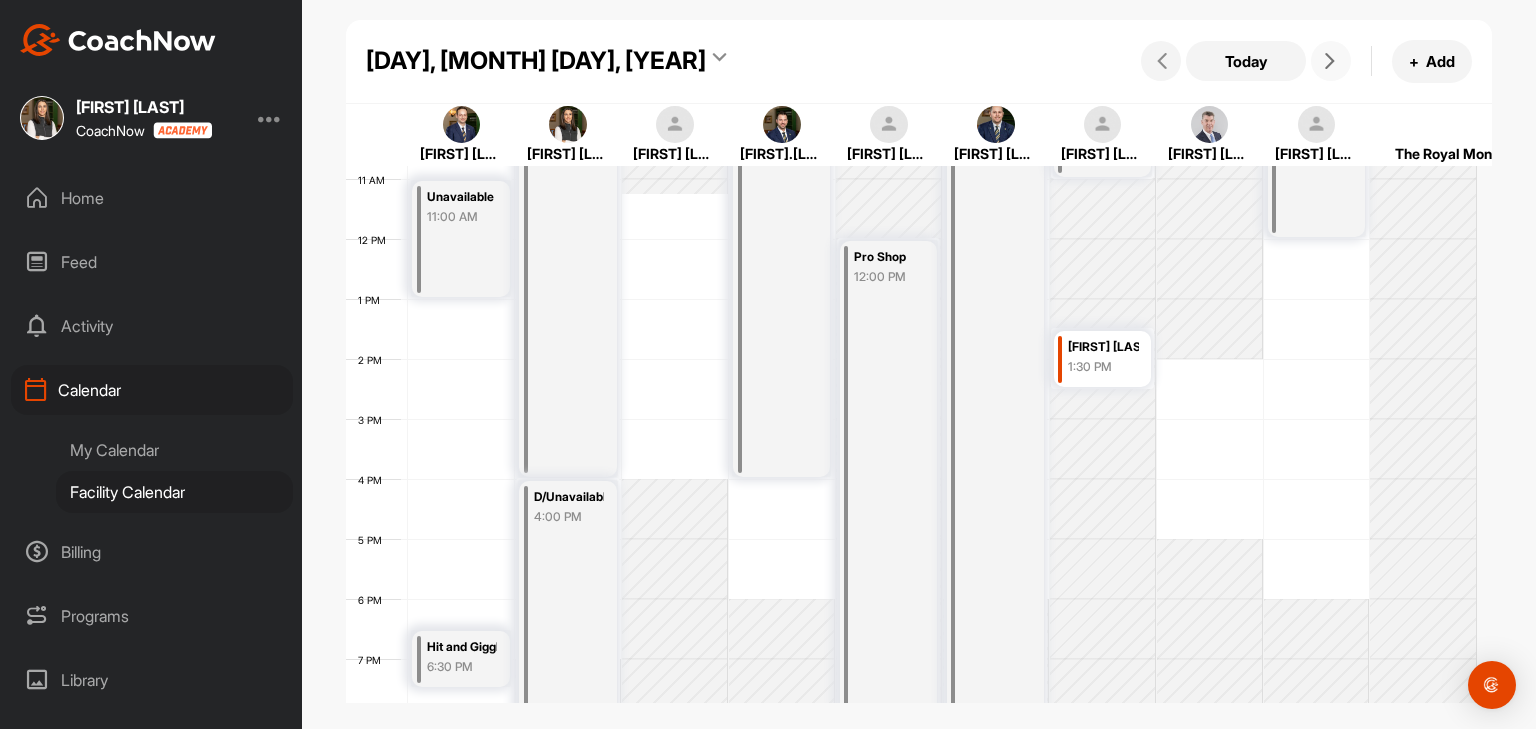 click at bounding box center [1330, 61] 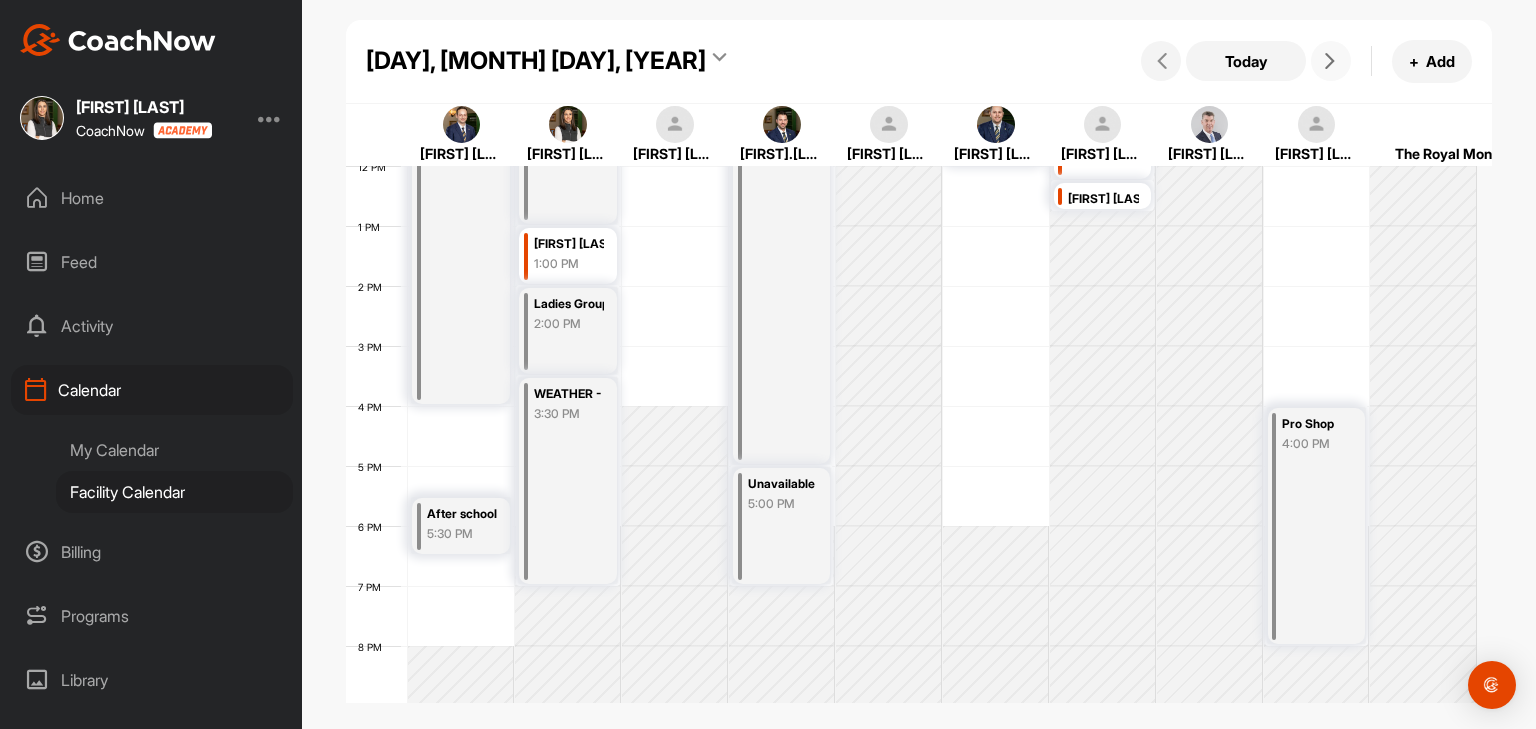 scroll, scrollTop: 747, scrollLeft: 0, axis: vertical 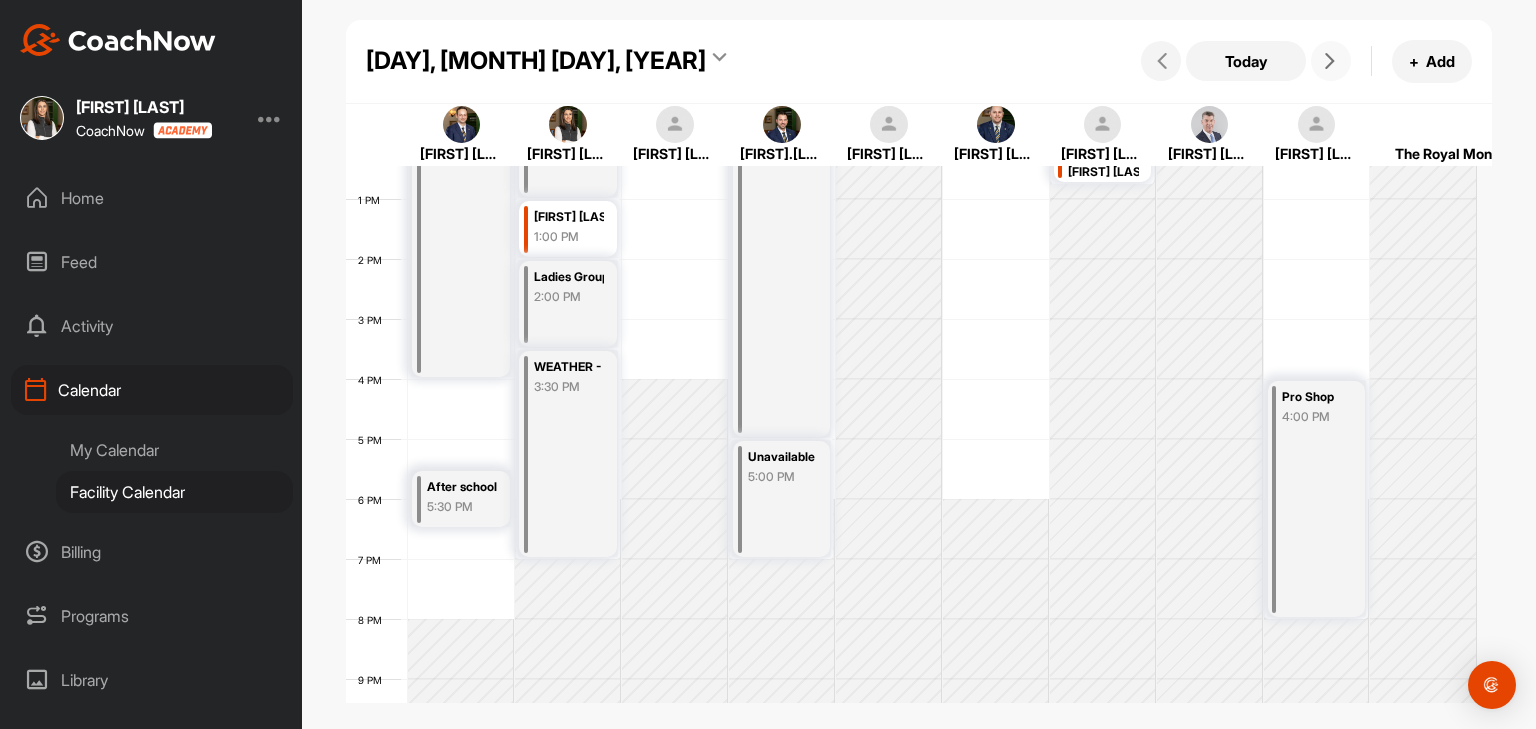 click at bounding box center [1330, 61] 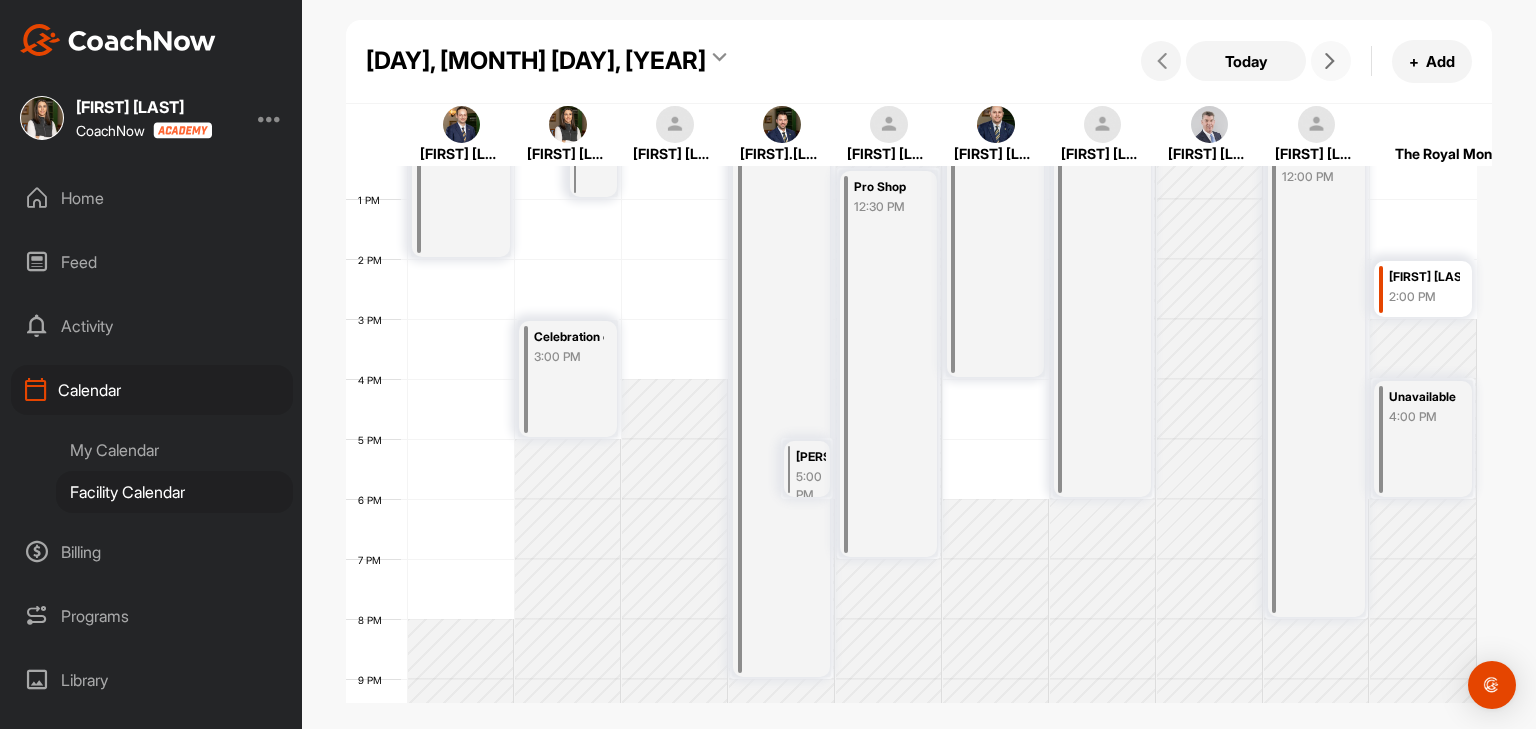 click at bounding box center [1331, 61] 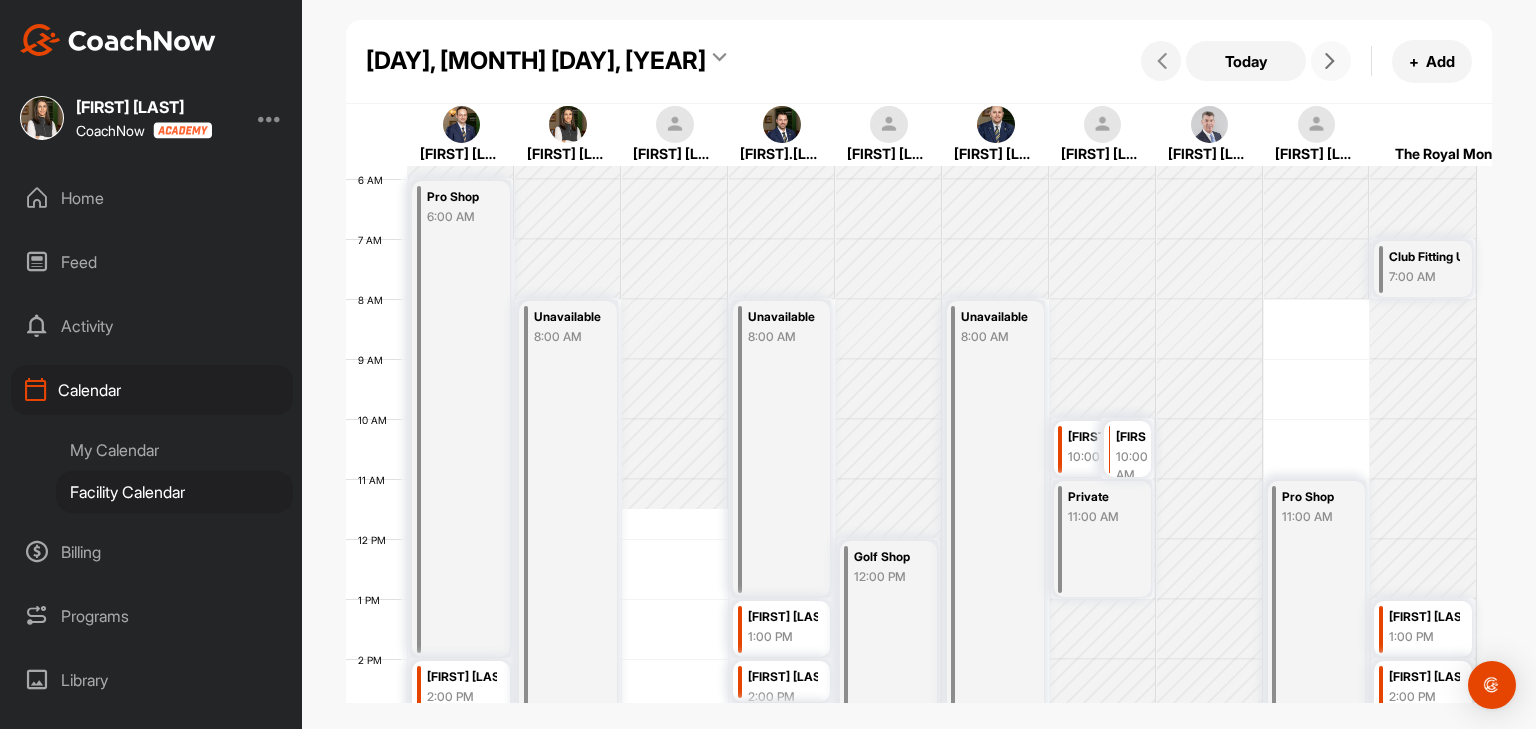 scroll, scrollTop: 447, scrollLeft: 0, axis: vertical 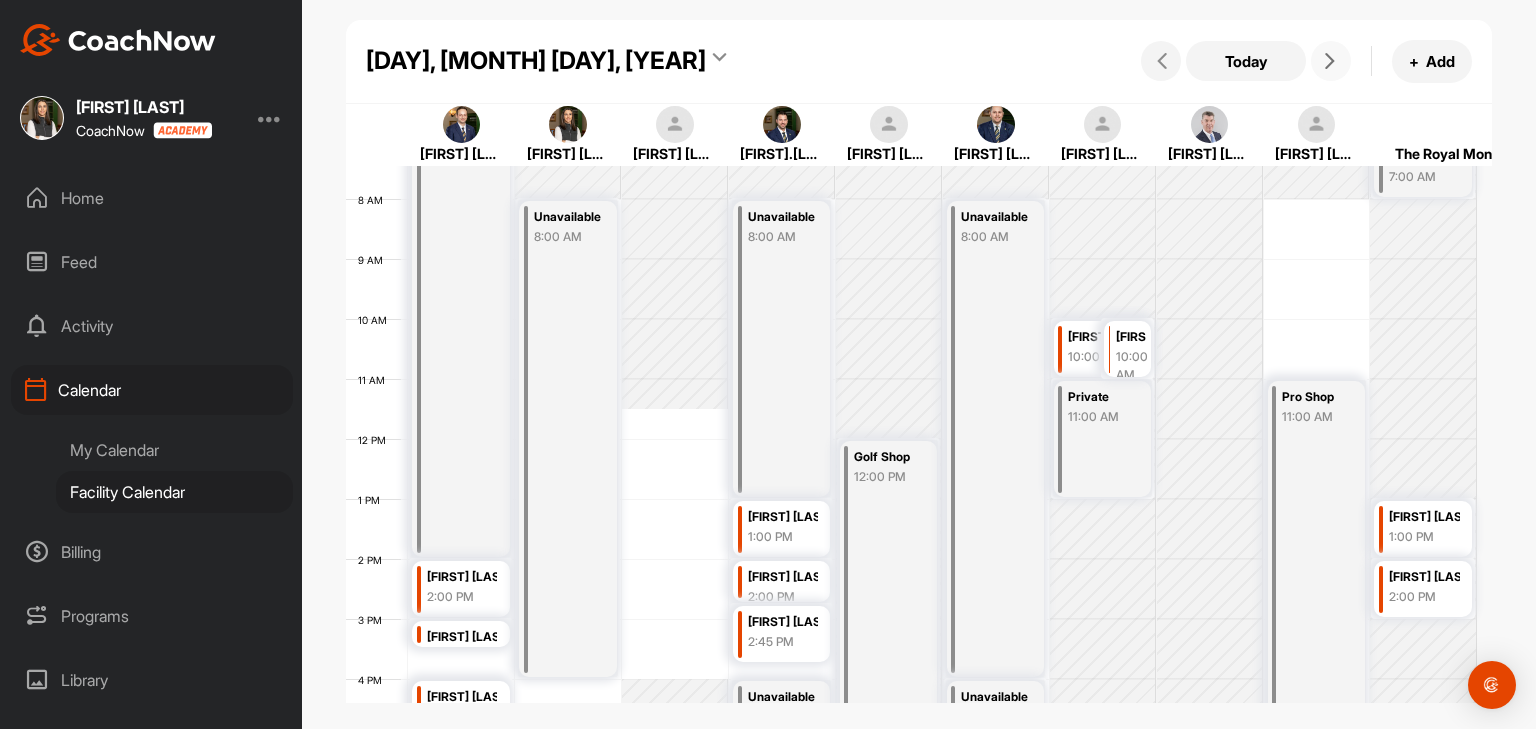 click on "10:00 AM" at bounding box center [1131, 366] 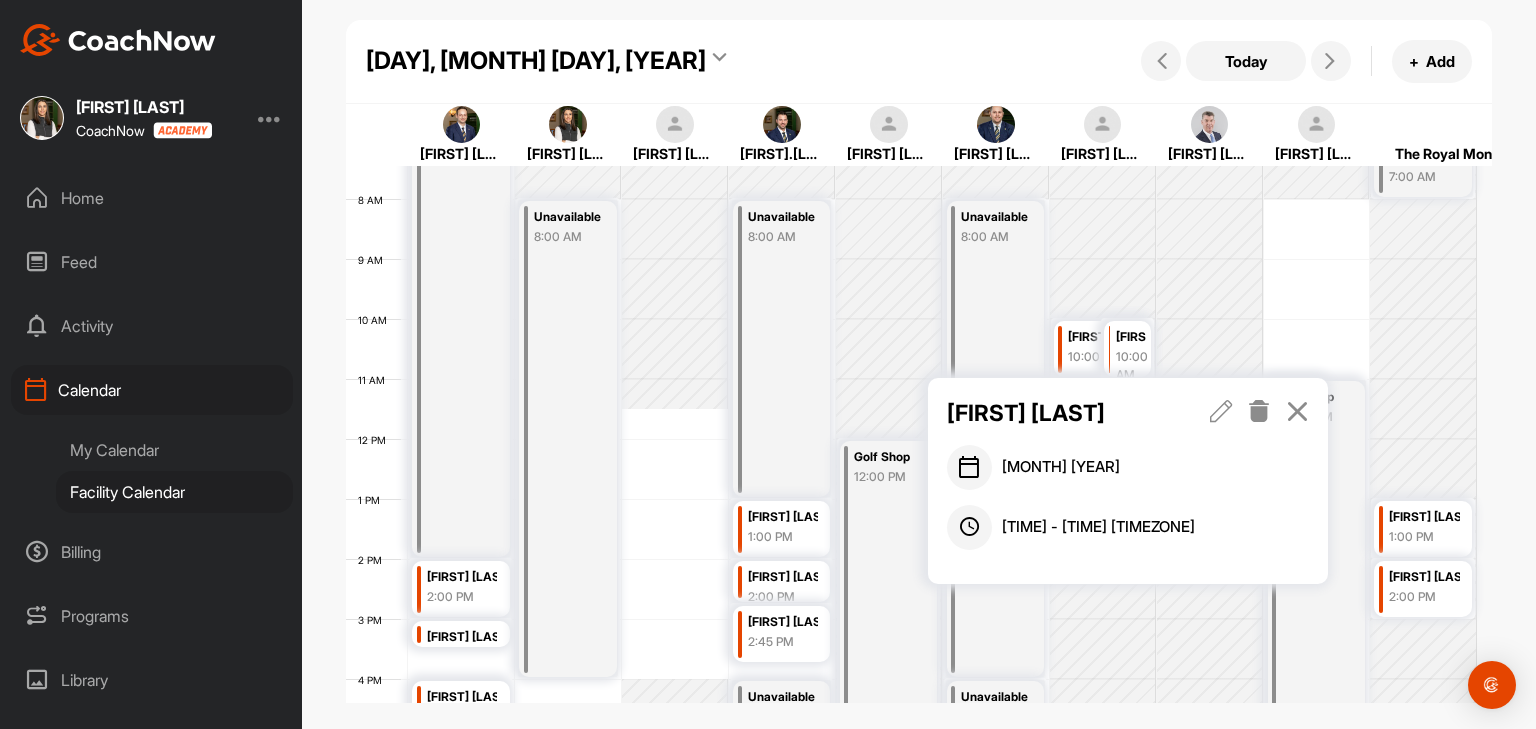 click at bounding box center [1297, 411] 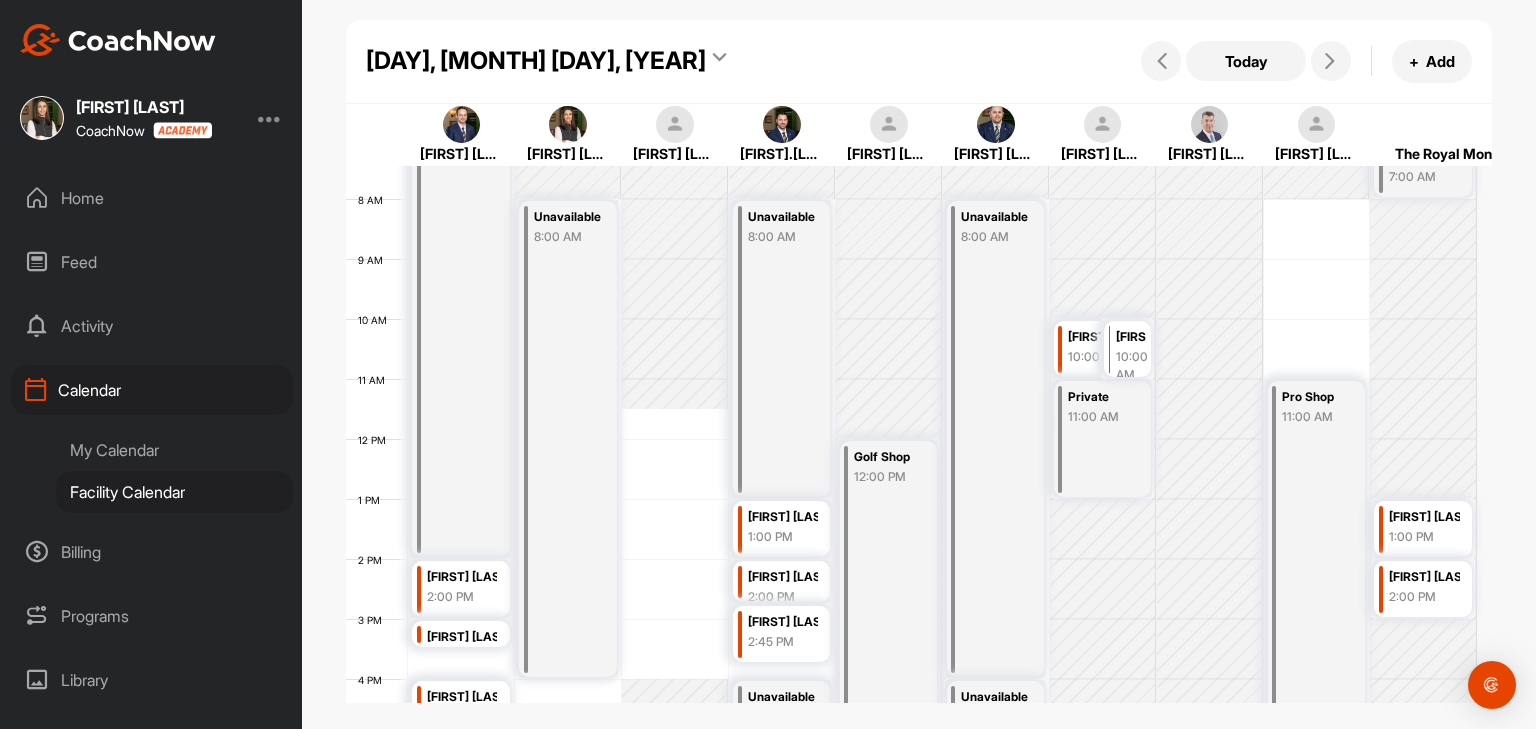 click on "10:00 AM" at bounding box center [1131, 366] 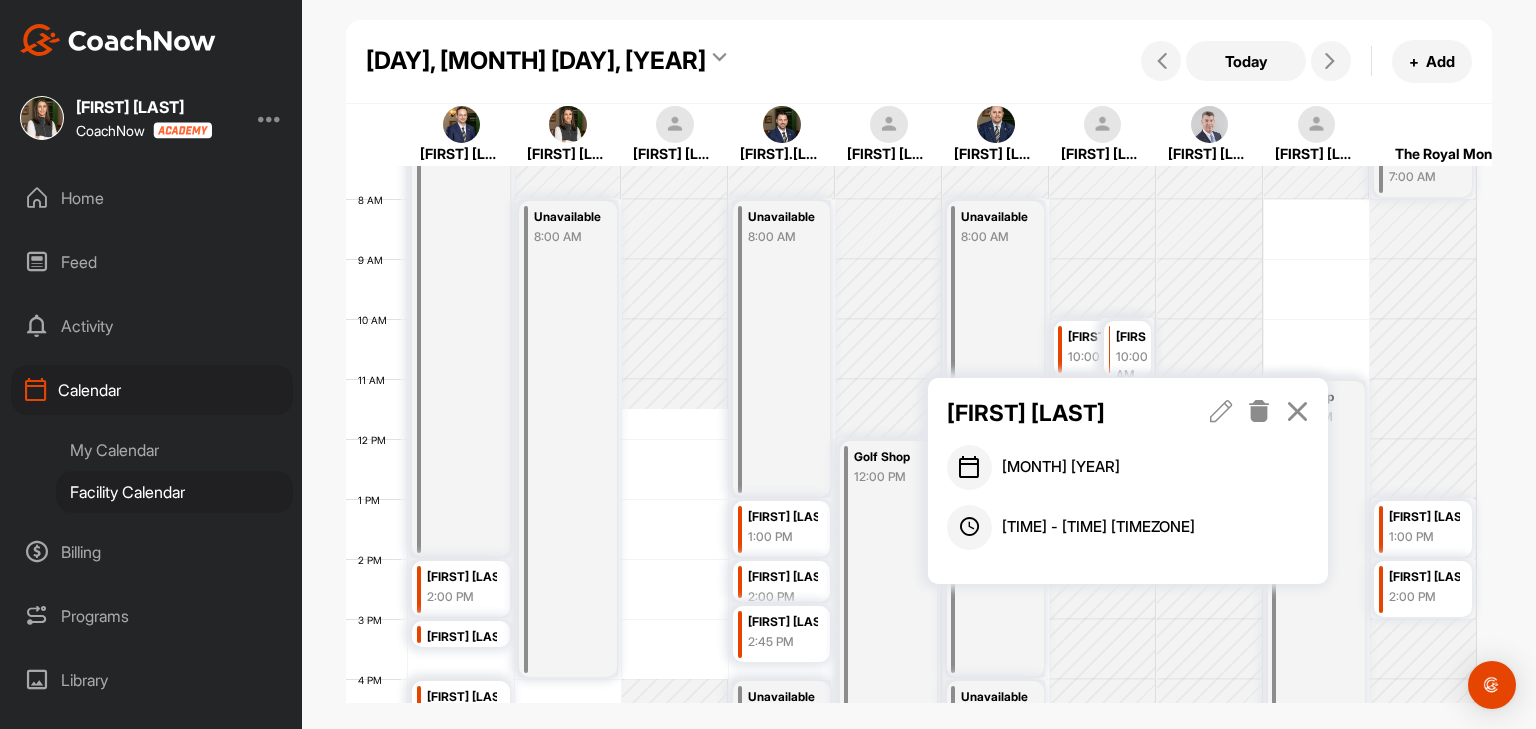 click at bounding box center [1259, 413] 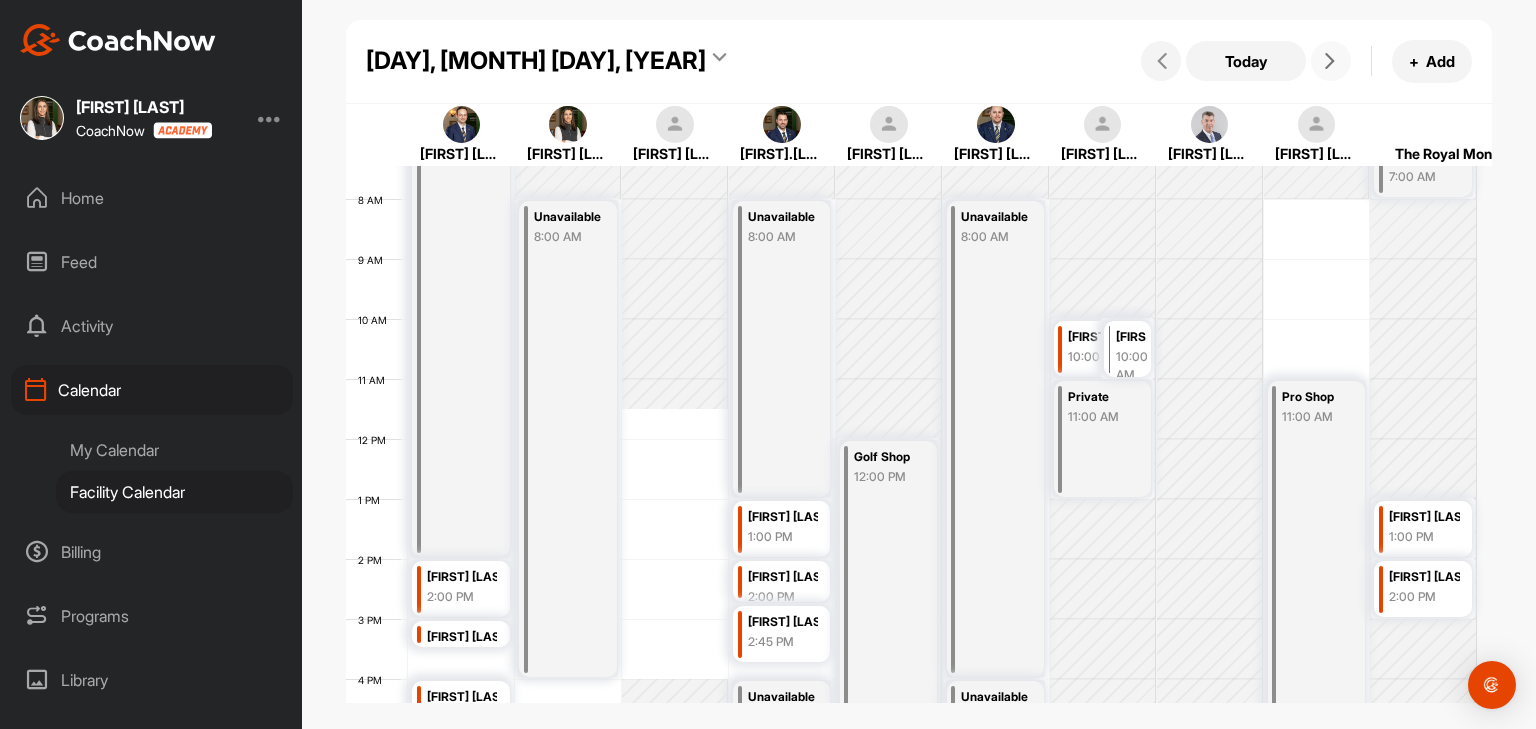 click at bounding box center [1331, 61] 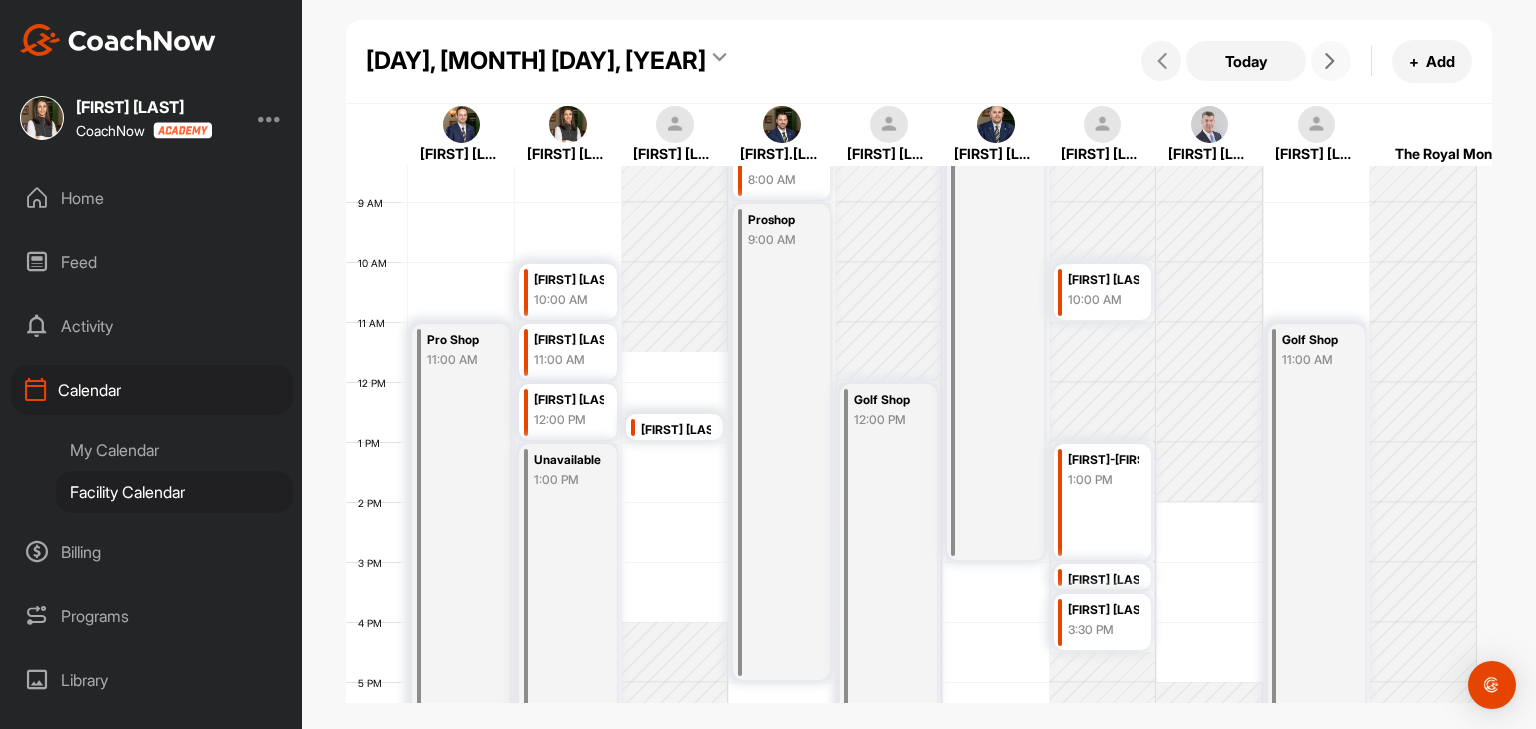 scroll, scrollTop: 646, scrollLeft: 0, axis: vertical 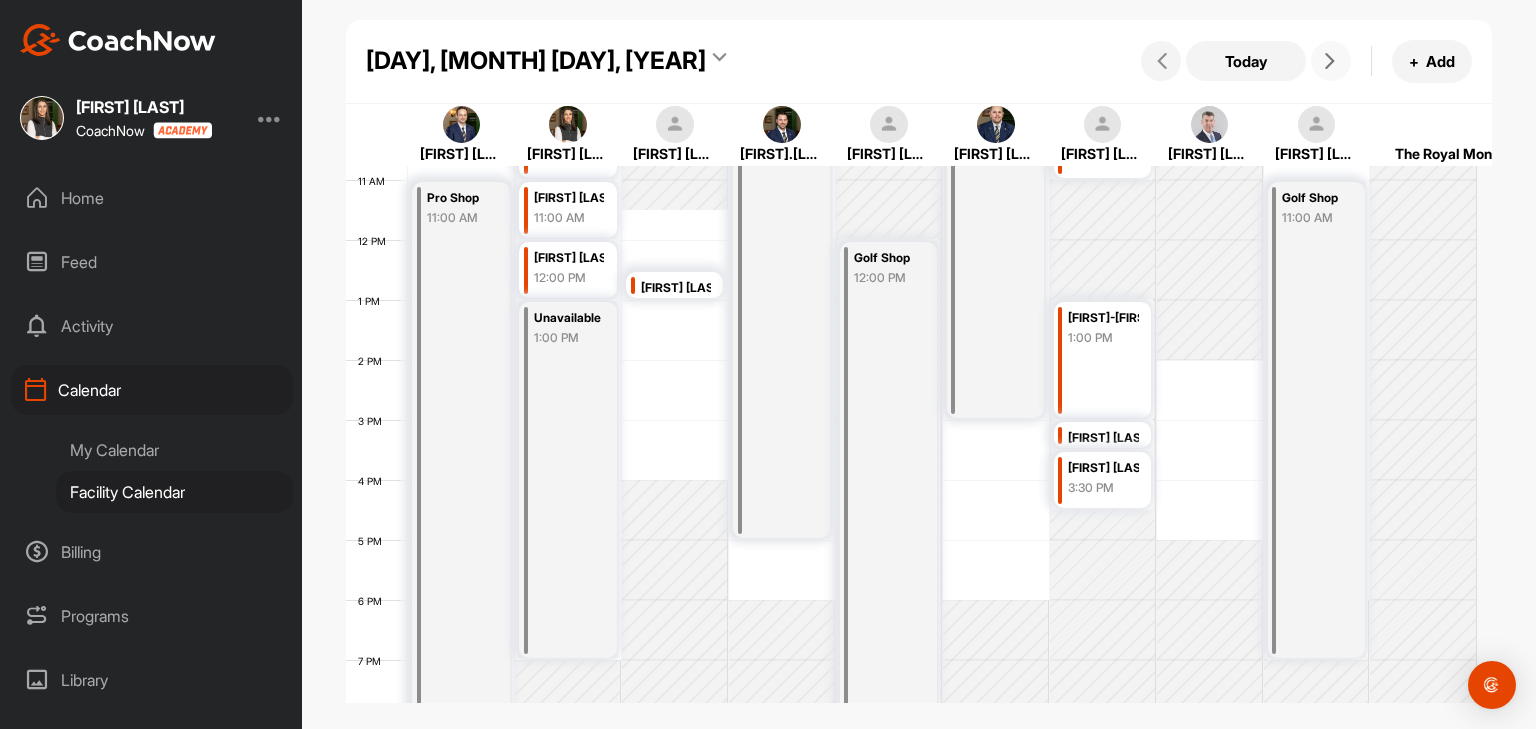 click at bounding box center (1331, 61) 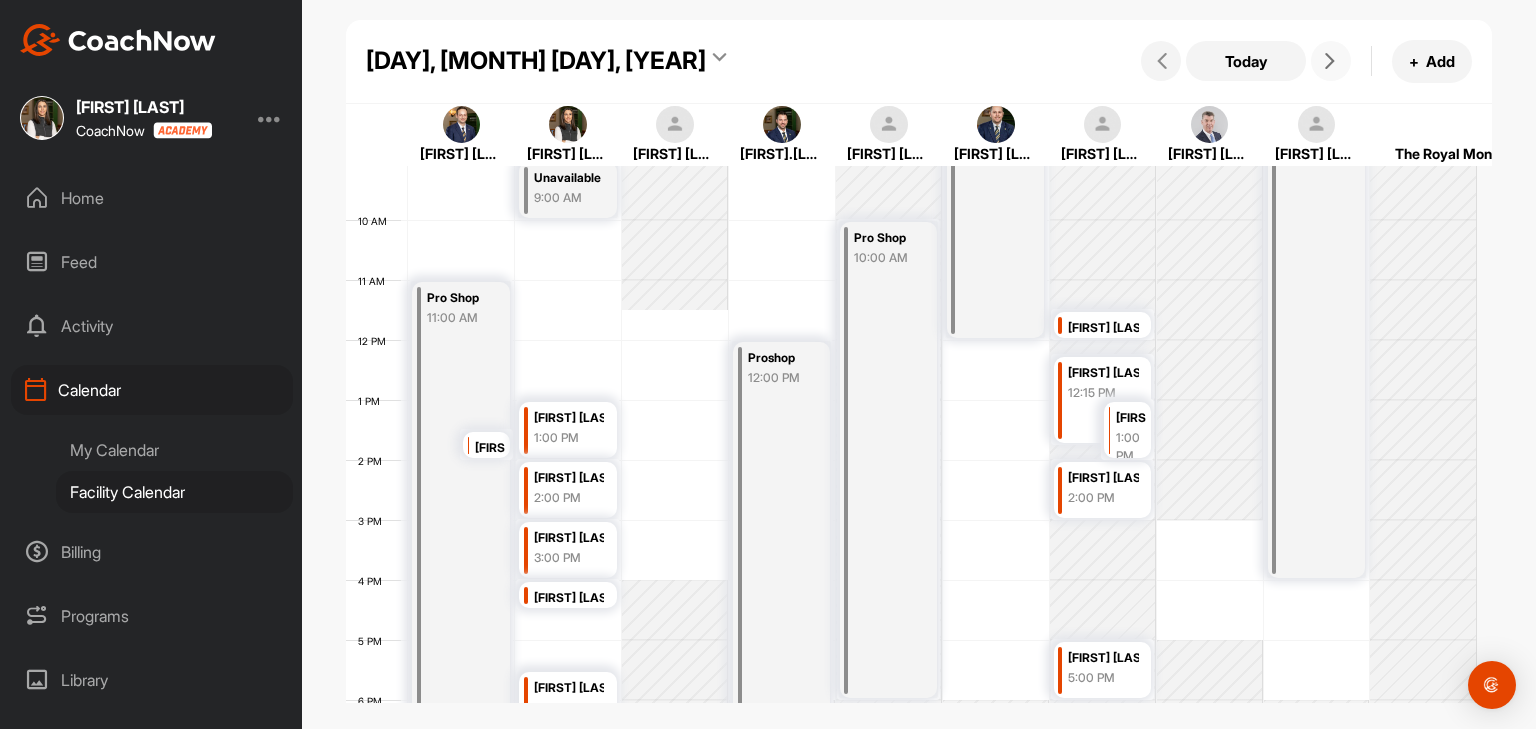 scroll, scrollTop: 646, scrollLeft: 0, axis: vertical 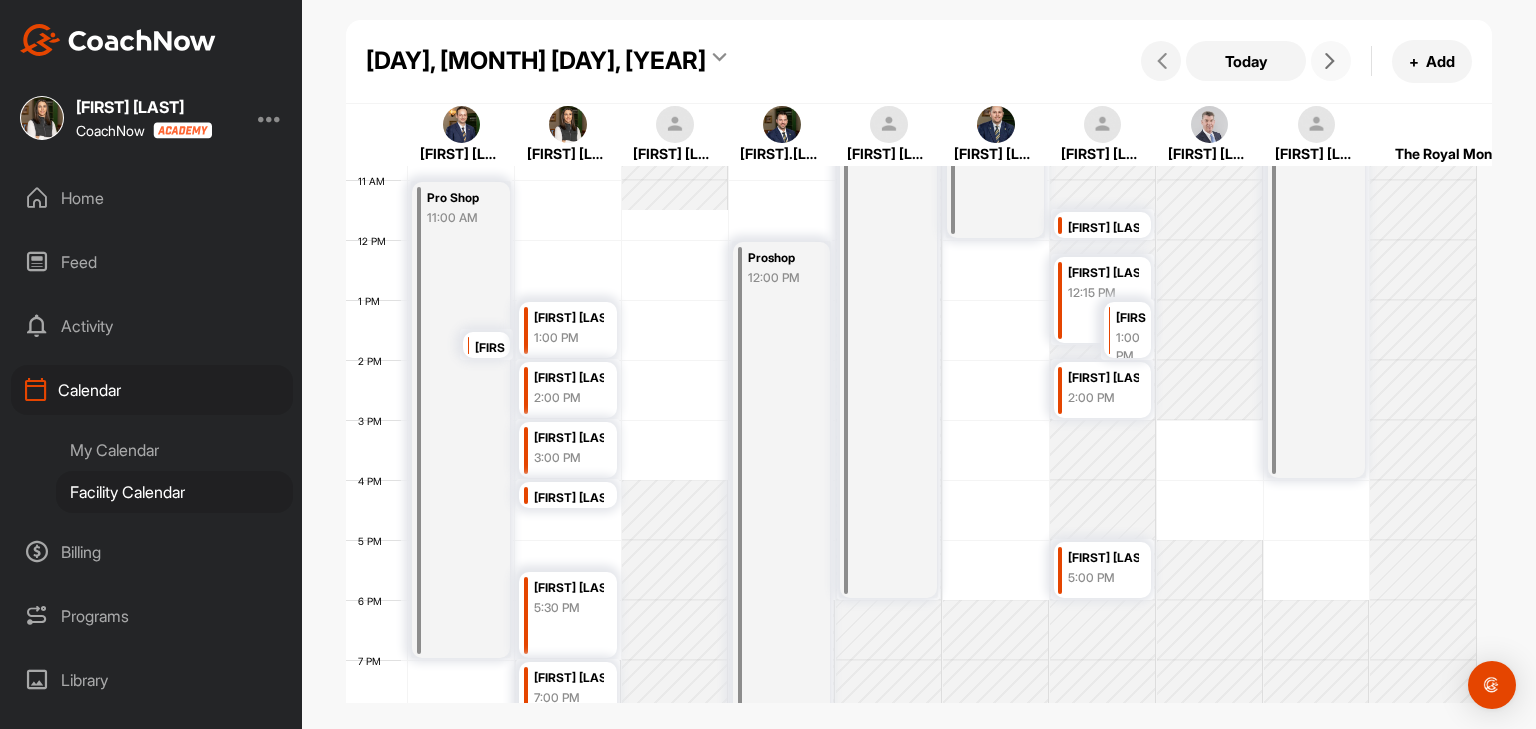 click at bounding box center (1330, 61) 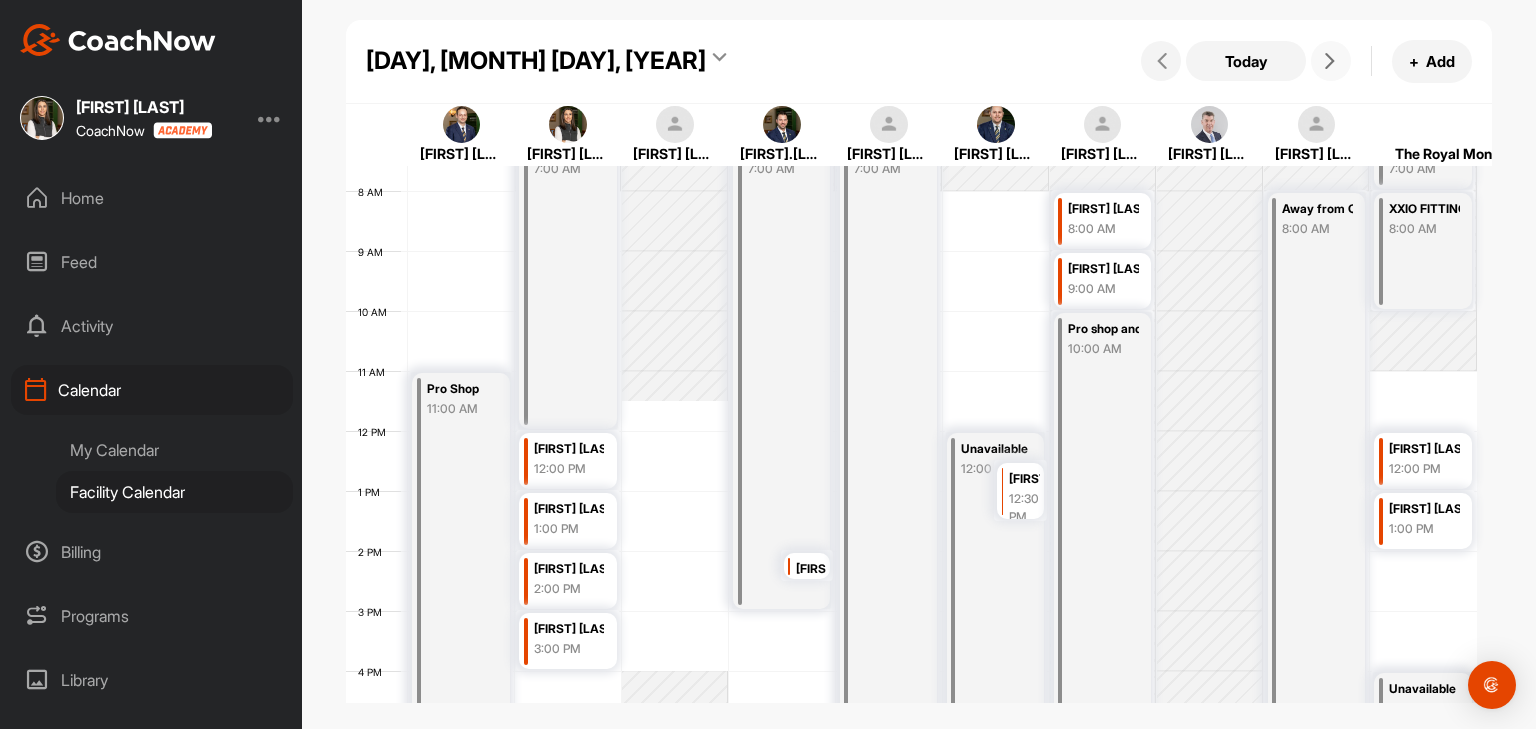 scroll, scrollTop: 346, scrollLeft: 0, axis: vertical 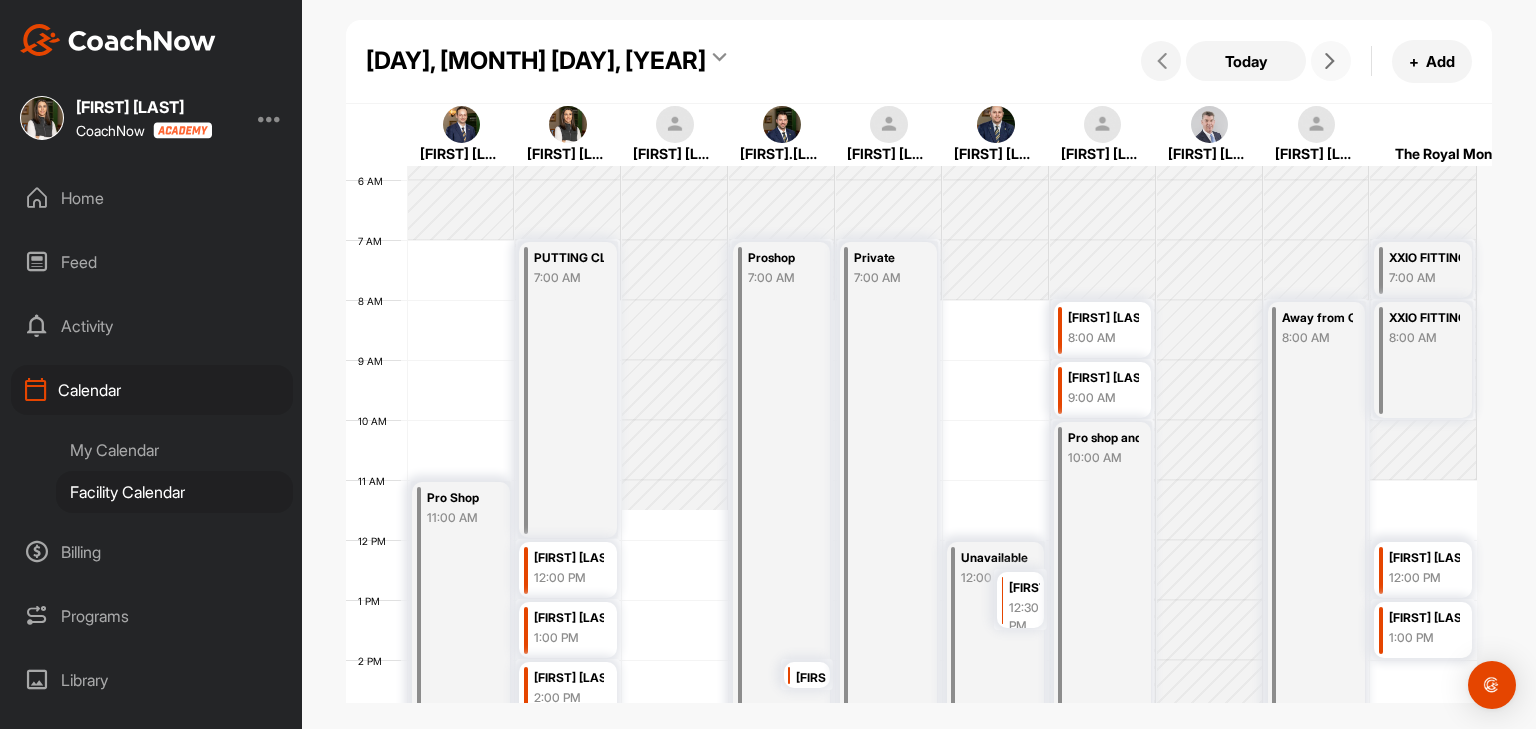 click at bounding box center [1331, 61] 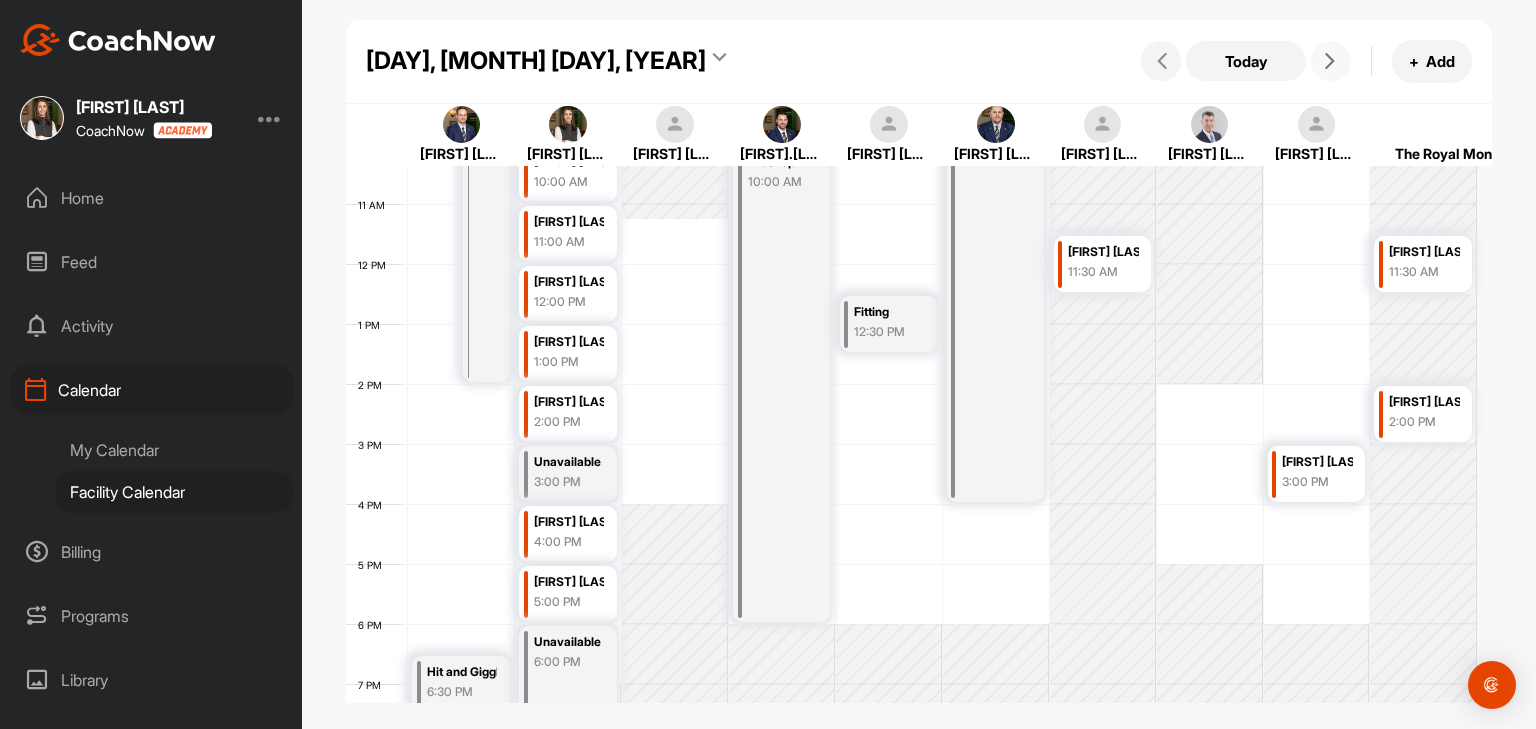 scroll, scrollTop: 646, scrollLeft: 0, axis: vertical 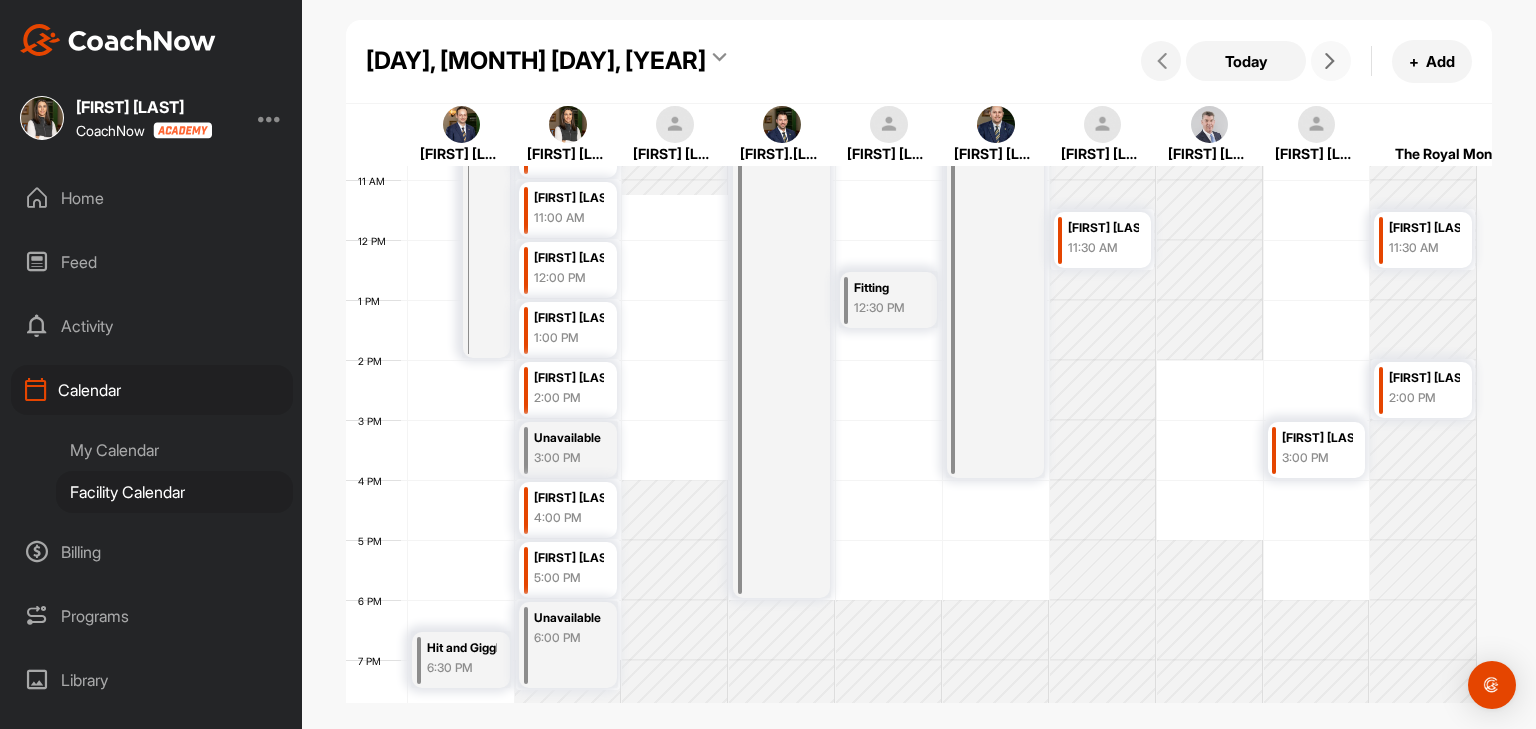 click at bounding box center [1330, 61] 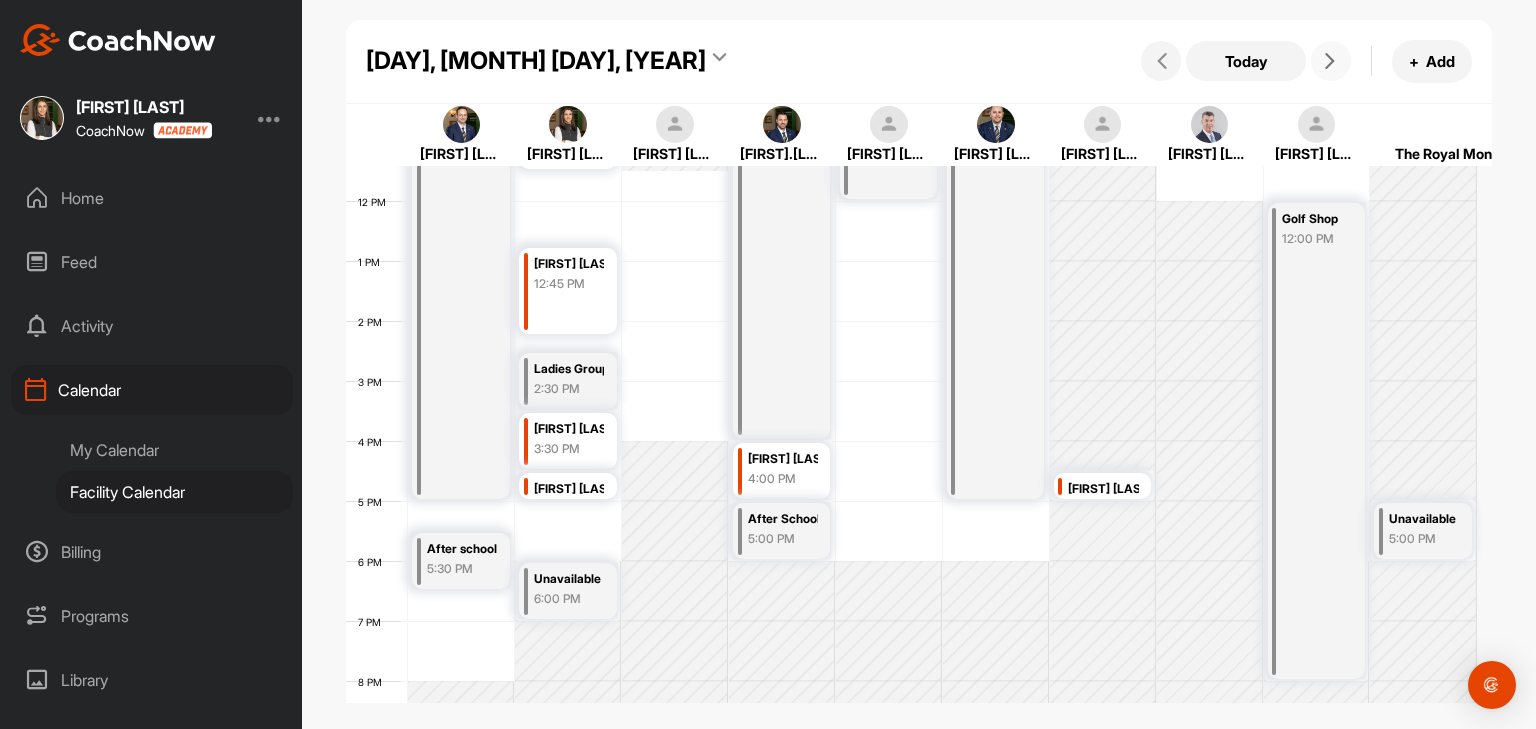 scroll, scrollTop: 746, scrollLeft: 0, axis: vertical 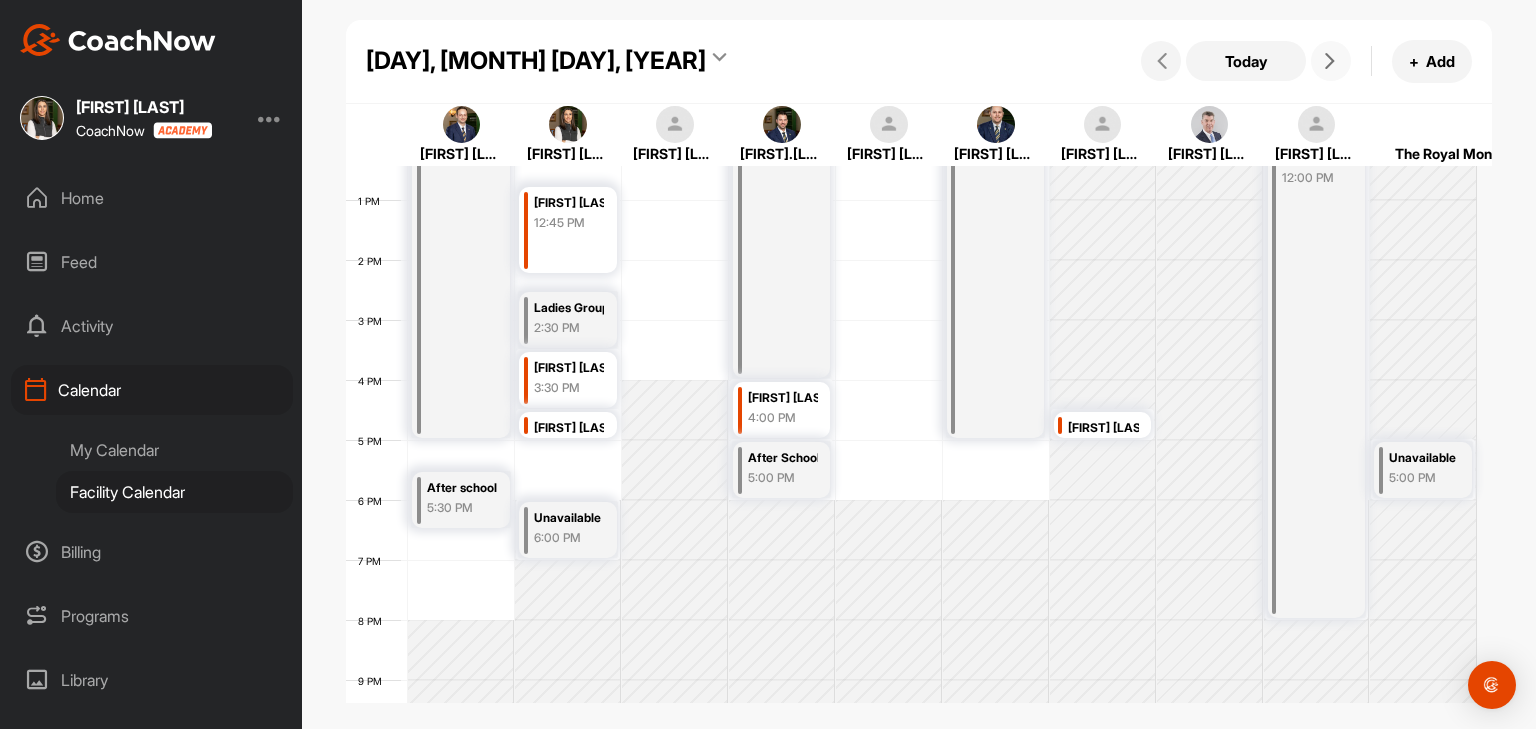 click at bounding box center [1330, 61] 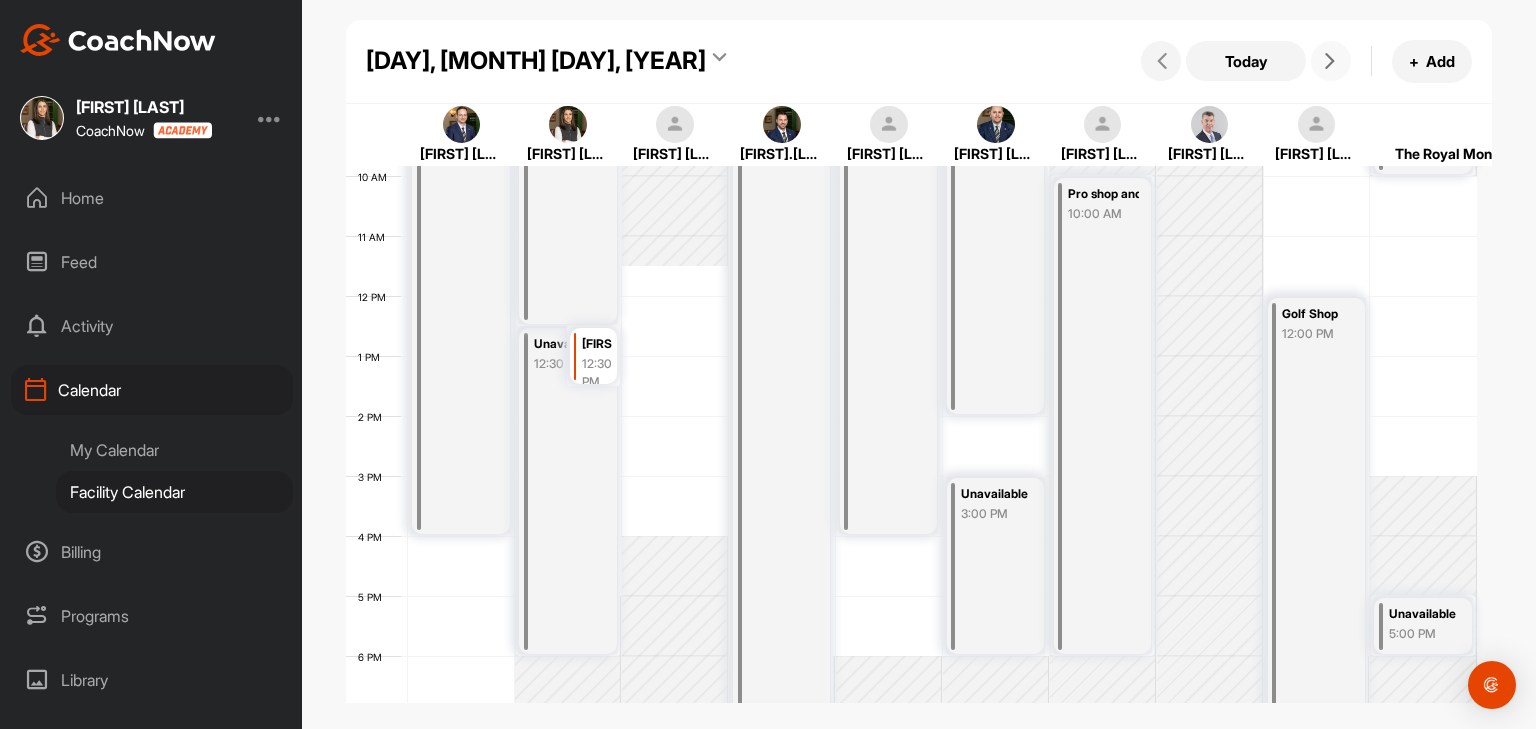 scroll, scrollTop: 746, scrollLeft: 0, axis: vertical 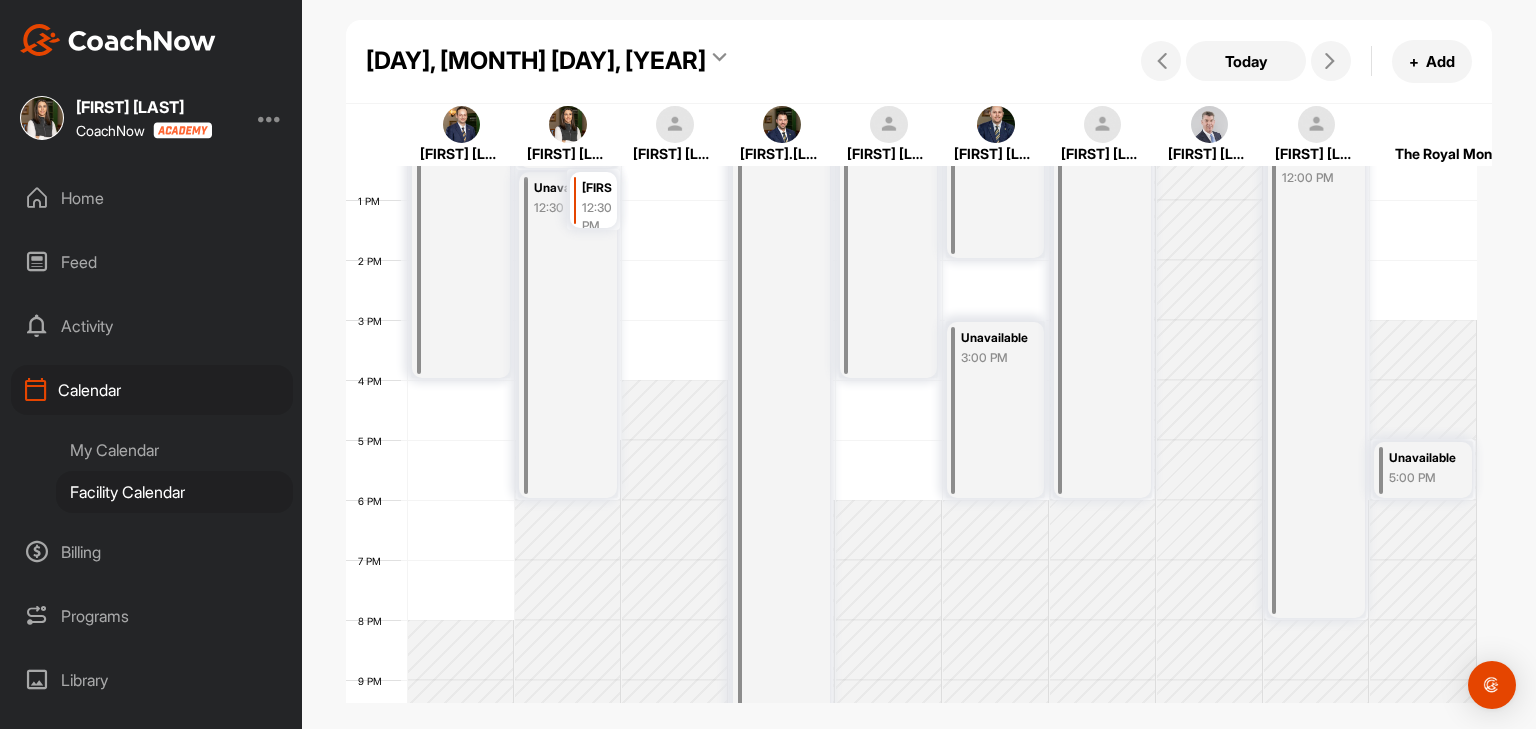 click on "[DAY], [MONTH] [DAY], [YEAR] Today + Add" at bounding box center [919, 62] 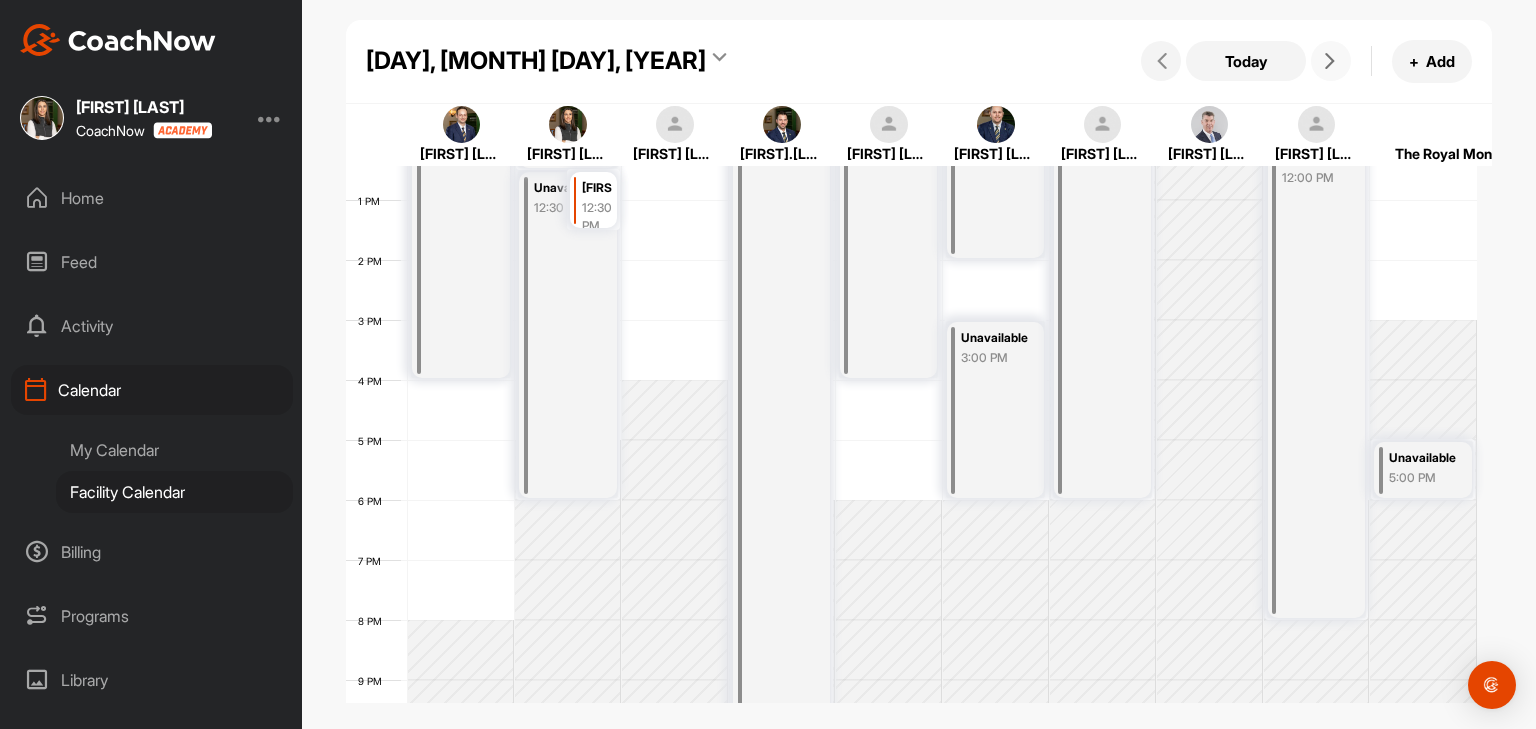 click at bounding box center [1330, 61] 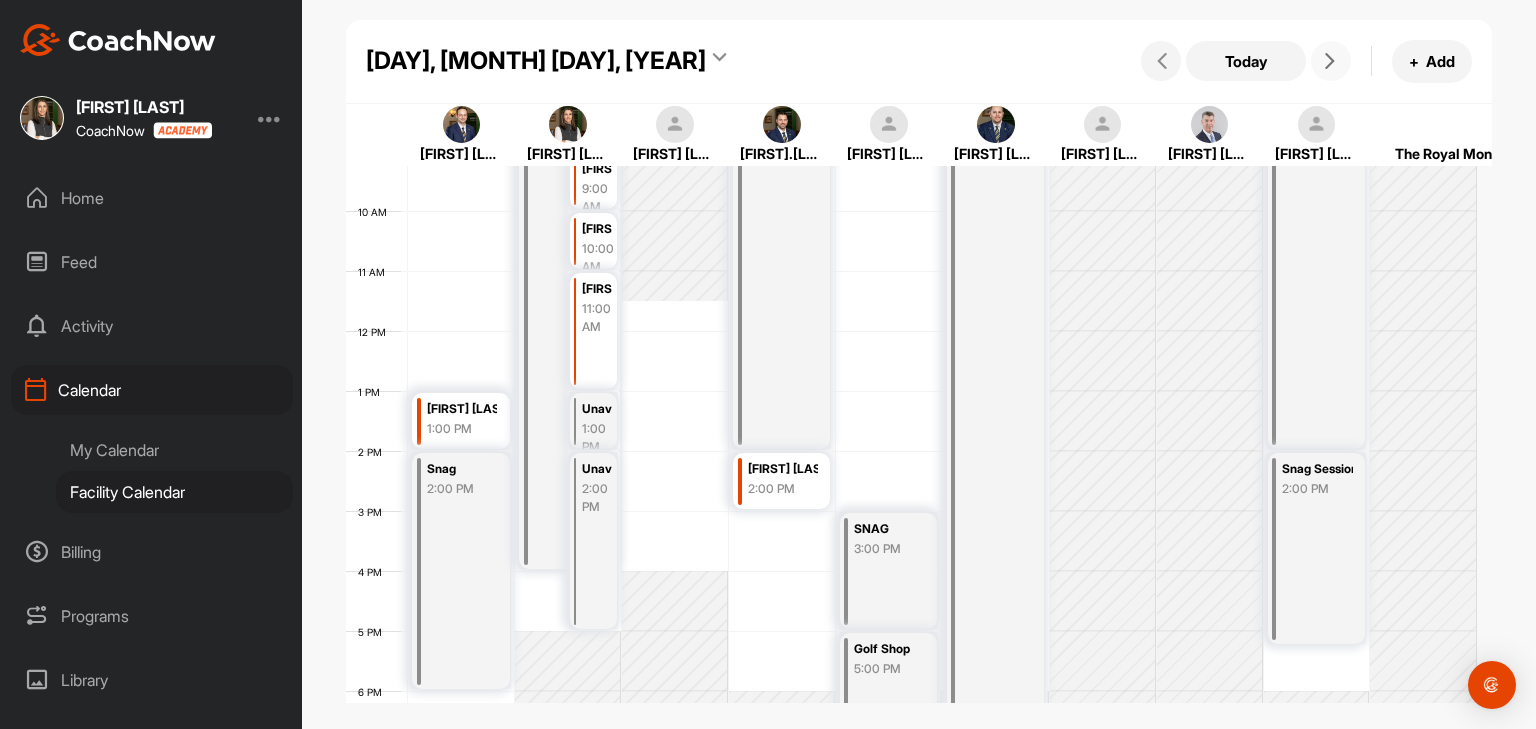 scroll, scrollTop: 646, scrollLeft: 0, axis: vertical 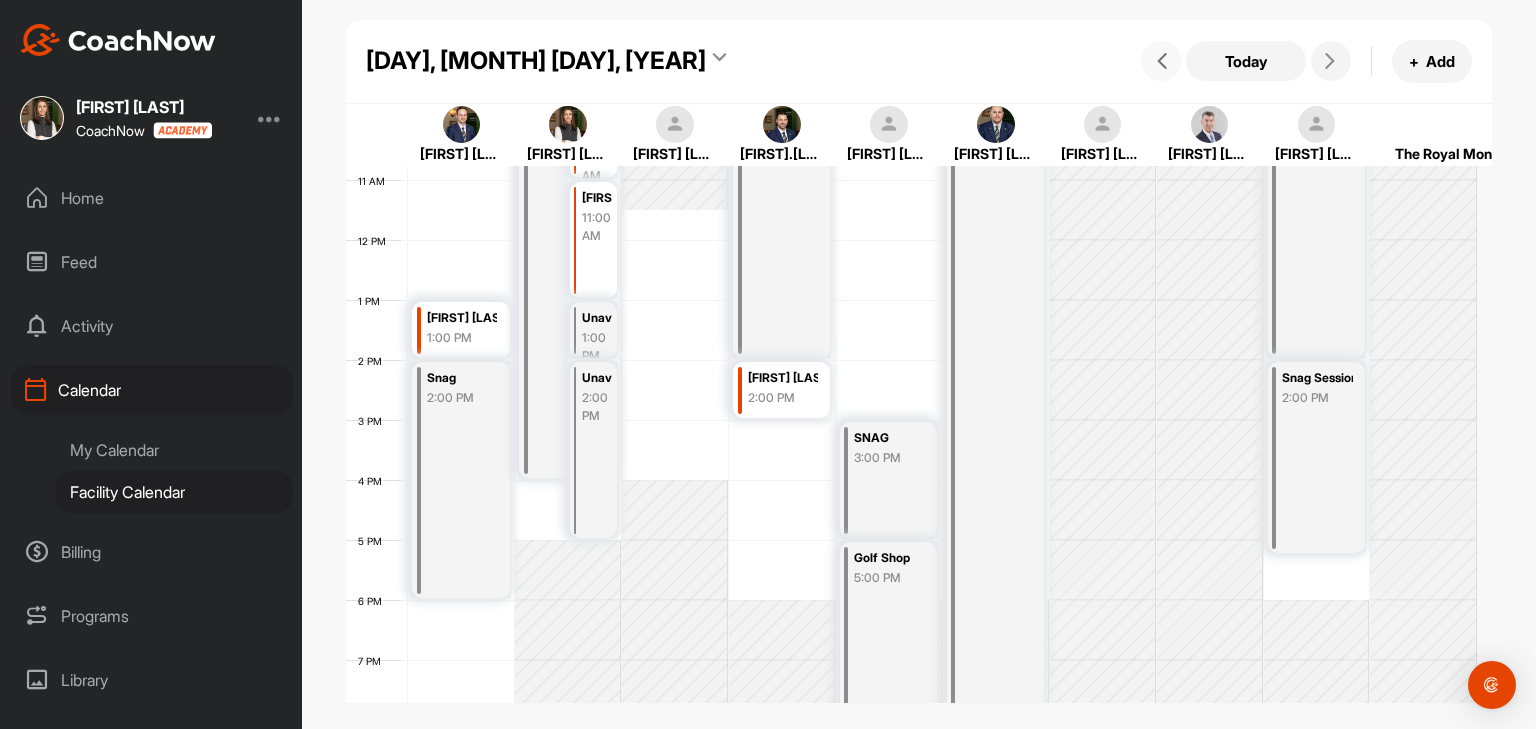 click at bounding box center (1162, 61) 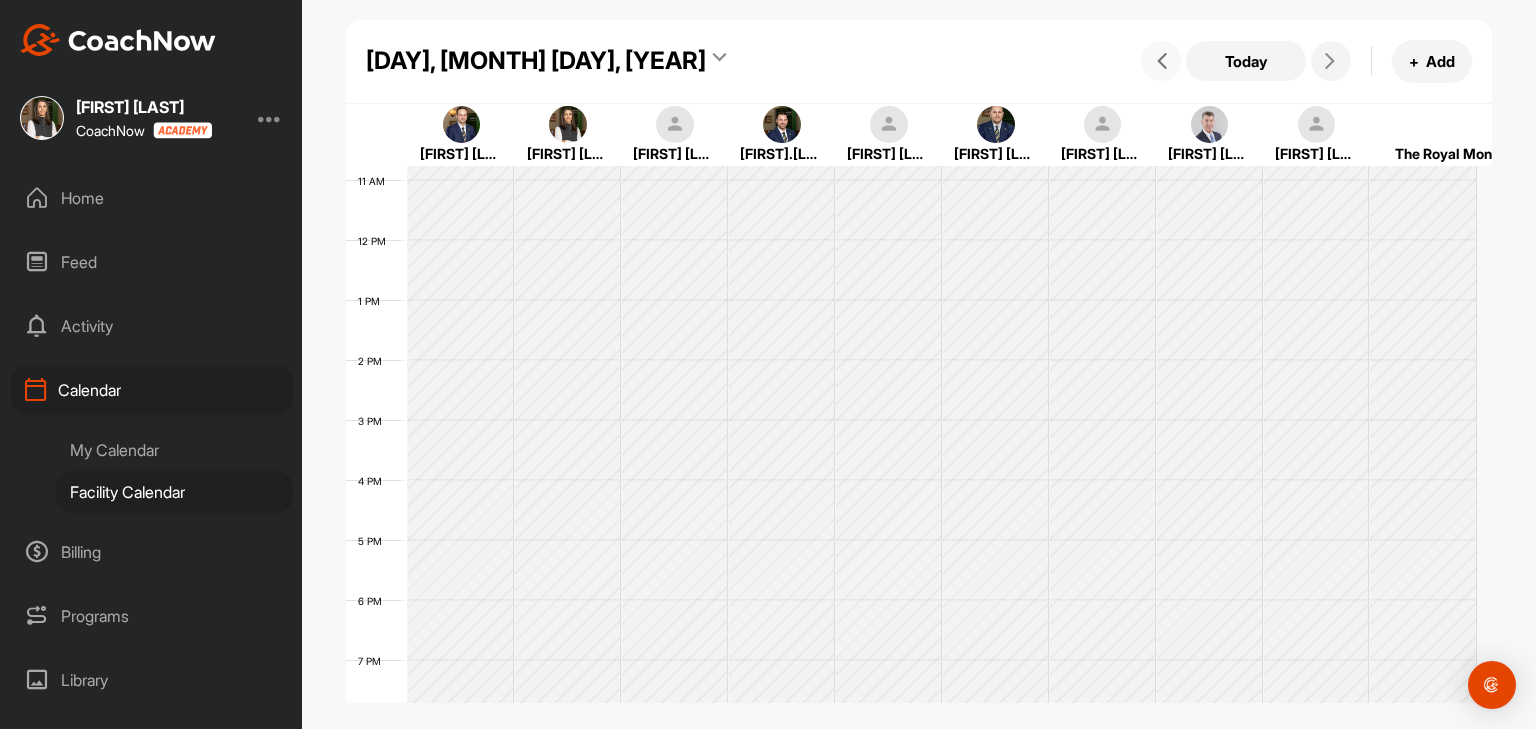 scroll, scrollTop: 346, scrollLeft: 0, axis: vertical 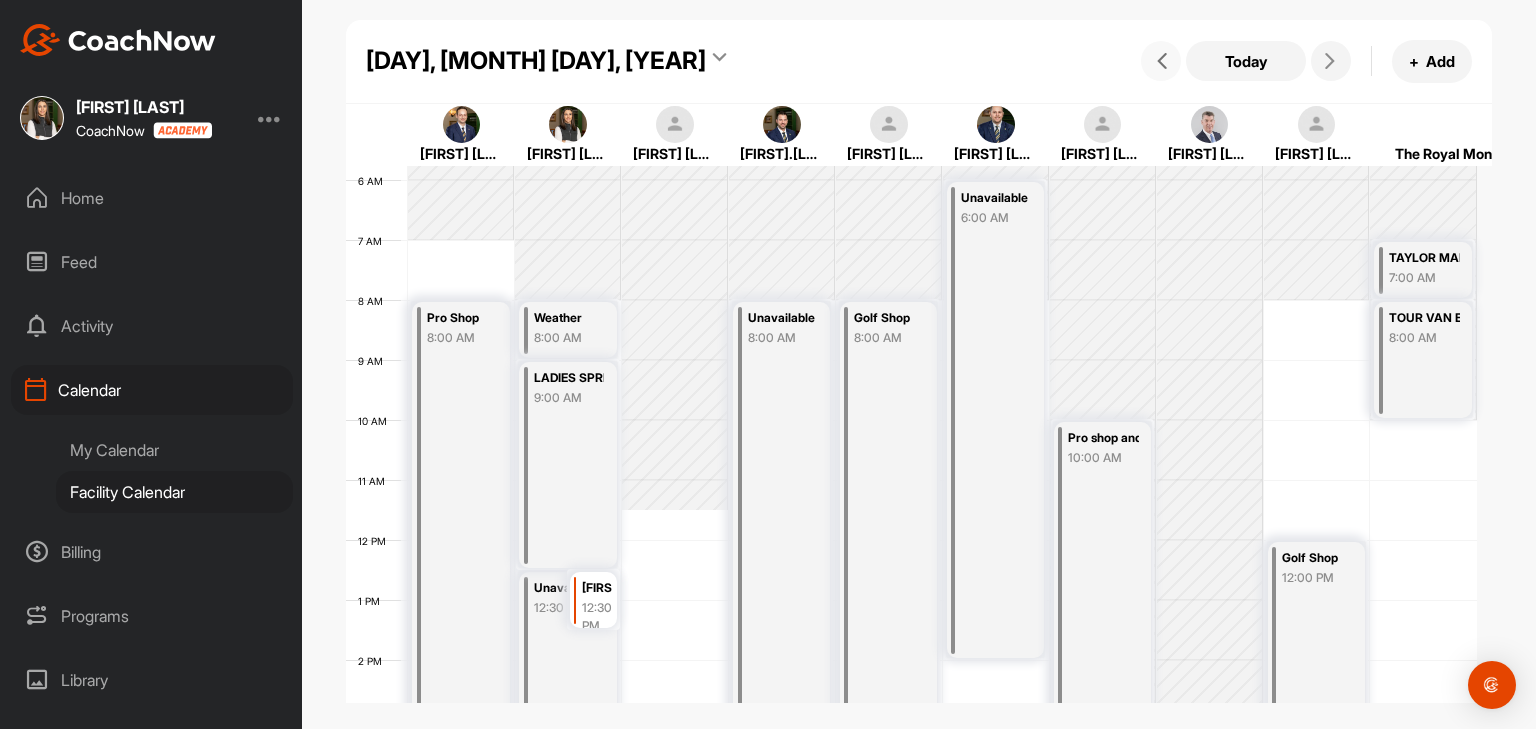 click at bounding box center (1162, 61) 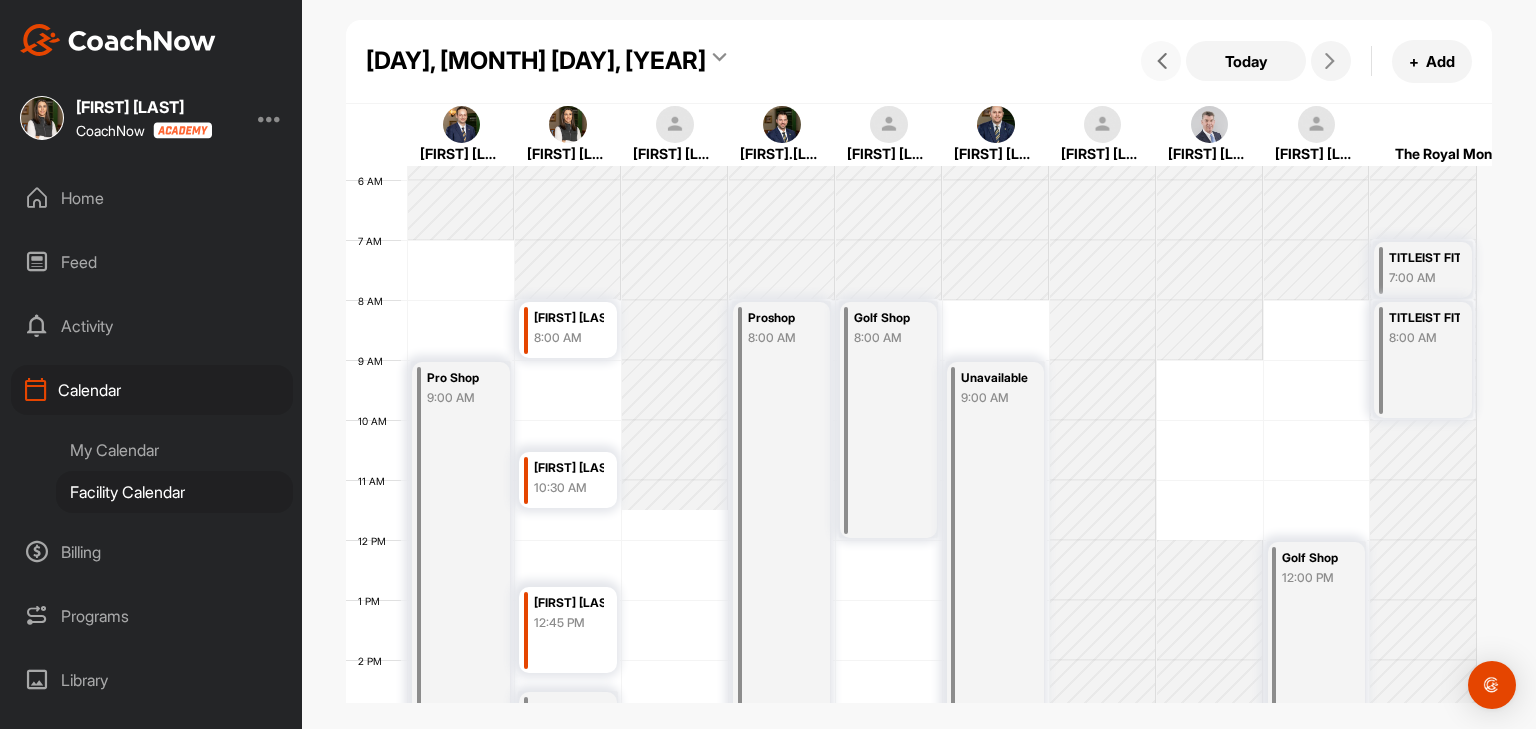 click at bounding box center [1162, 61] 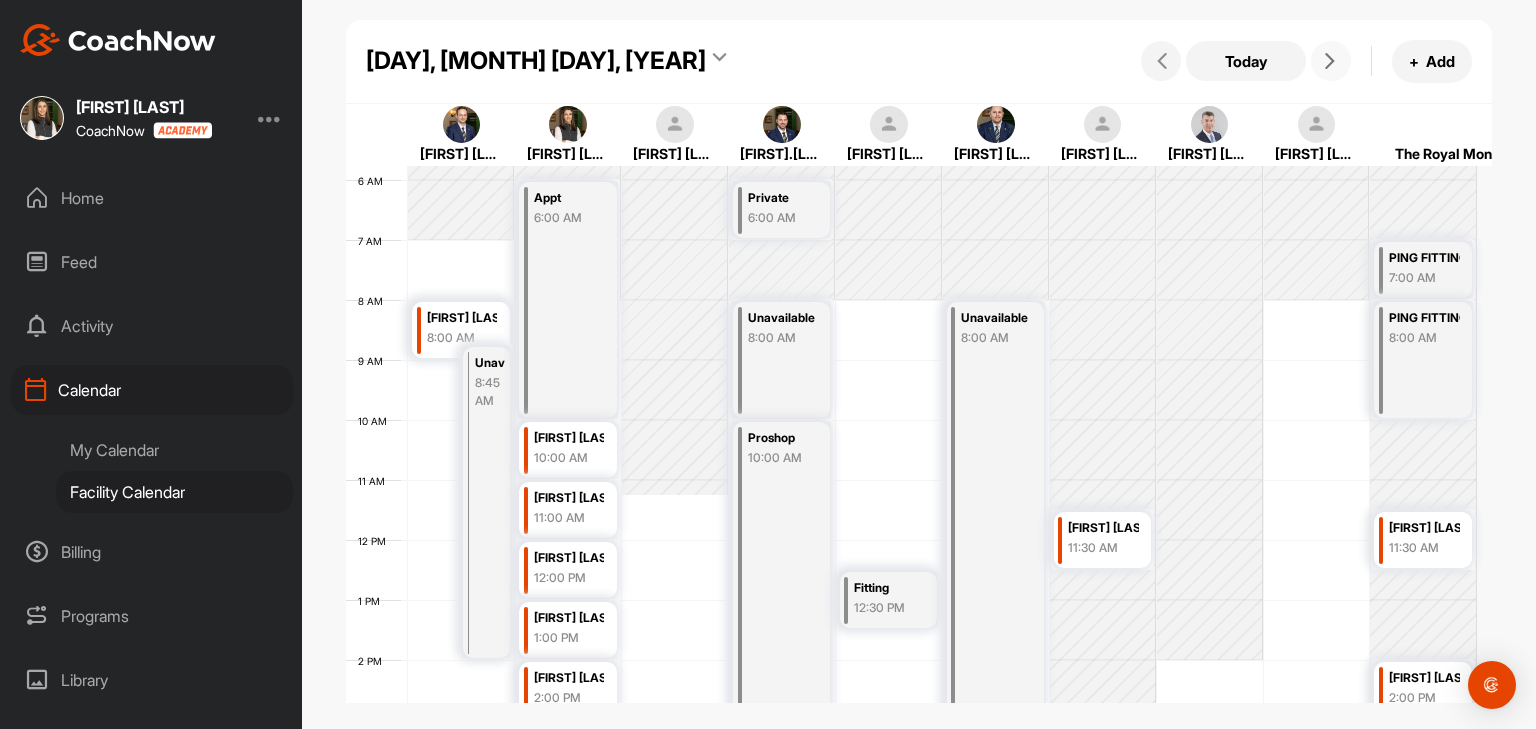 click at bounding box center [1331, 61] 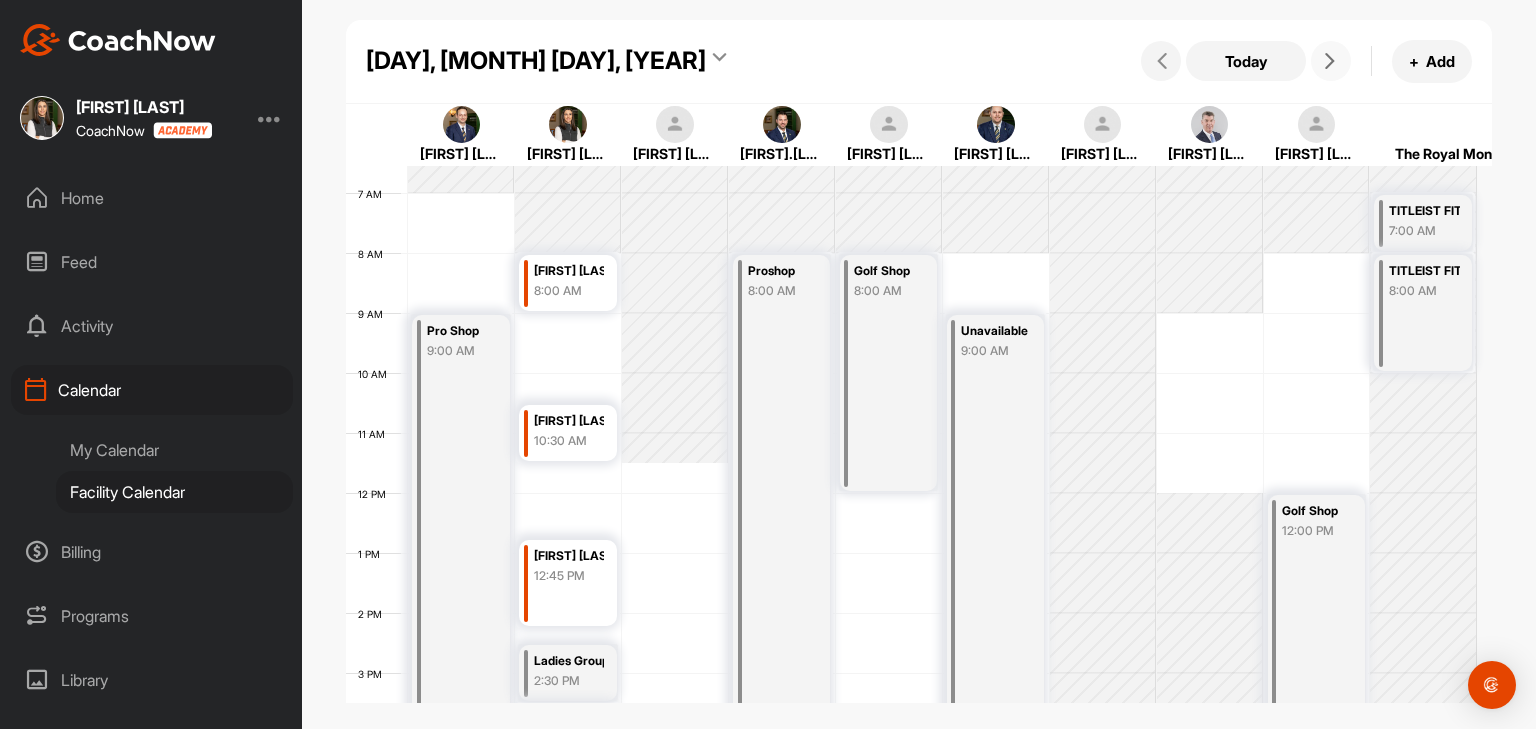 scroll, scrollTop: 346, scrollLeft: 0, axis: vertical 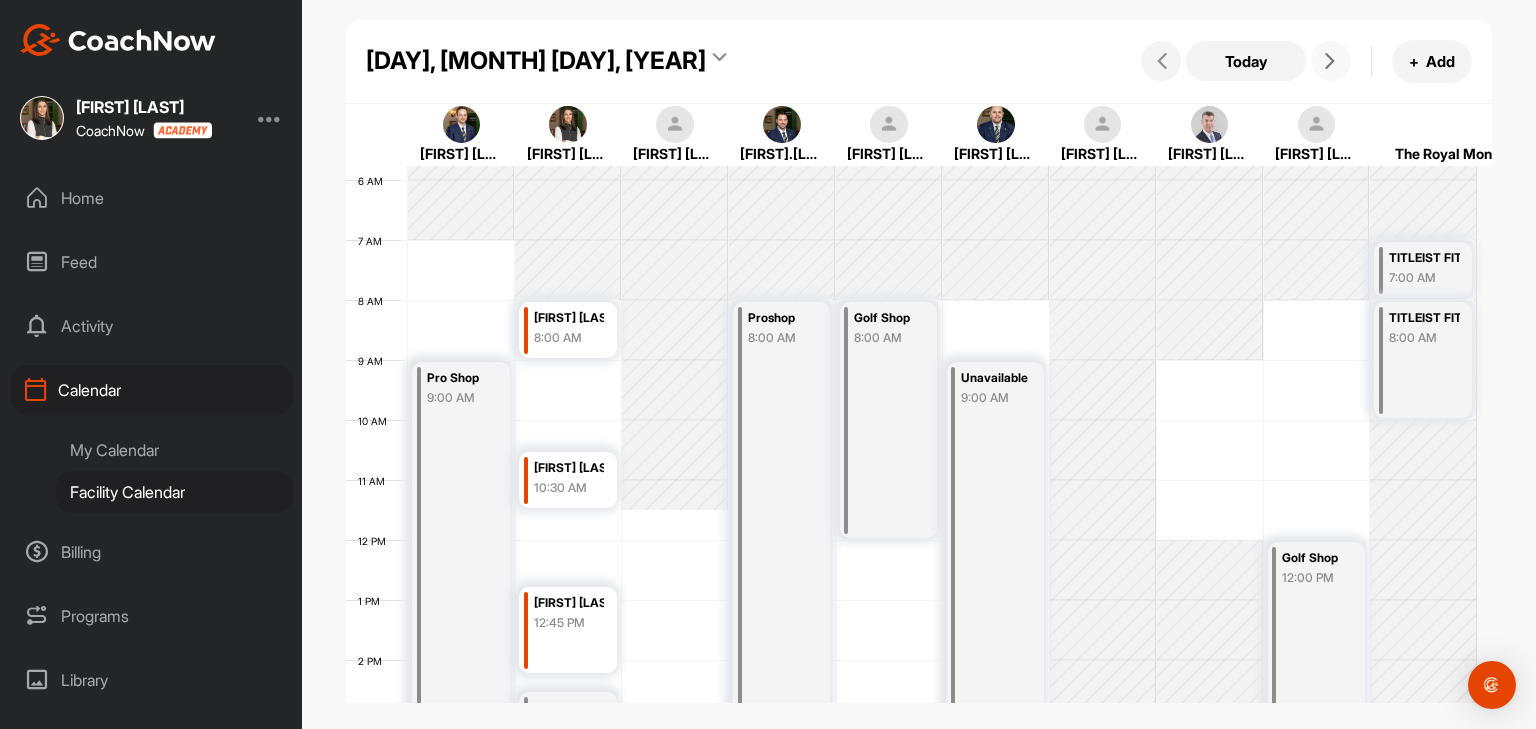 type 